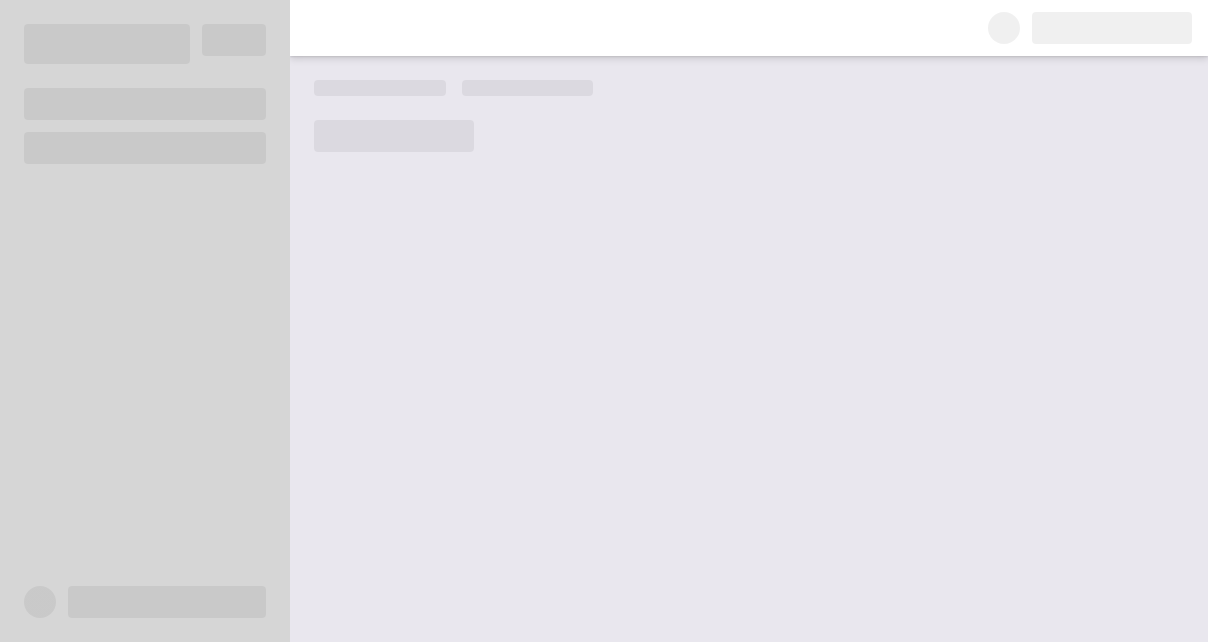 scroll, scrollTop: 0, scrollLeft: 0, axis: both 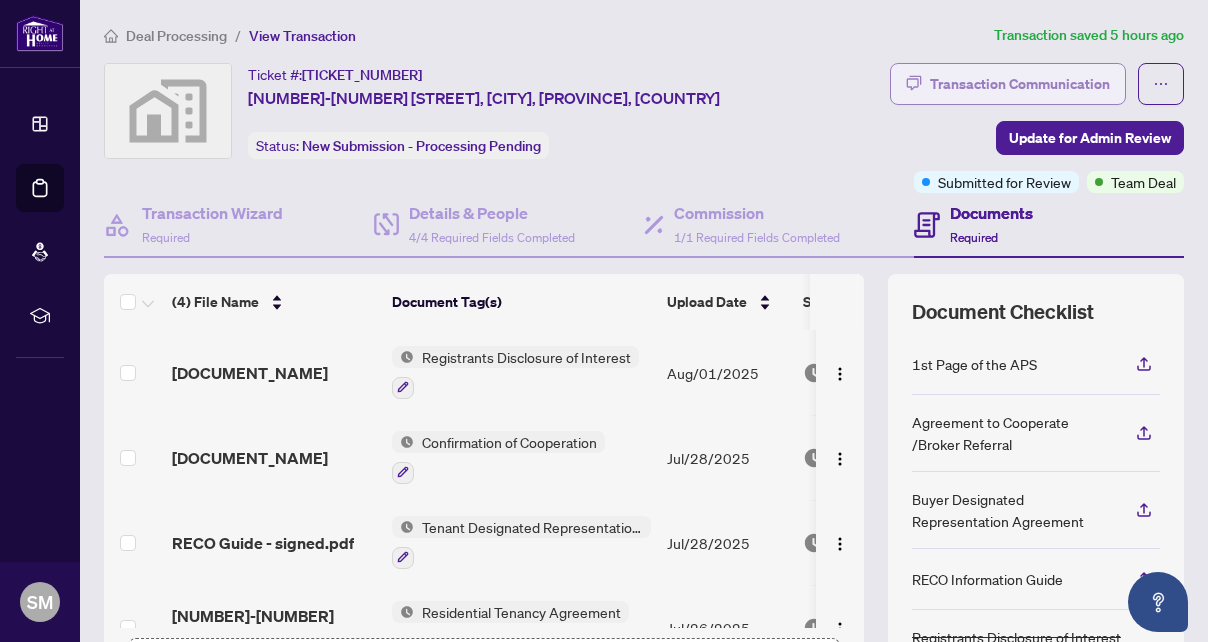 click on "Transaction Communication" at bounding box center (1020, 84) 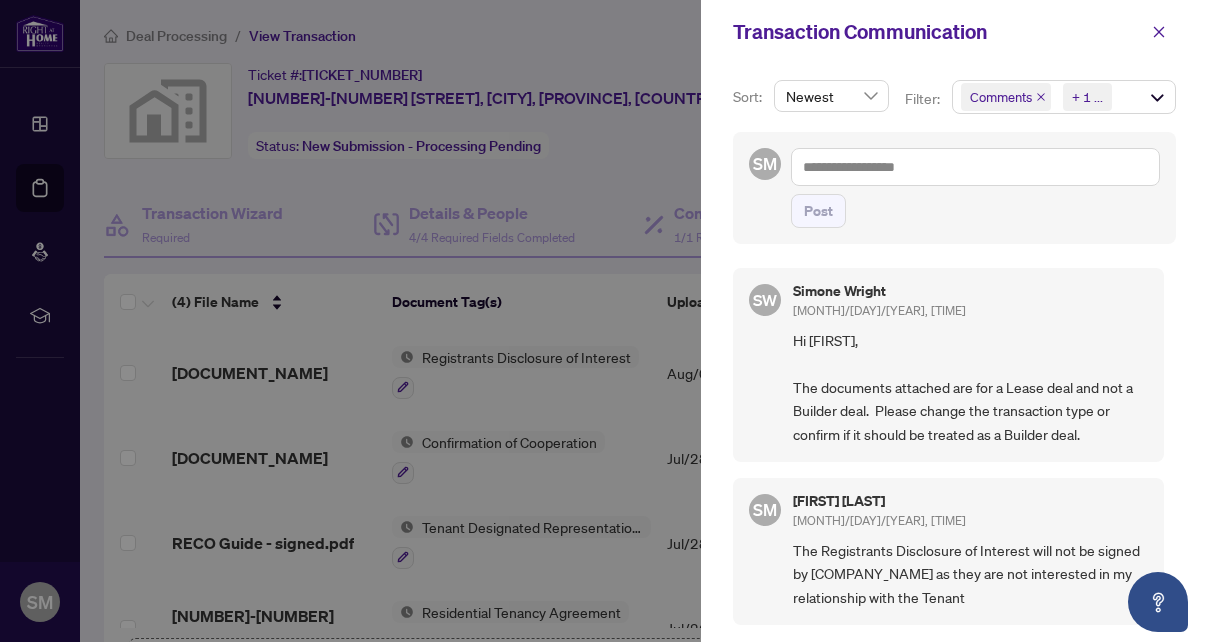 scroll, scrollTop: 0, scrollLeft: 0, axis: both 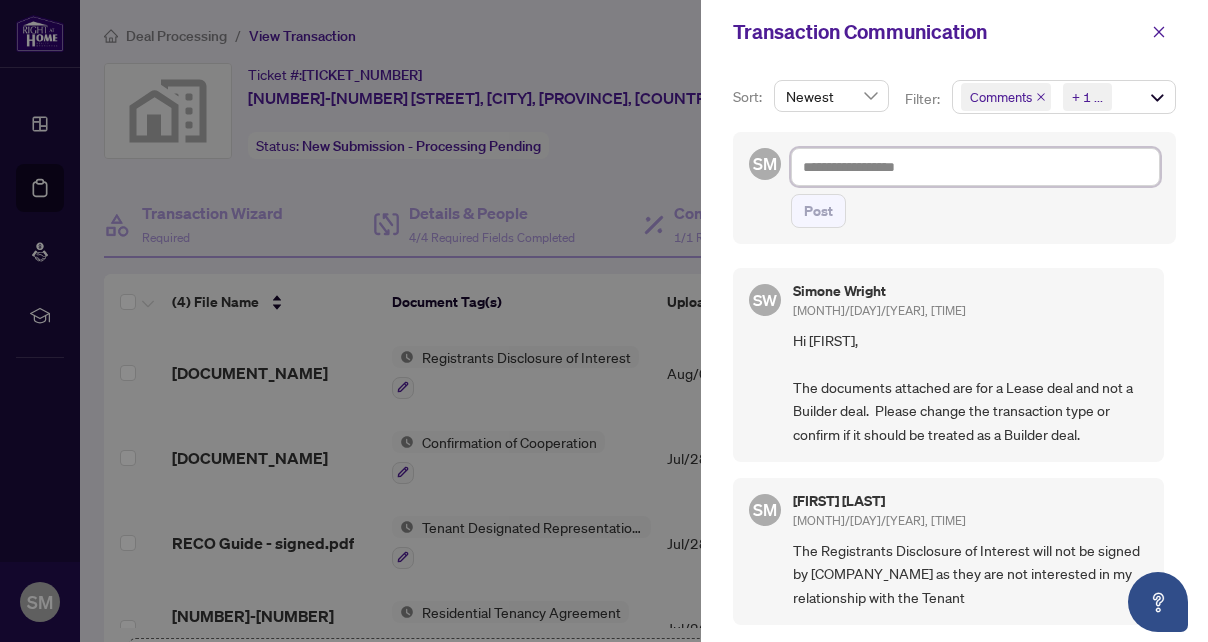 click at bounding box center (975, 167) 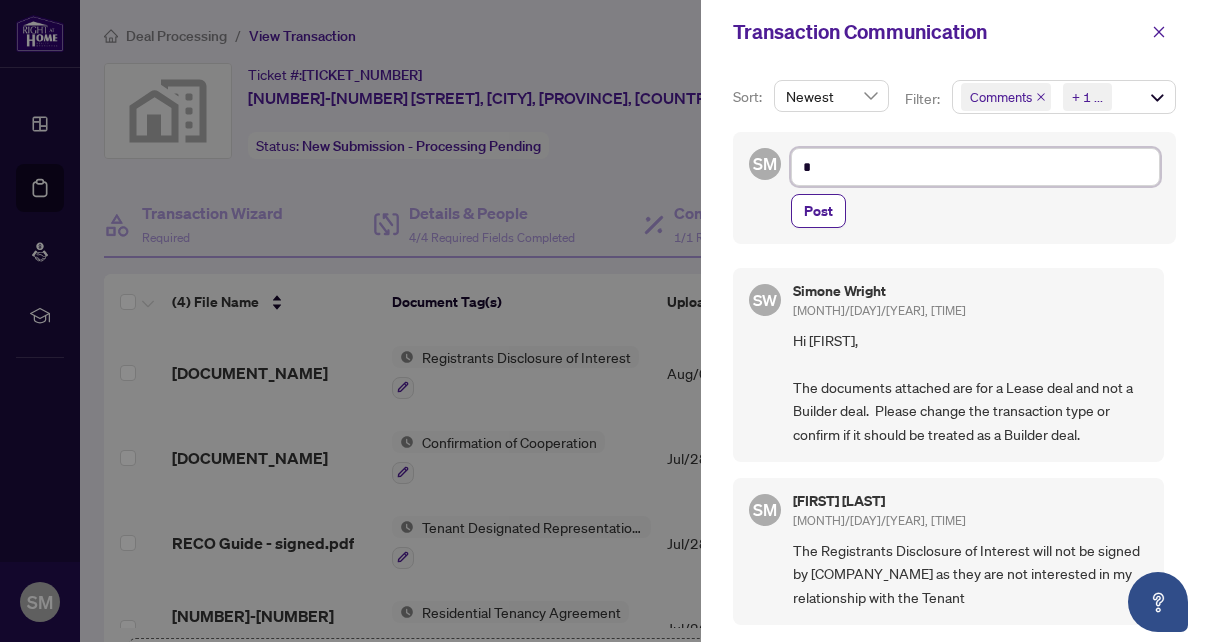 type on "**" 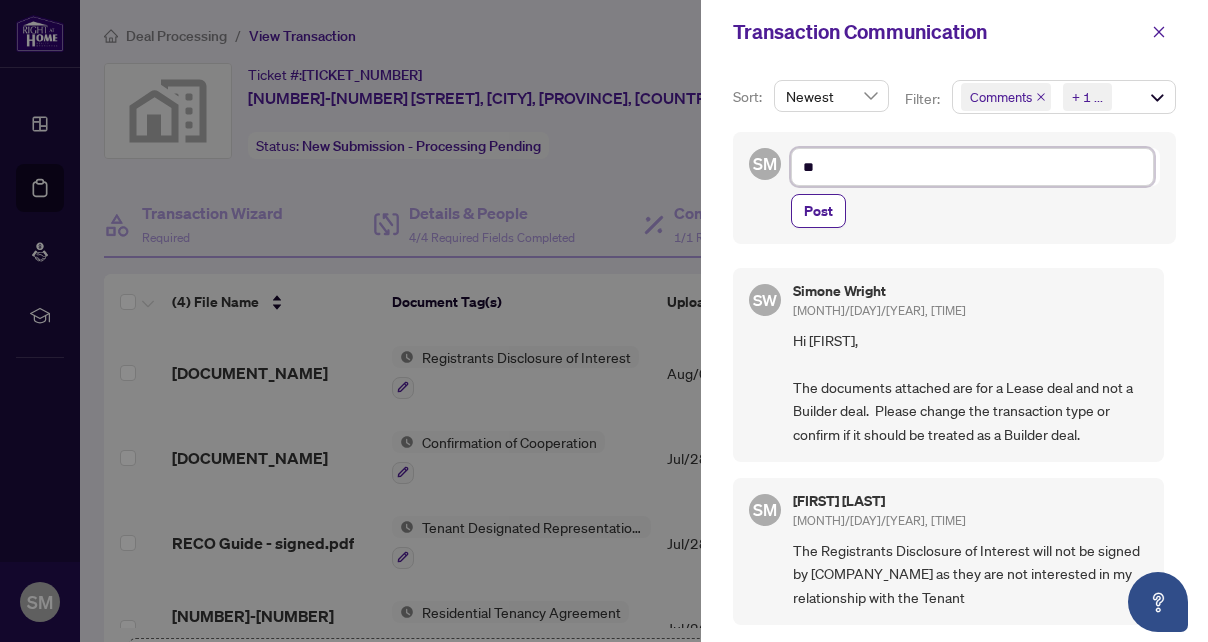 type on "***" 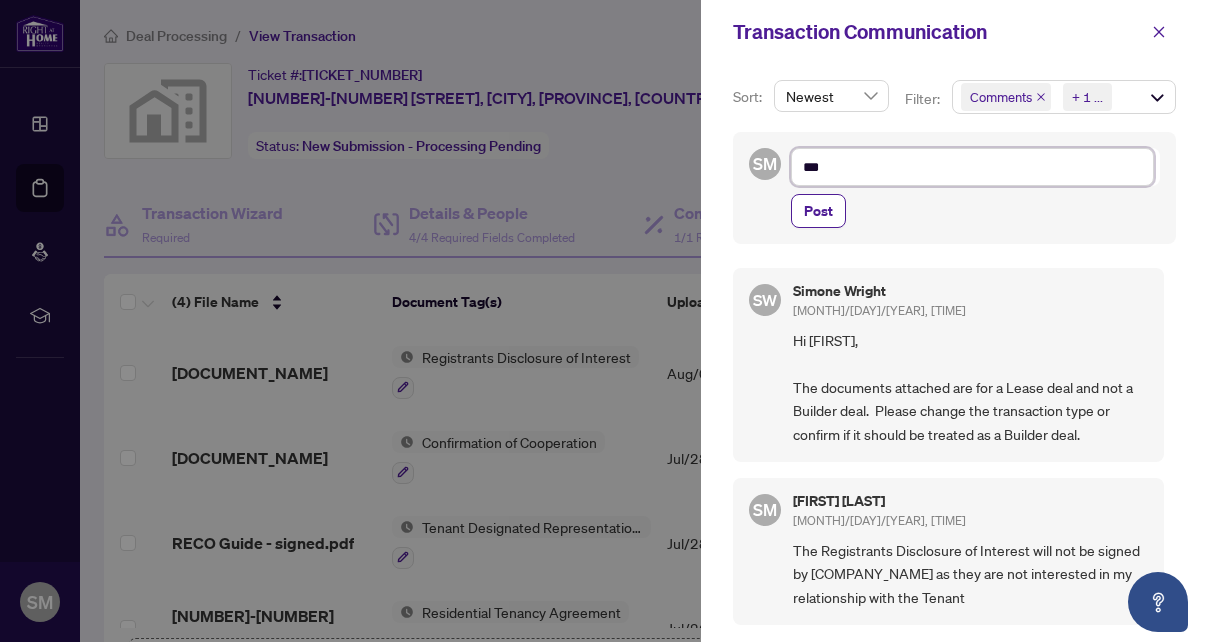 type on "***" 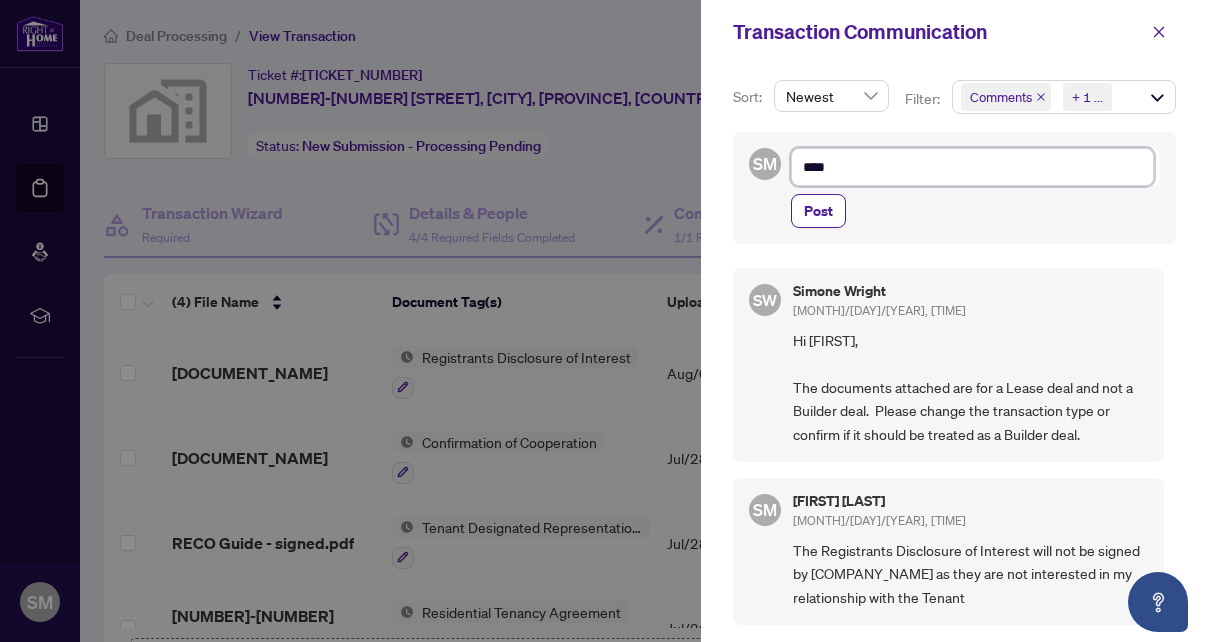 type on "*****" 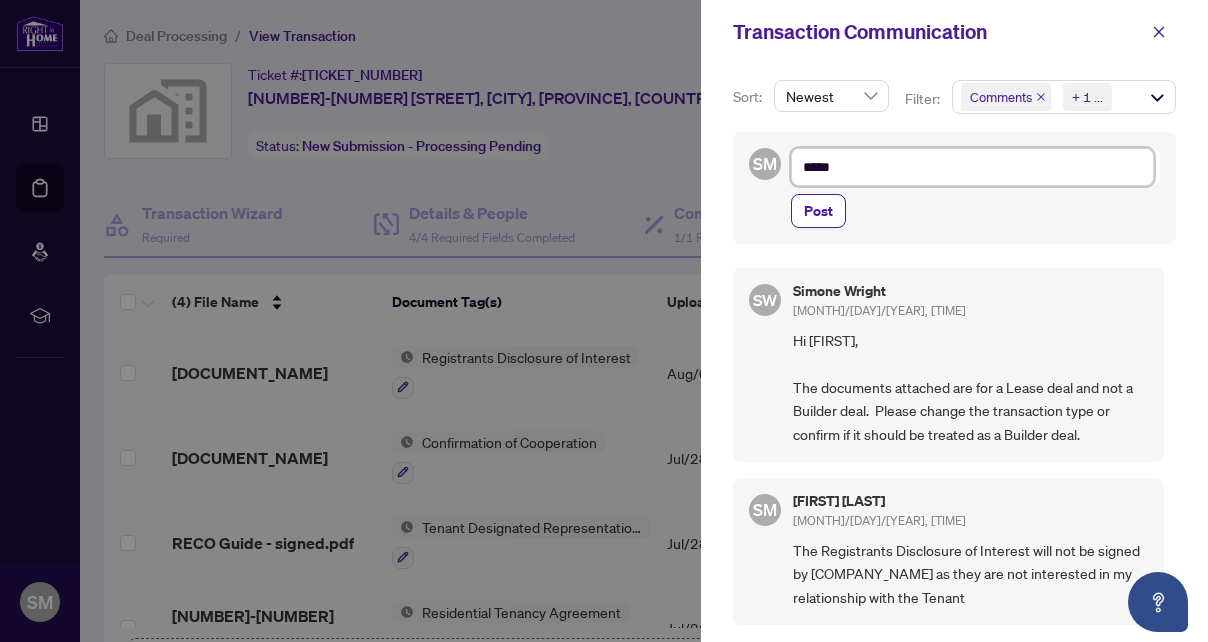type on "******" 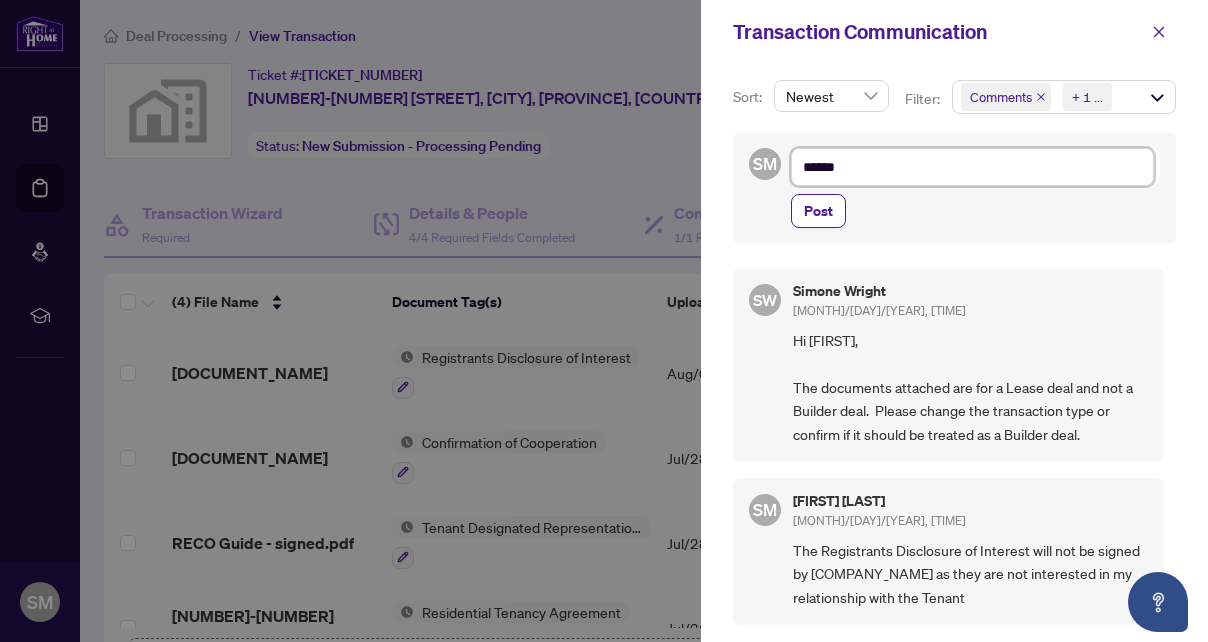 type on "*******" 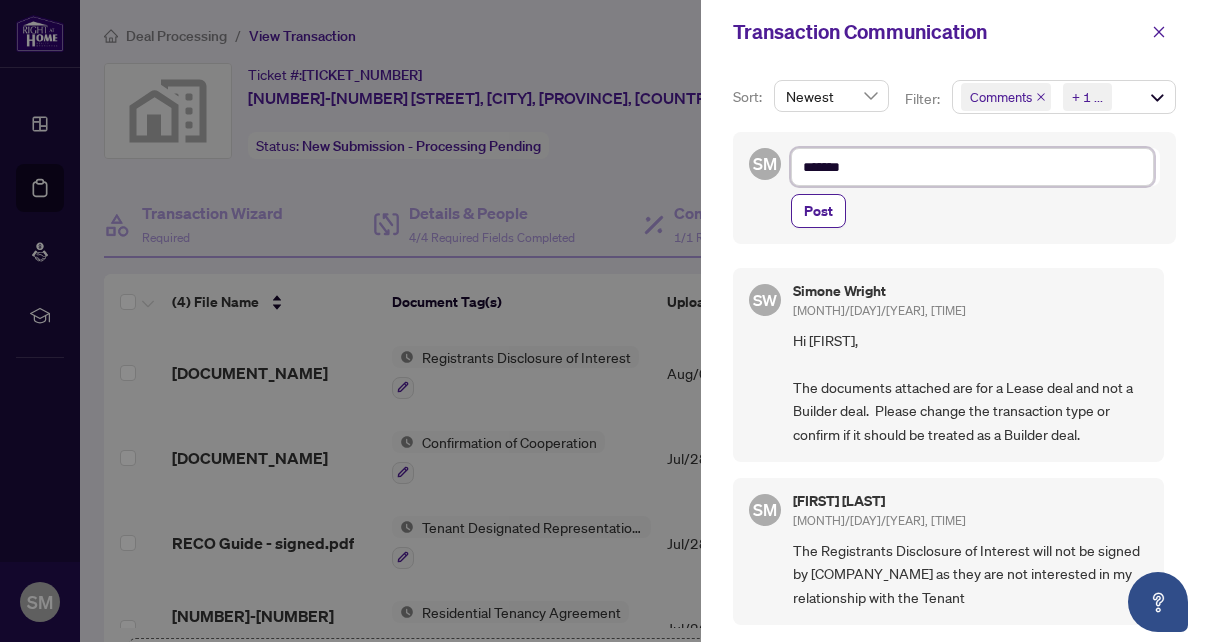 type on "********" 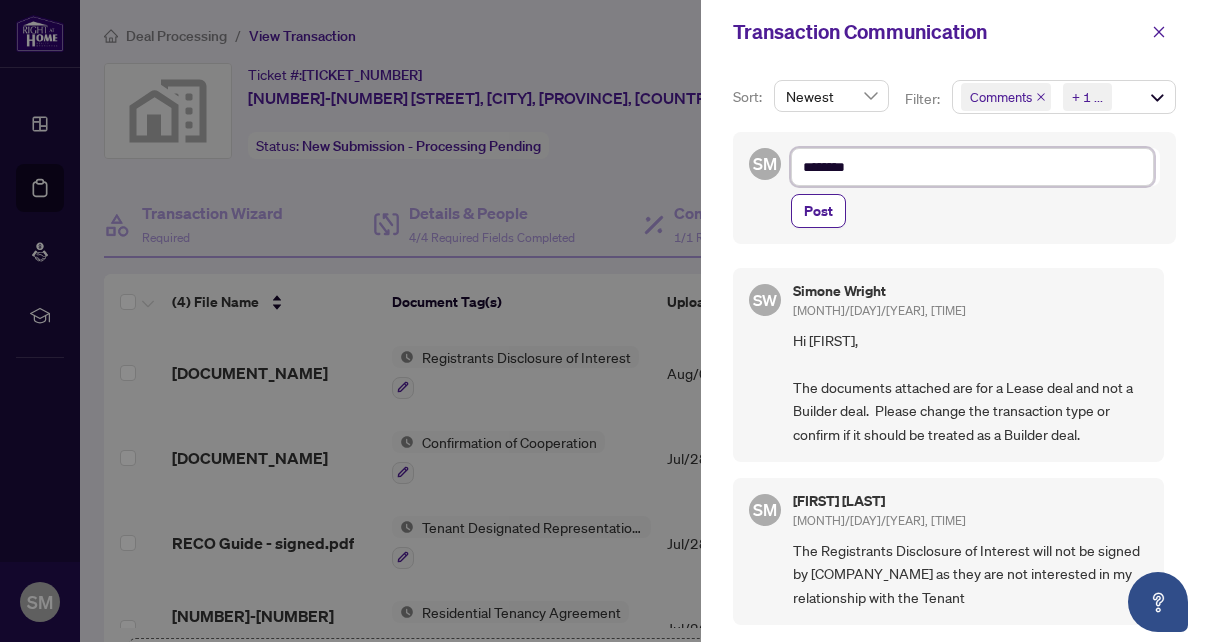 type on "*********" 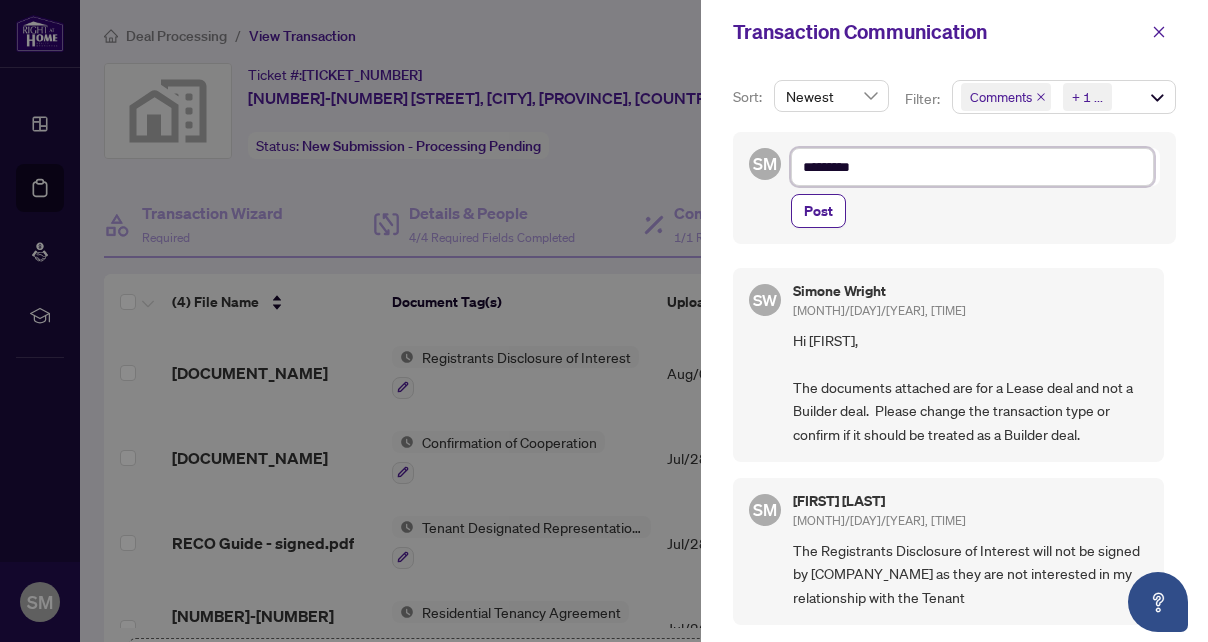 type on "*********" 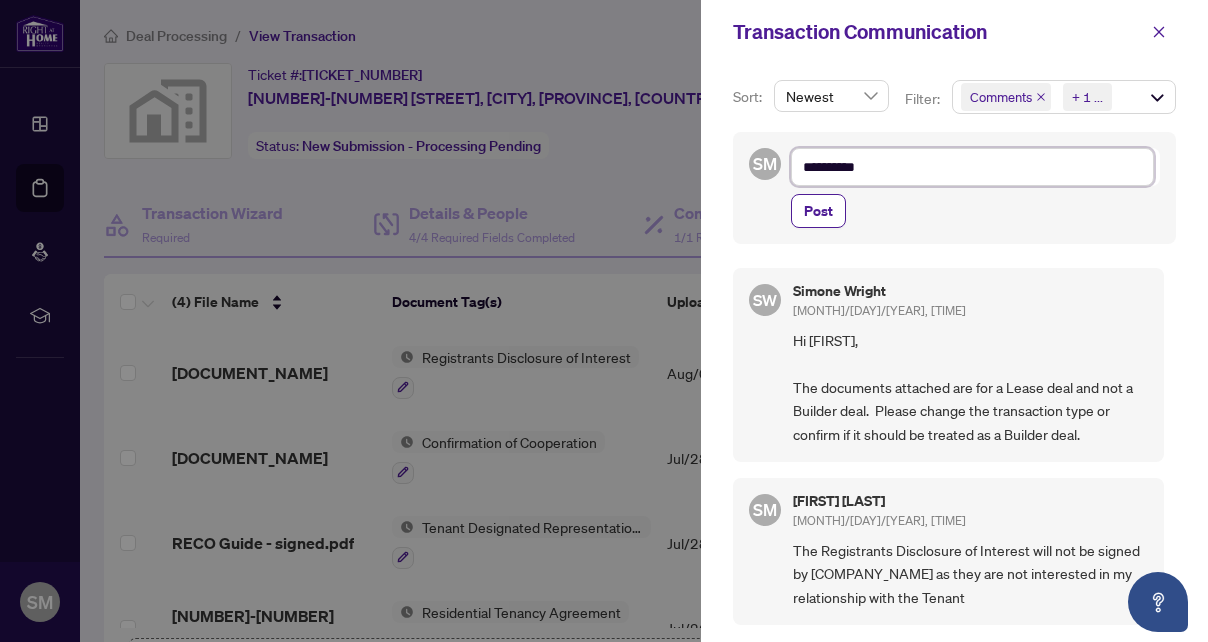 type on "**********" 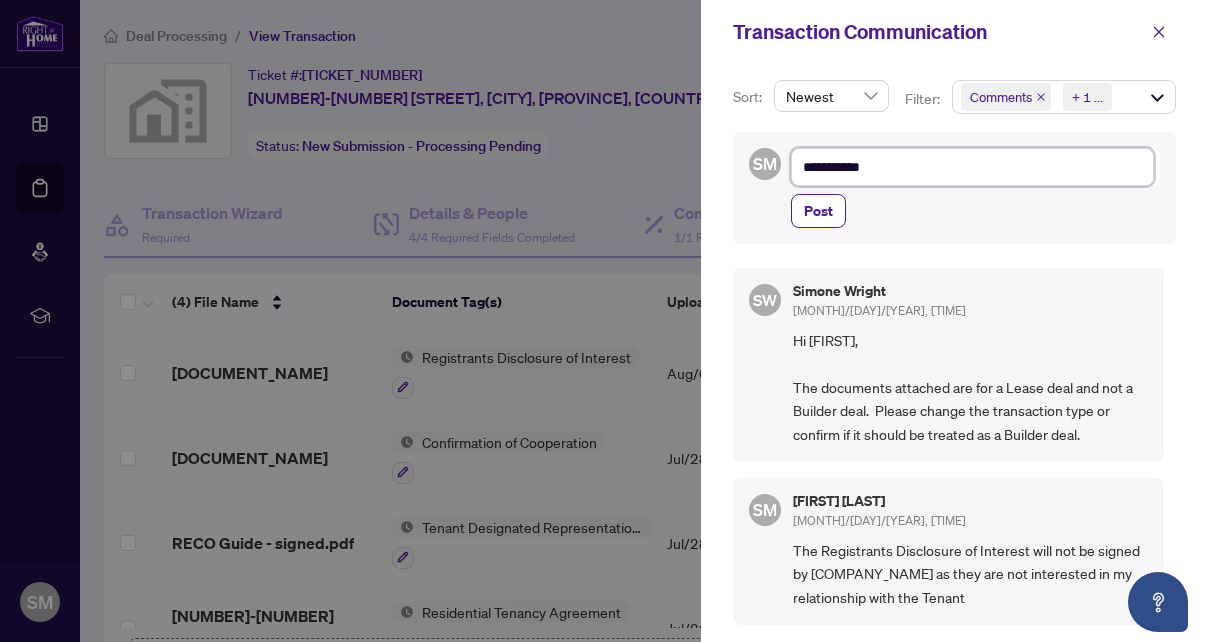 type on "**********" 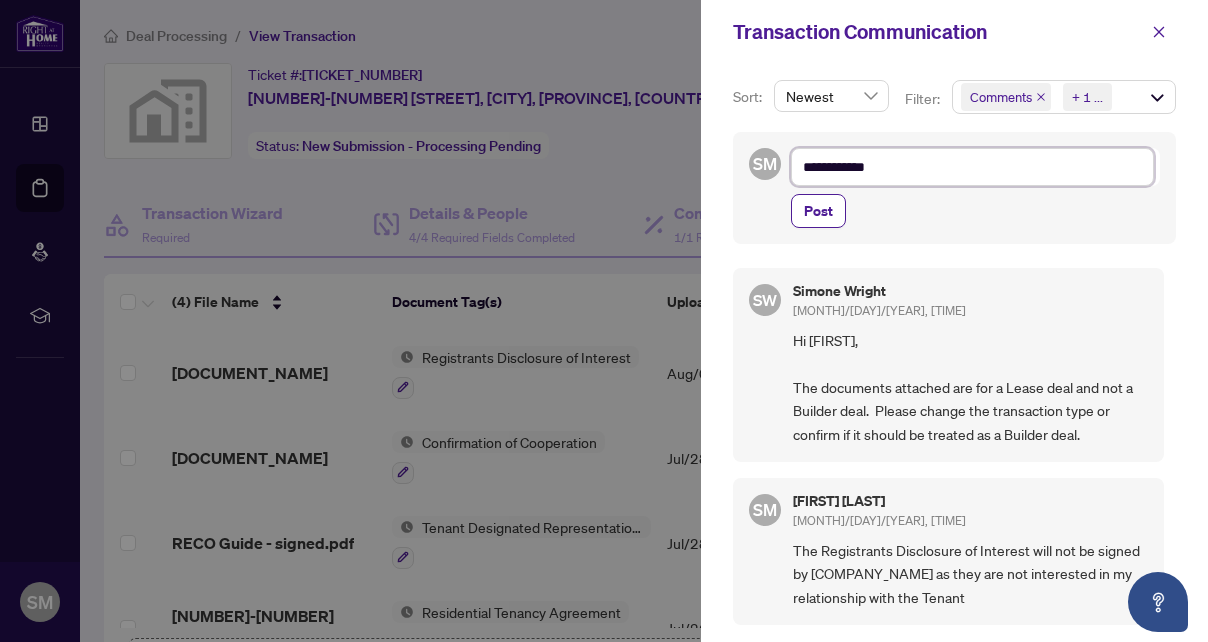 type on "**********" 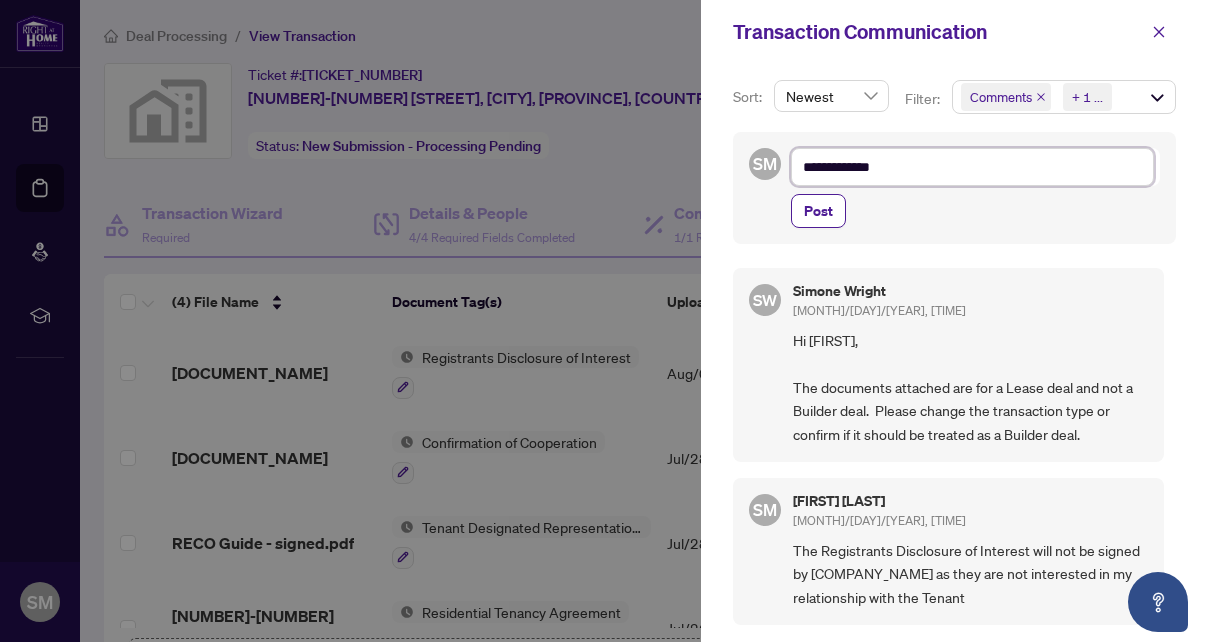 type on "**********" 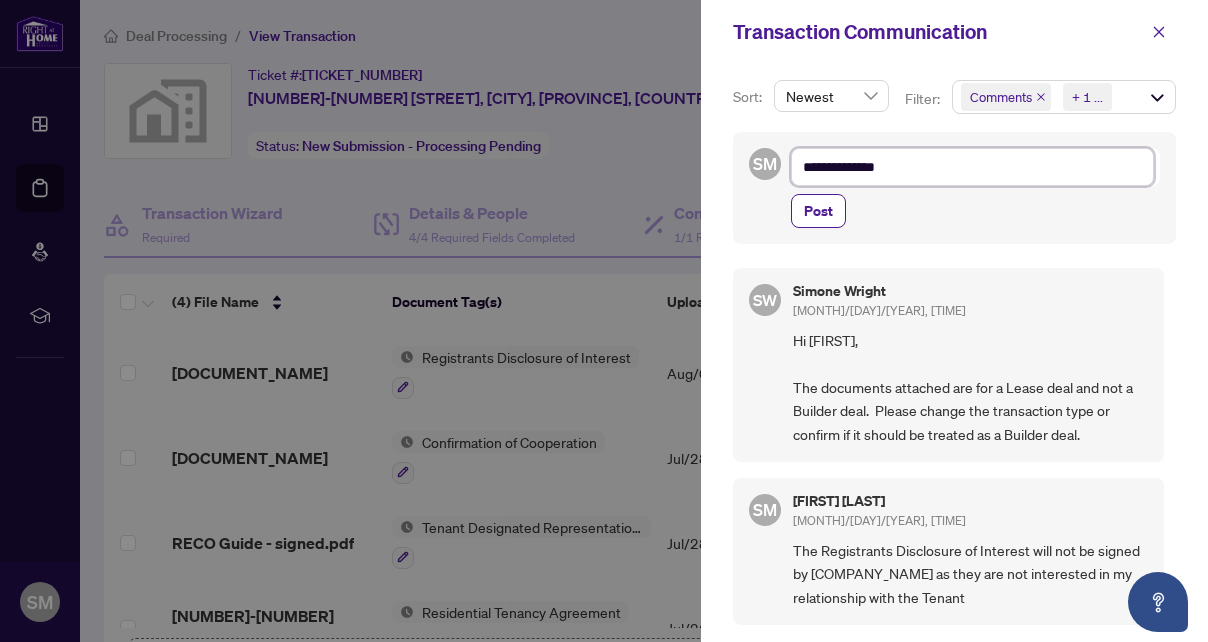 type on "**********" 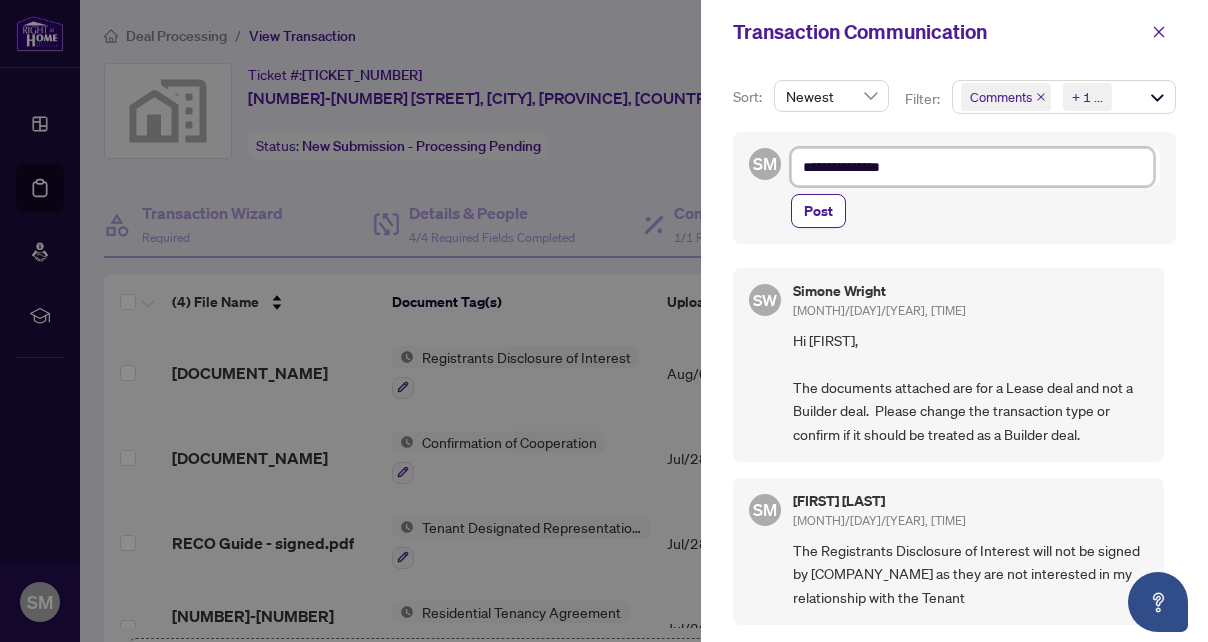type on "**********" 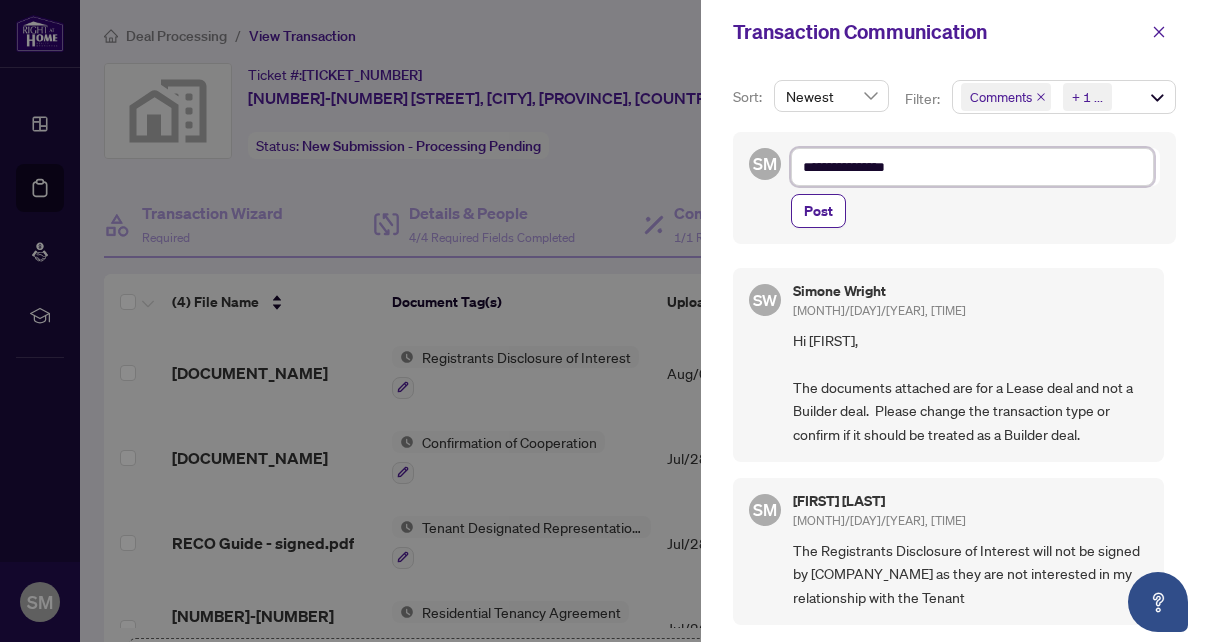 type on "**********" 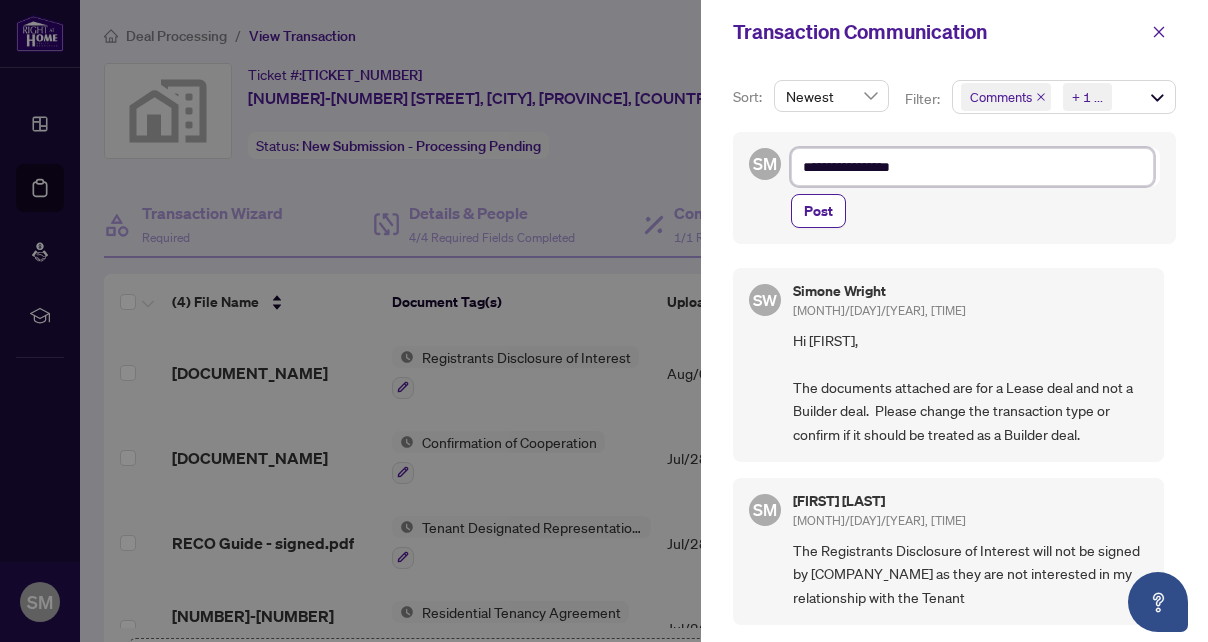 type on "**********" 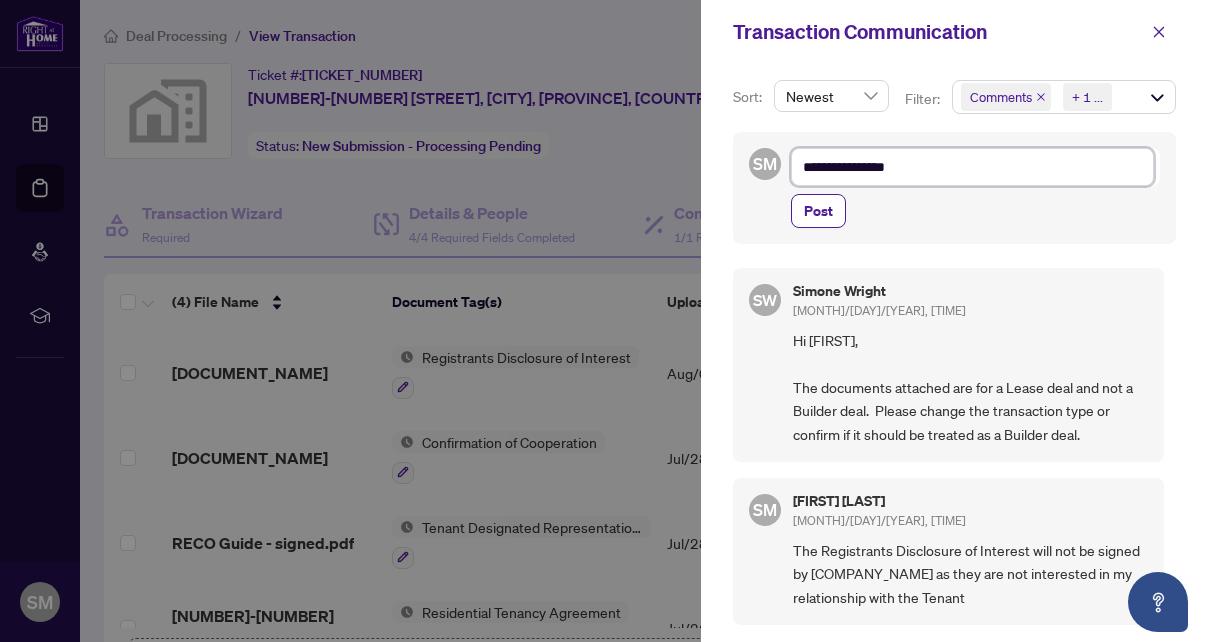type on "**********" 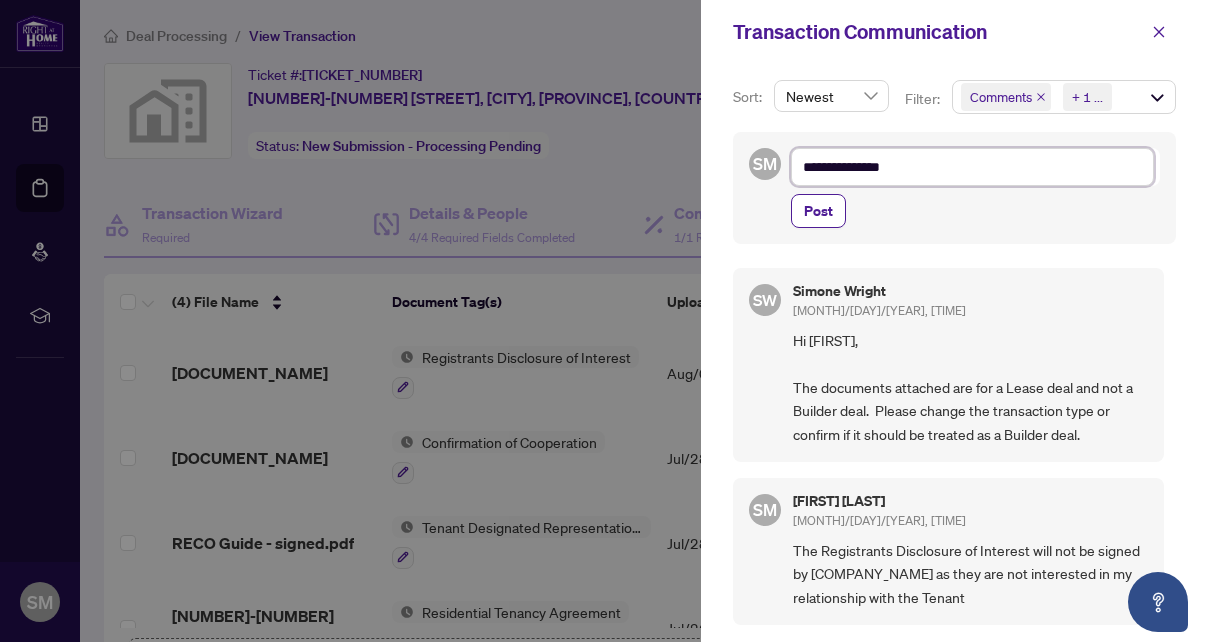 type on "**********" 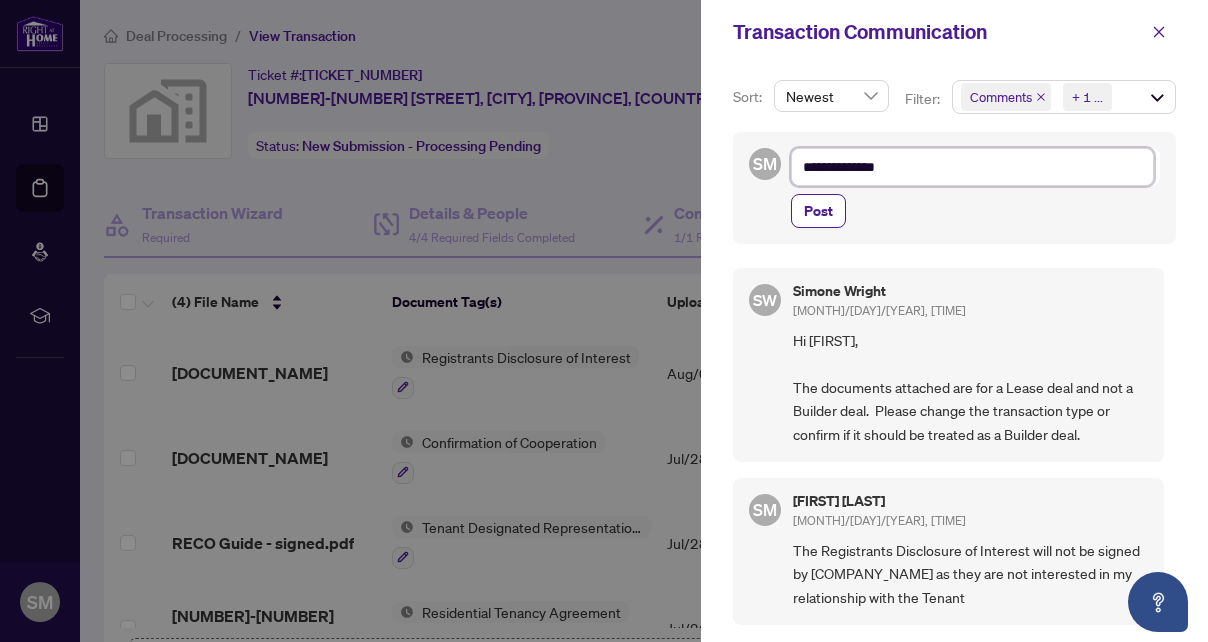 type on "**********" 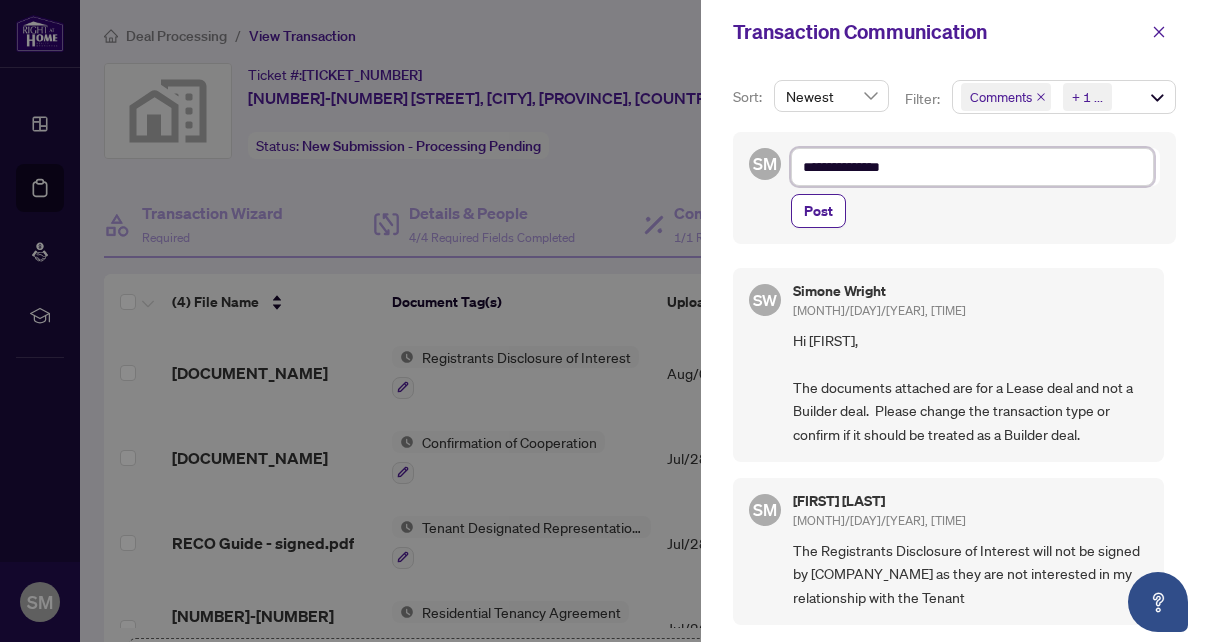 type on "**********" 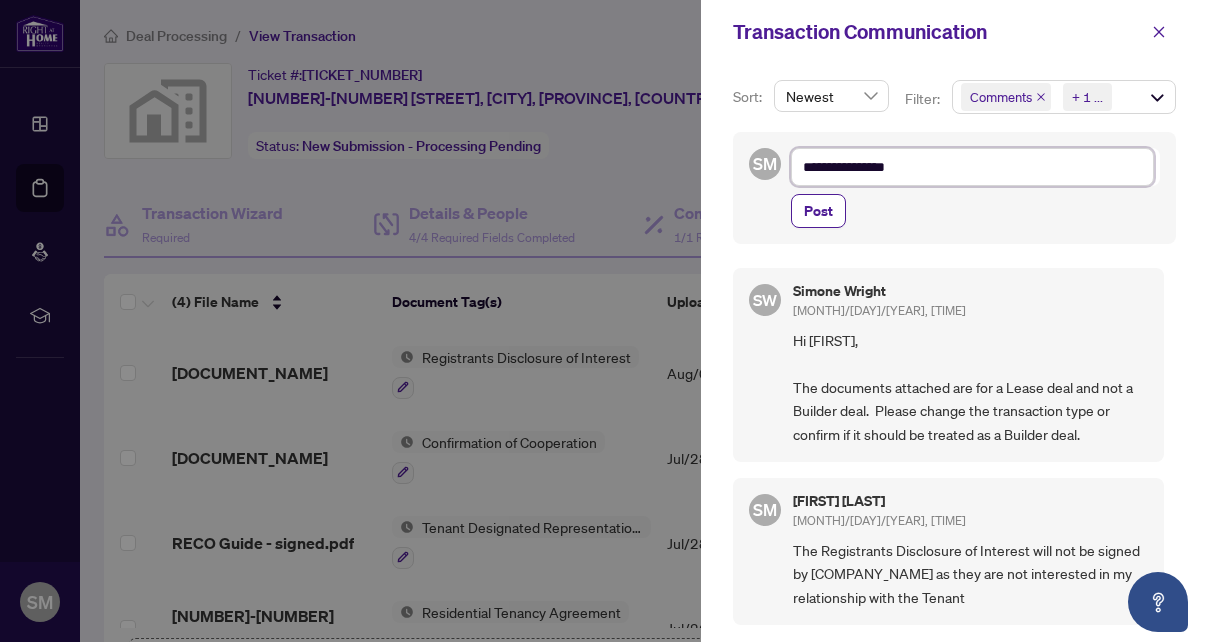 type on "**********" 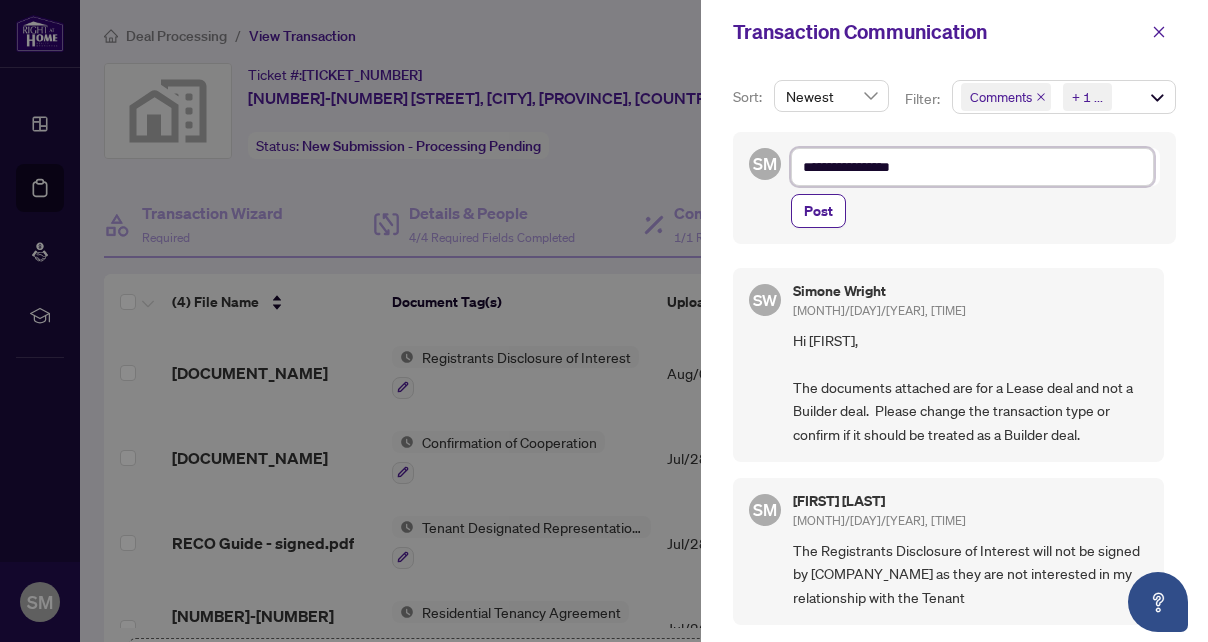 type on "**********" 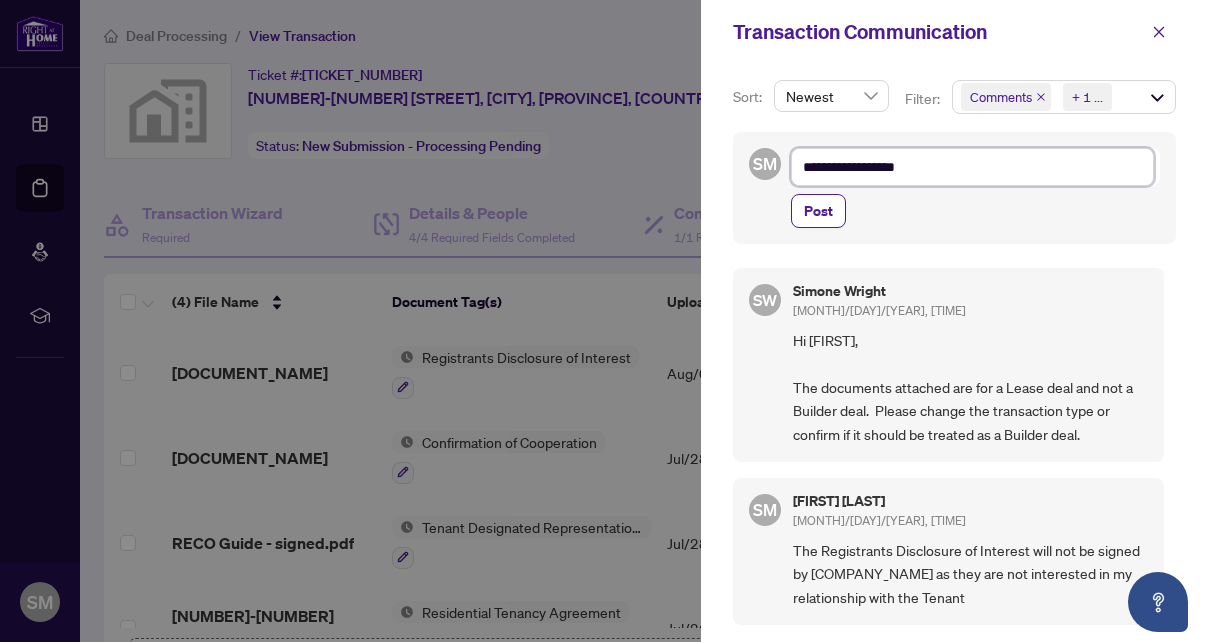 type on "**********" 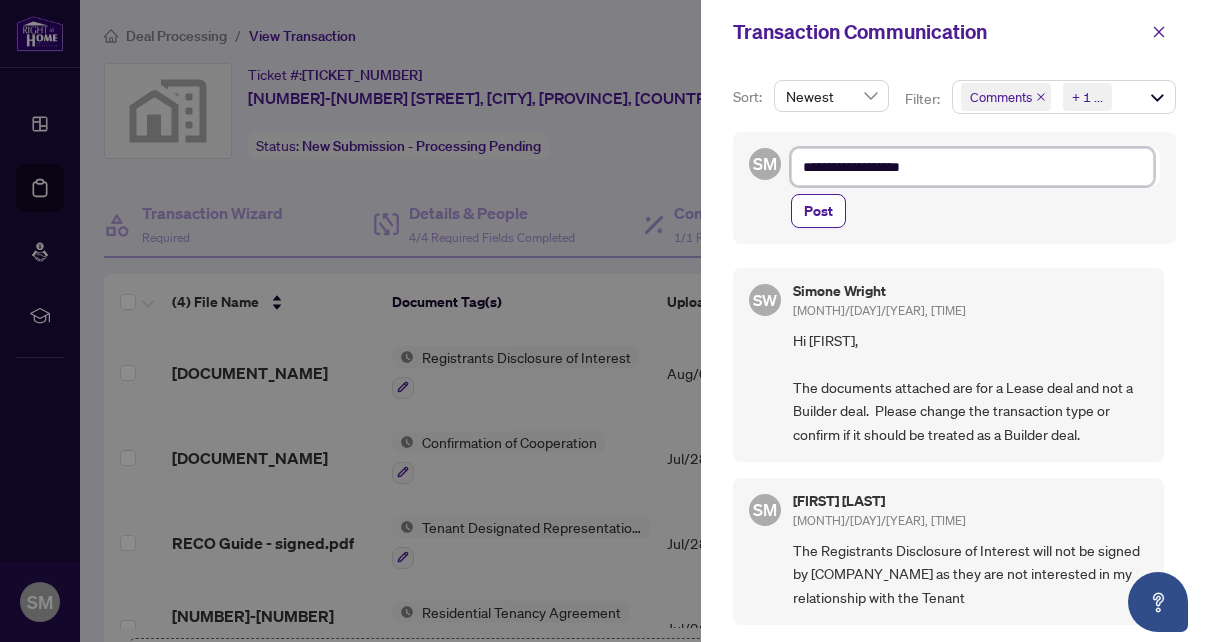 type on "**********" 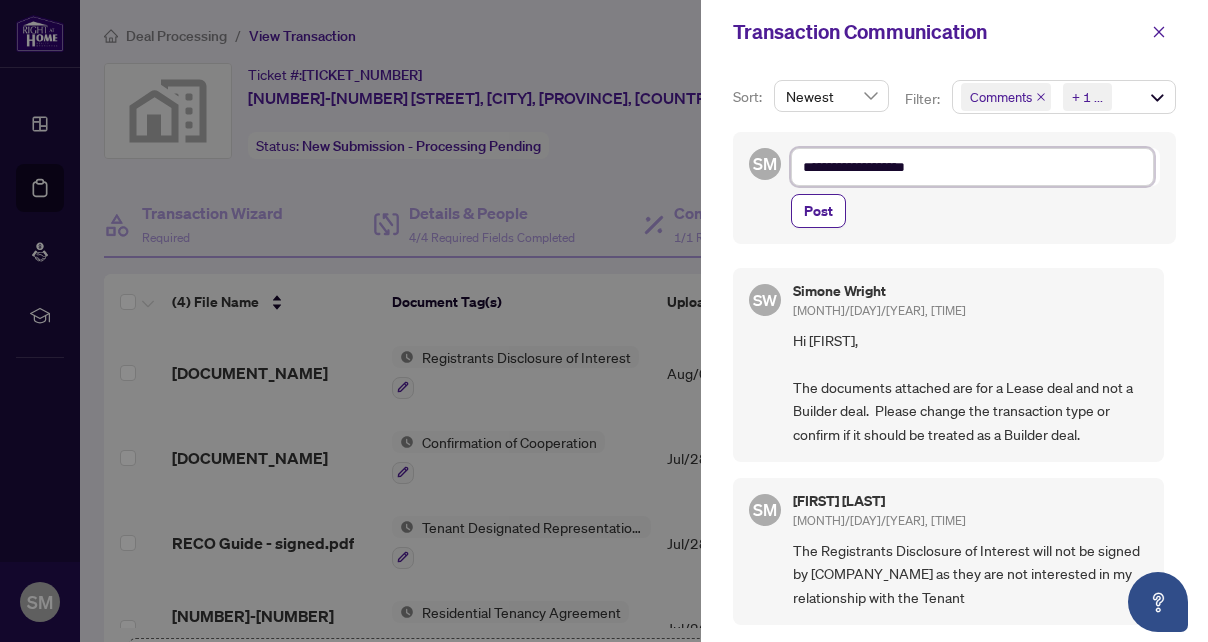 type on "**********" 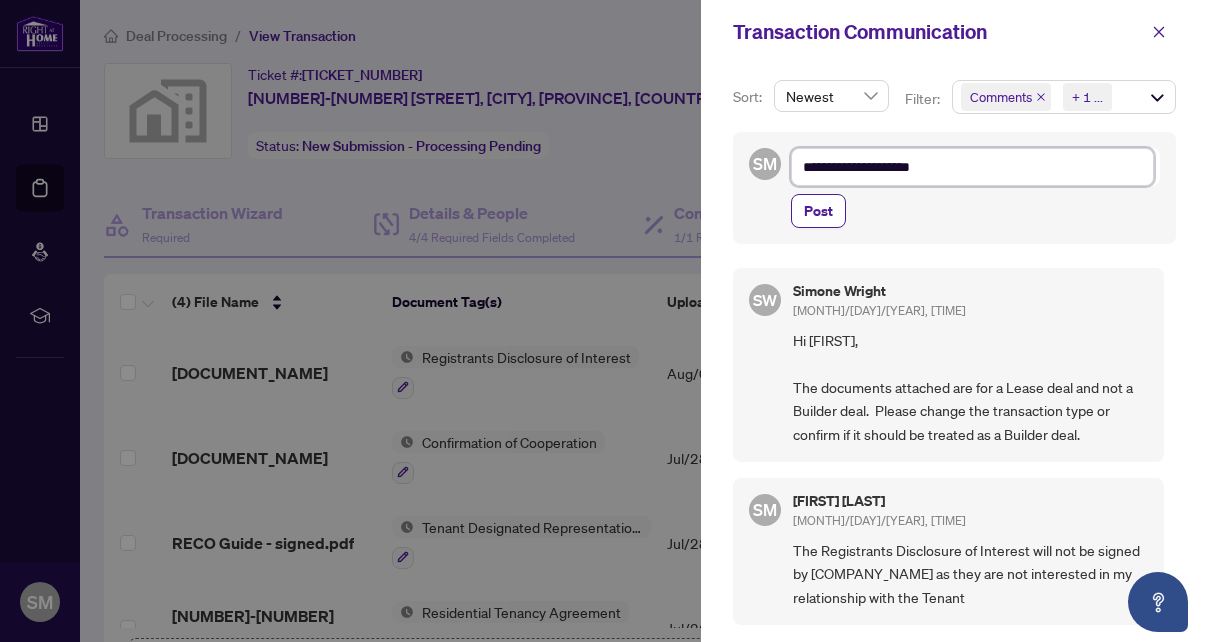 type on "**********" 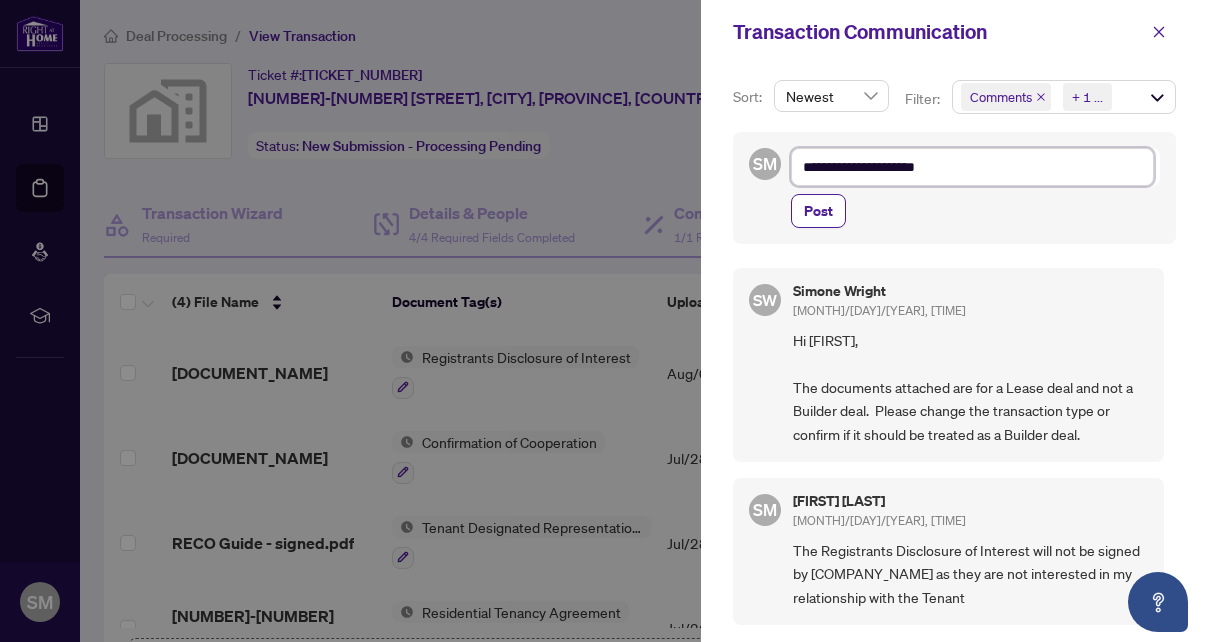 type on "**********" 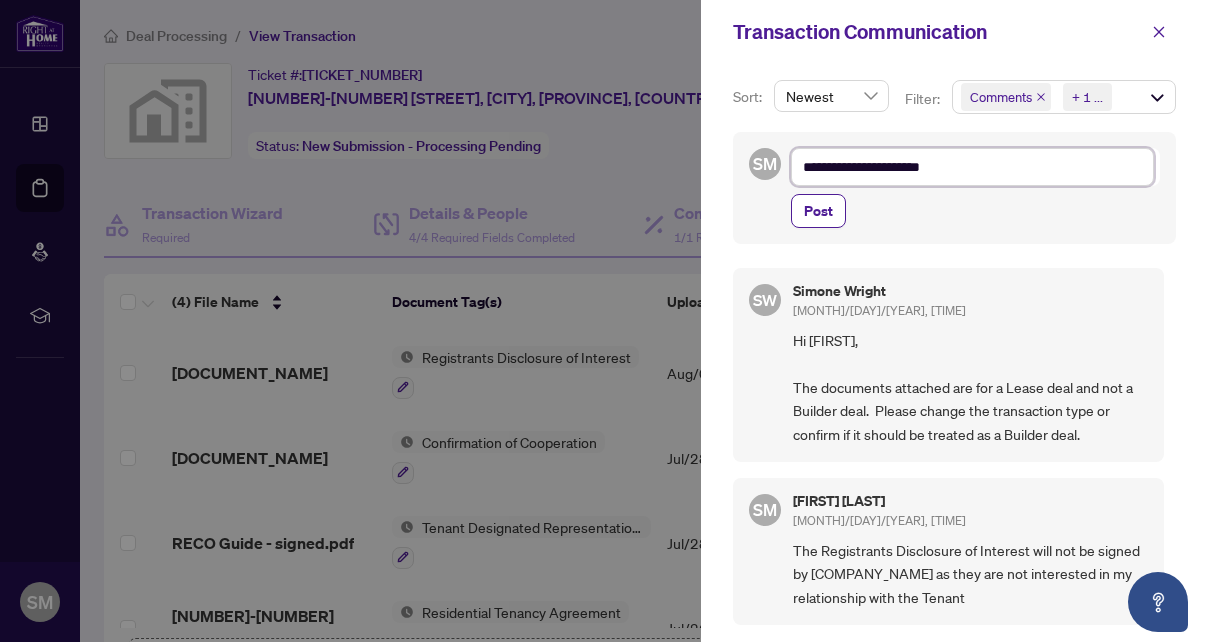 type on "**********" 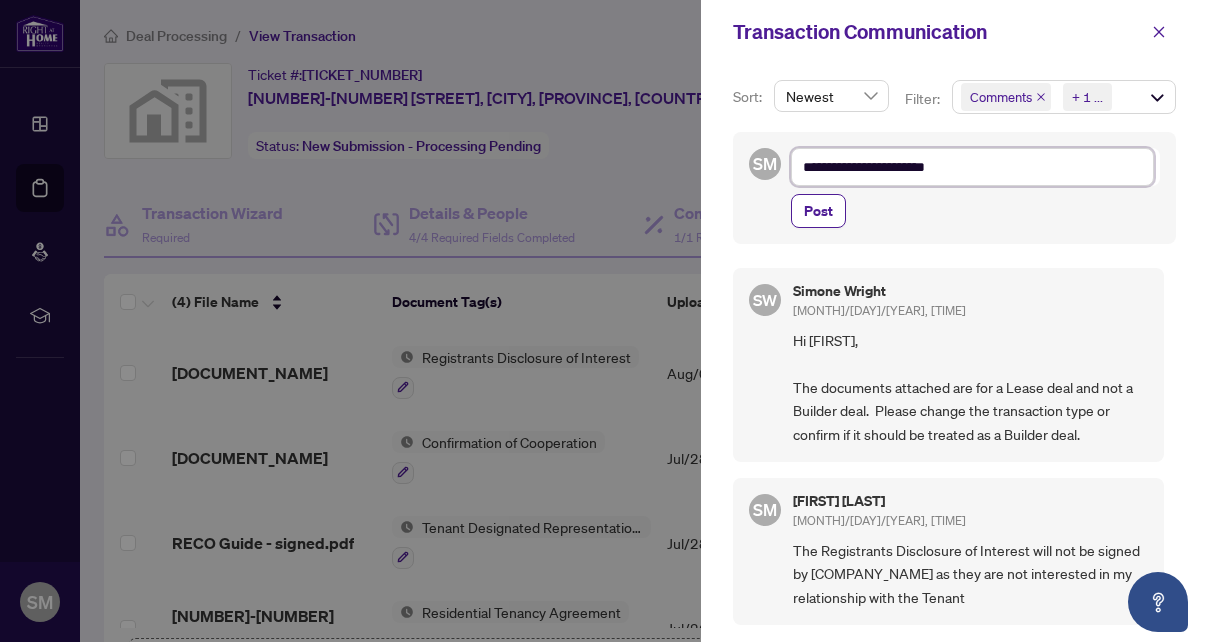 type on "**********" 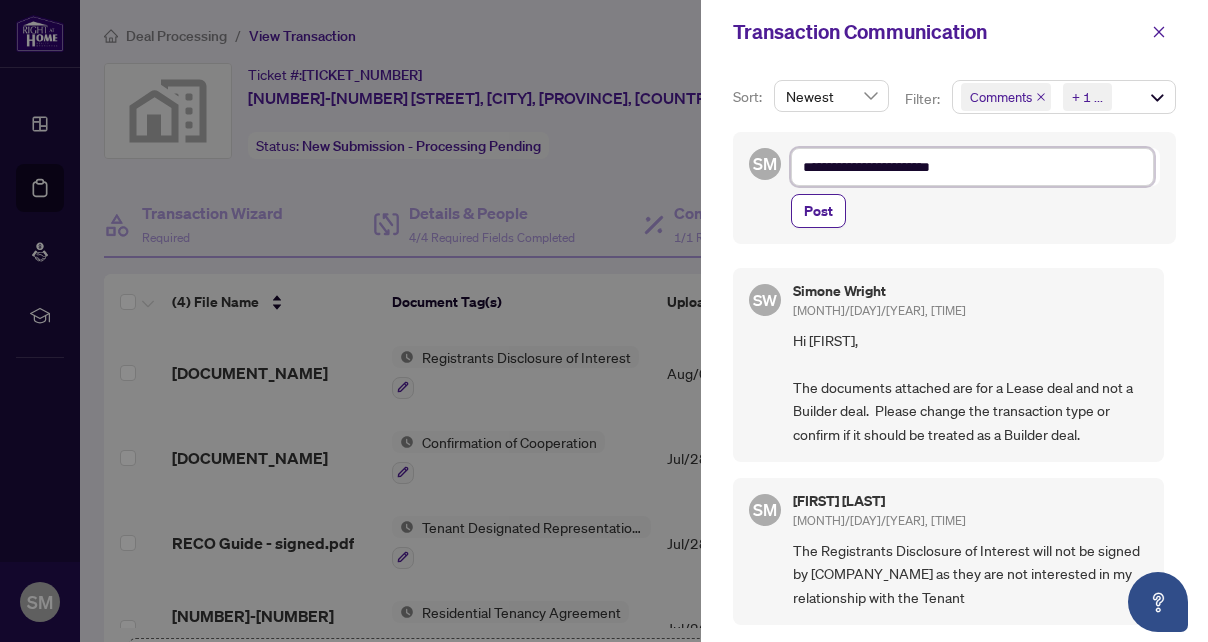 type on "**********" 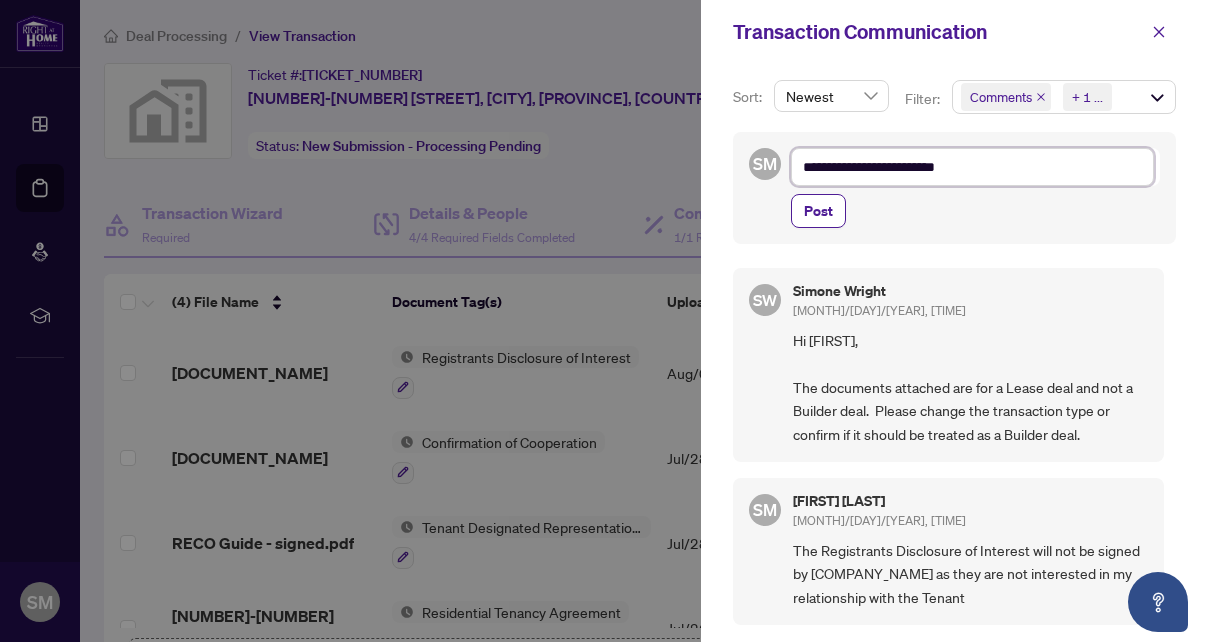 type on "**********" 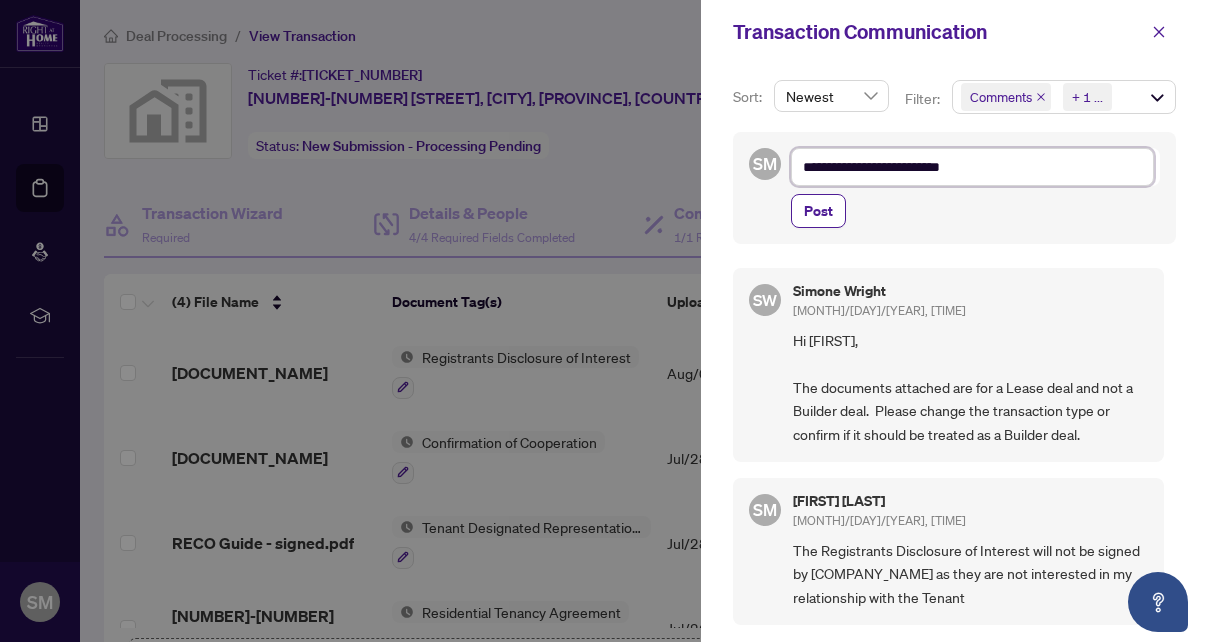 type on "**********" 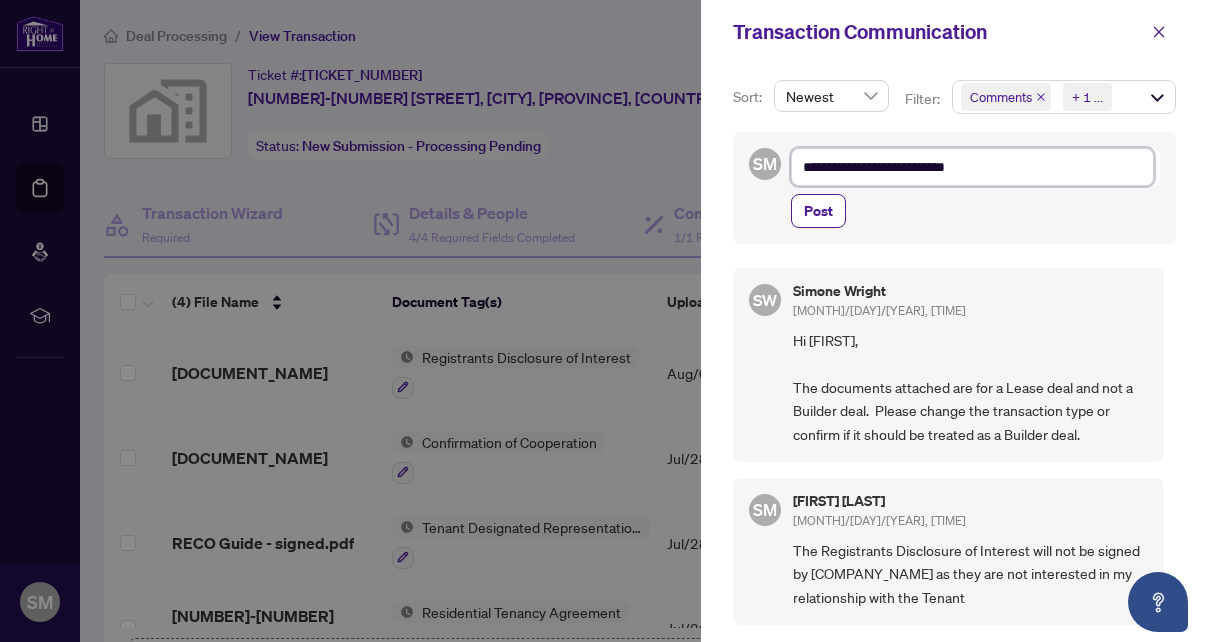 type on "**********" 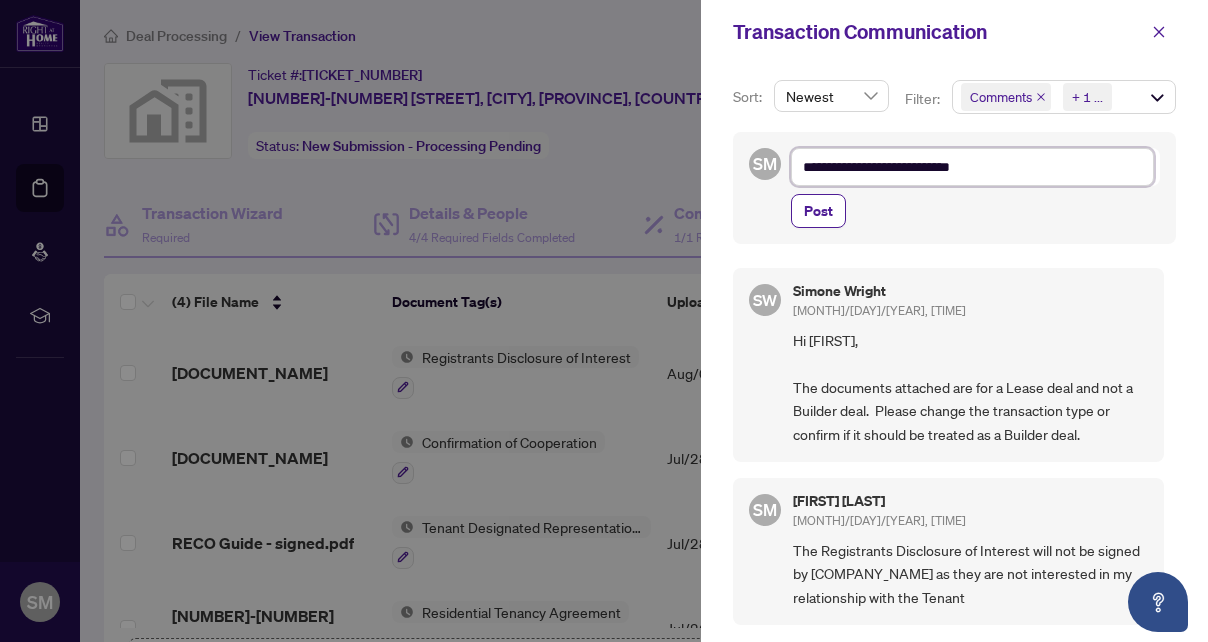 type on "**********" 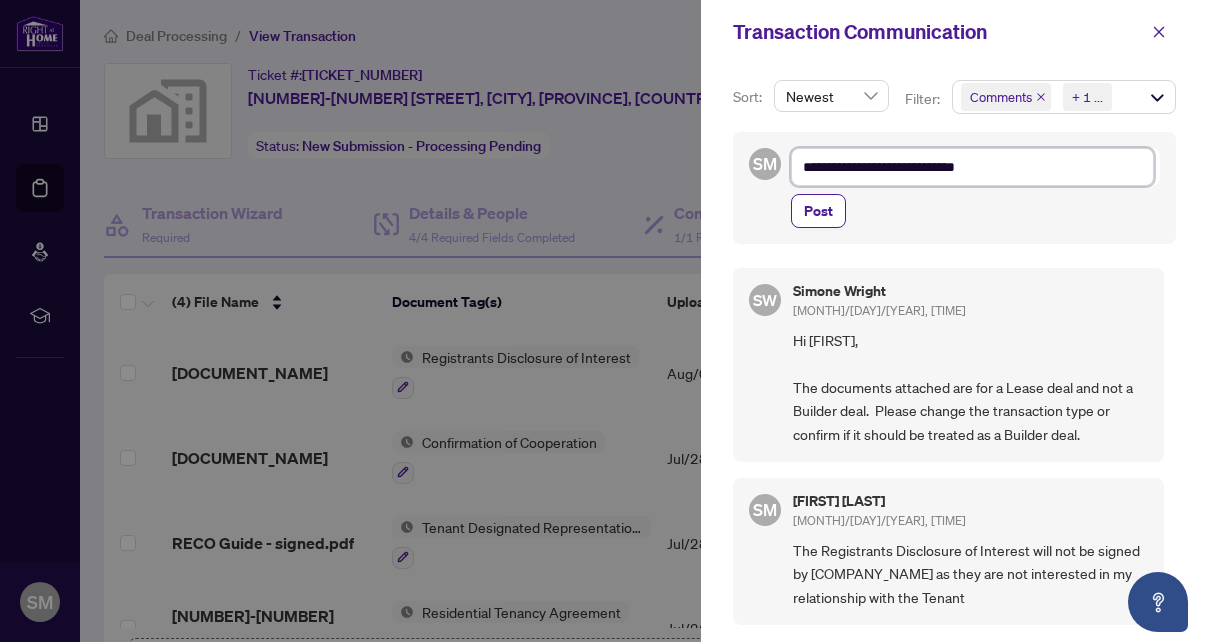 type on "**********" 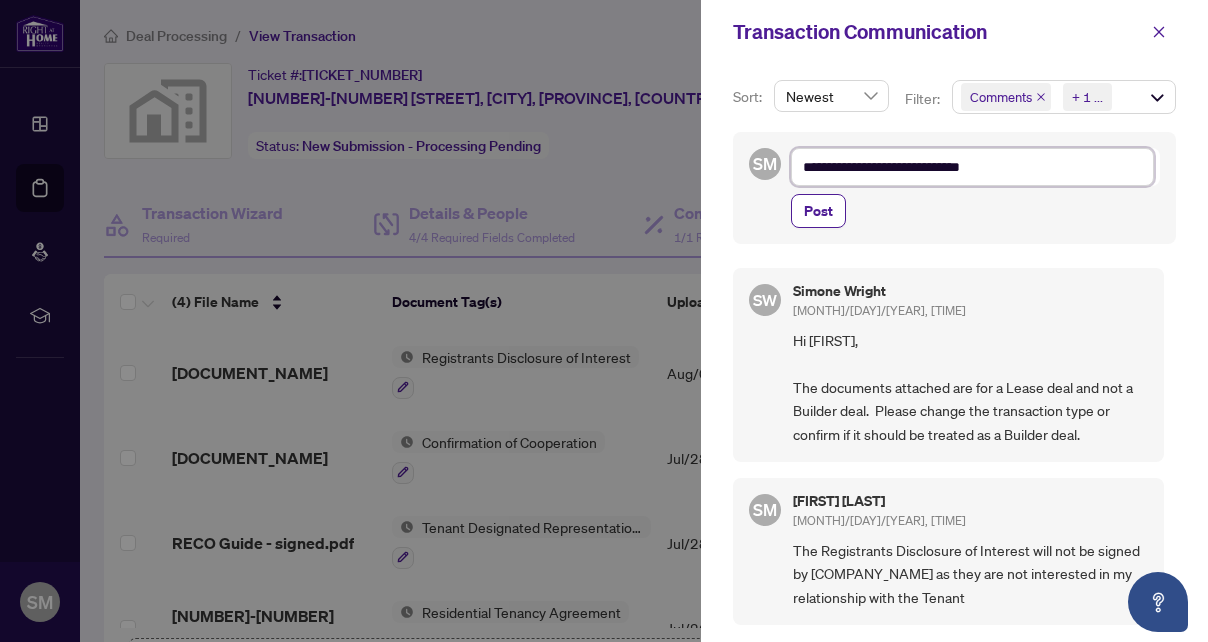 type on "**********" 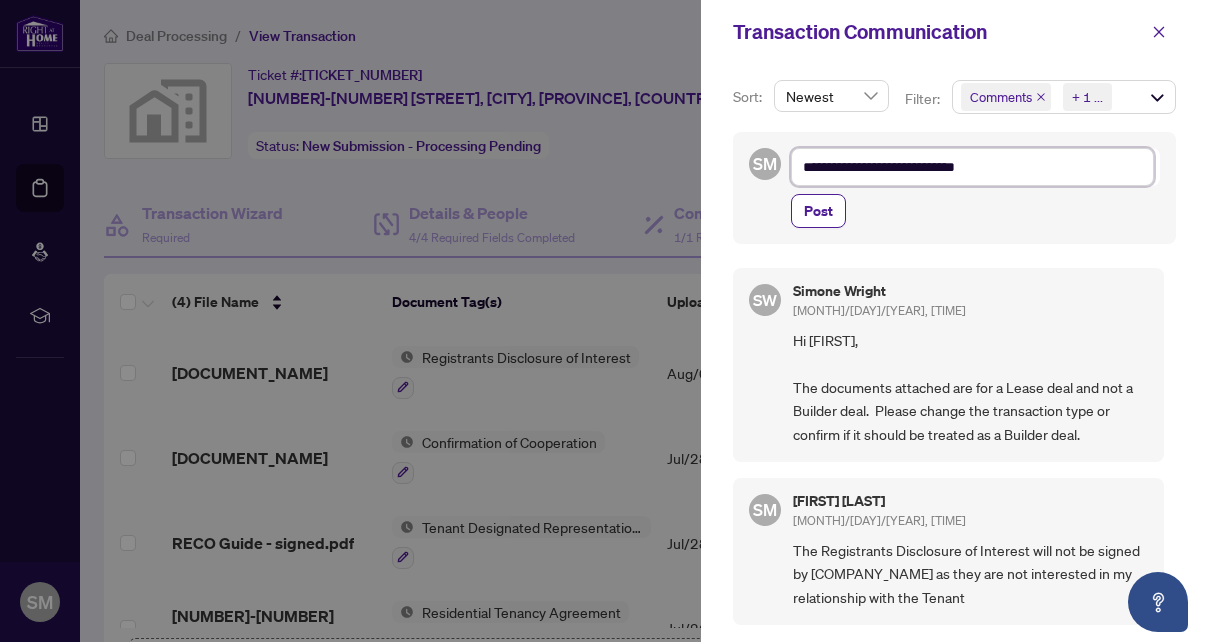 type on "**********" 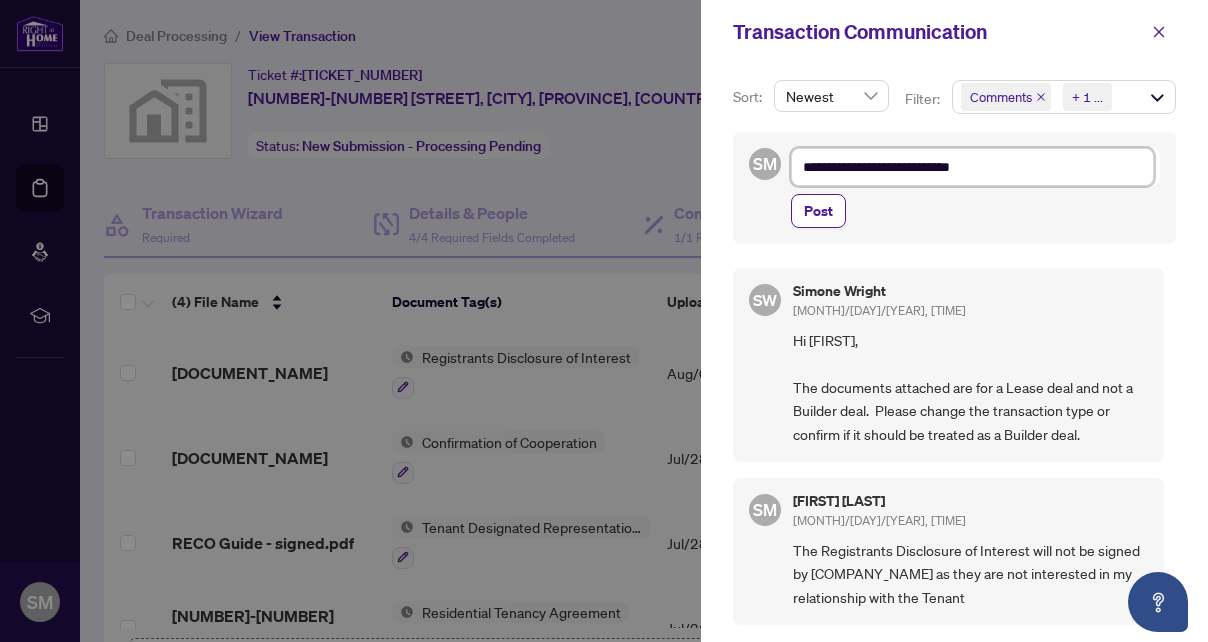 type on "**********" 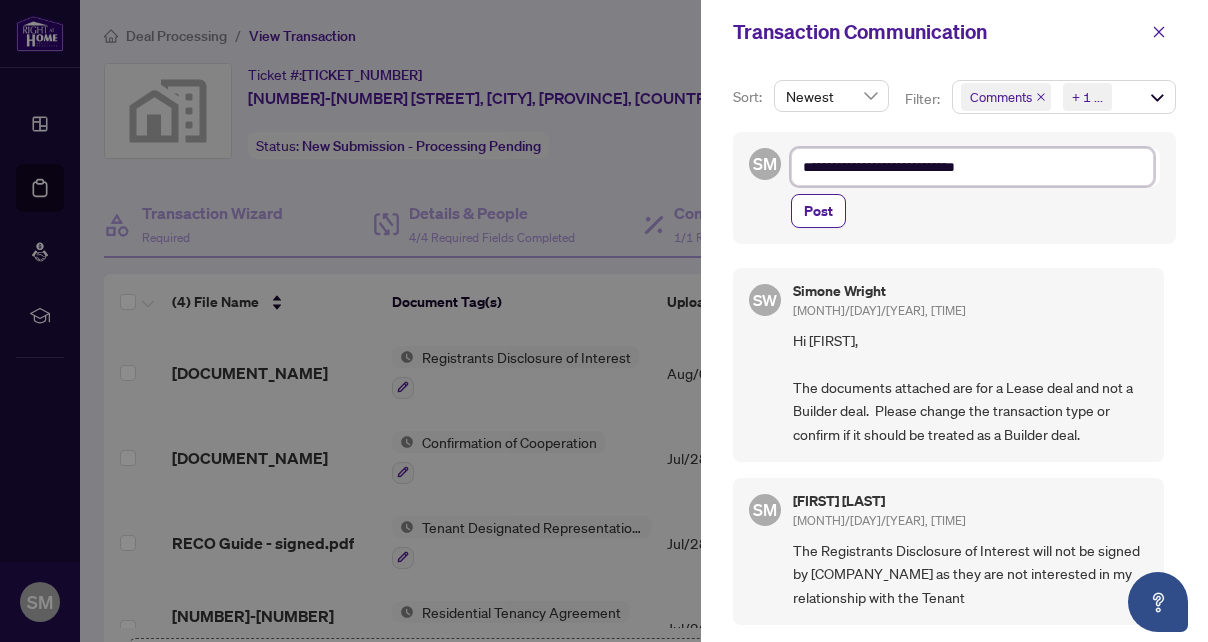 type on "**********" 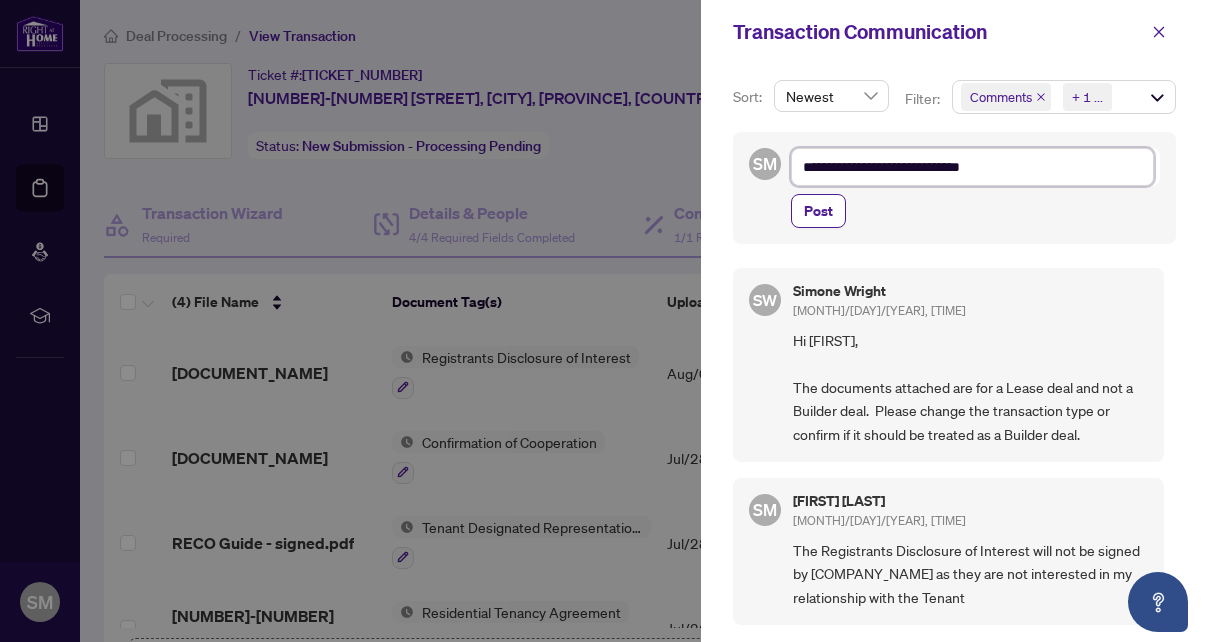 type on "**********" 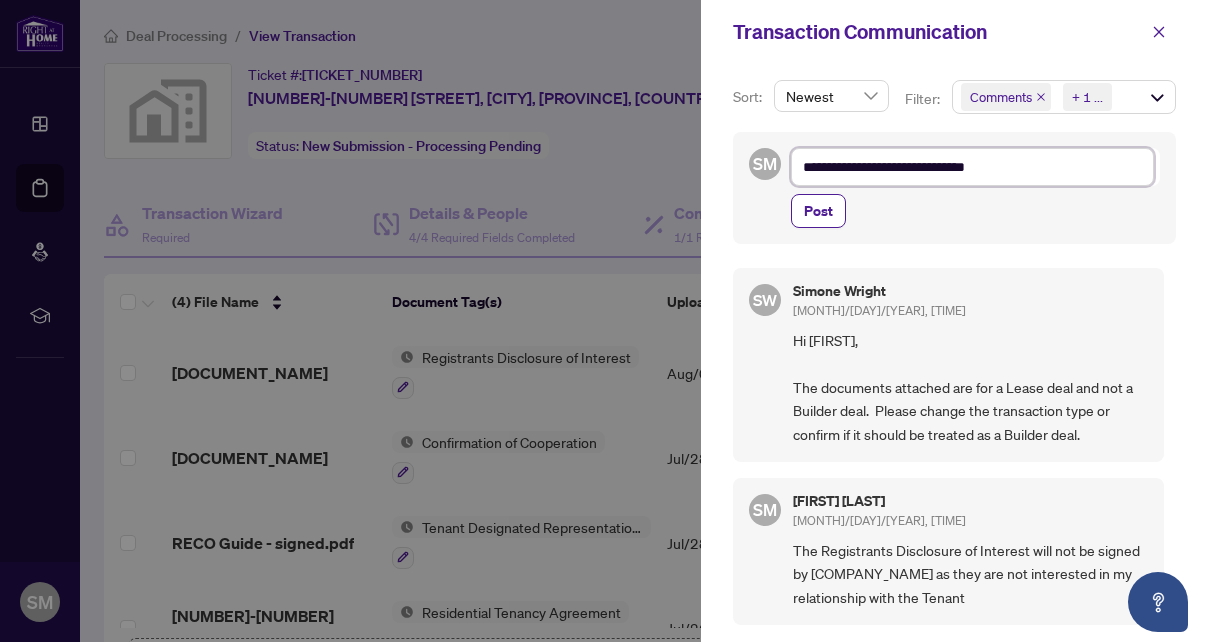type on "**********" 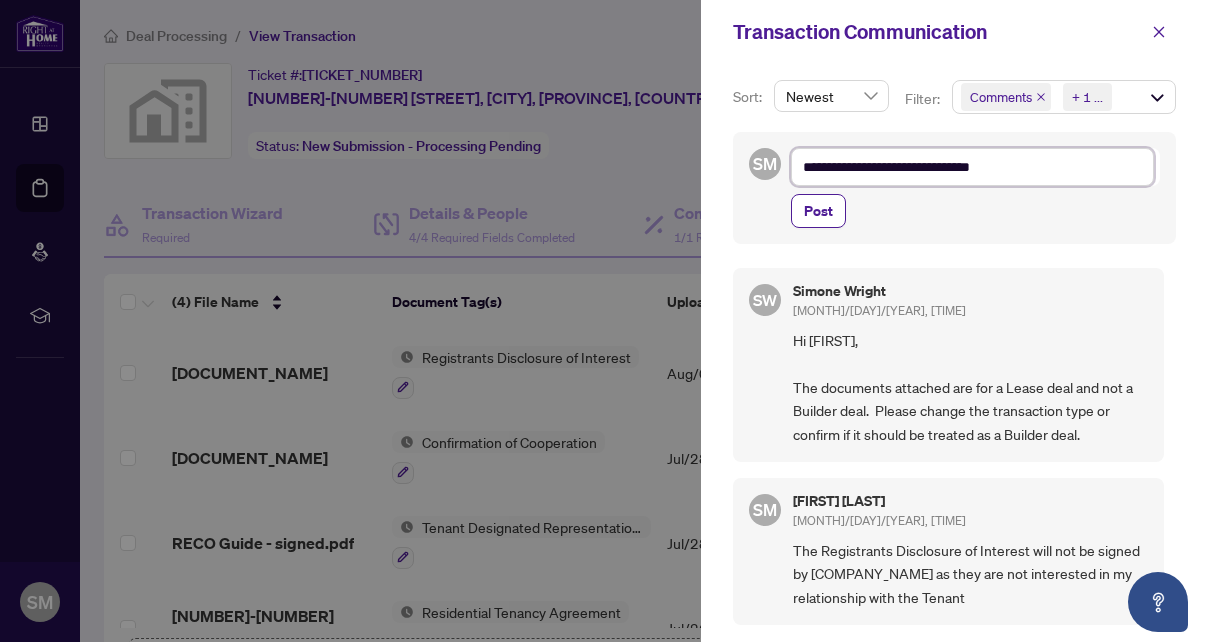 type on "**********" 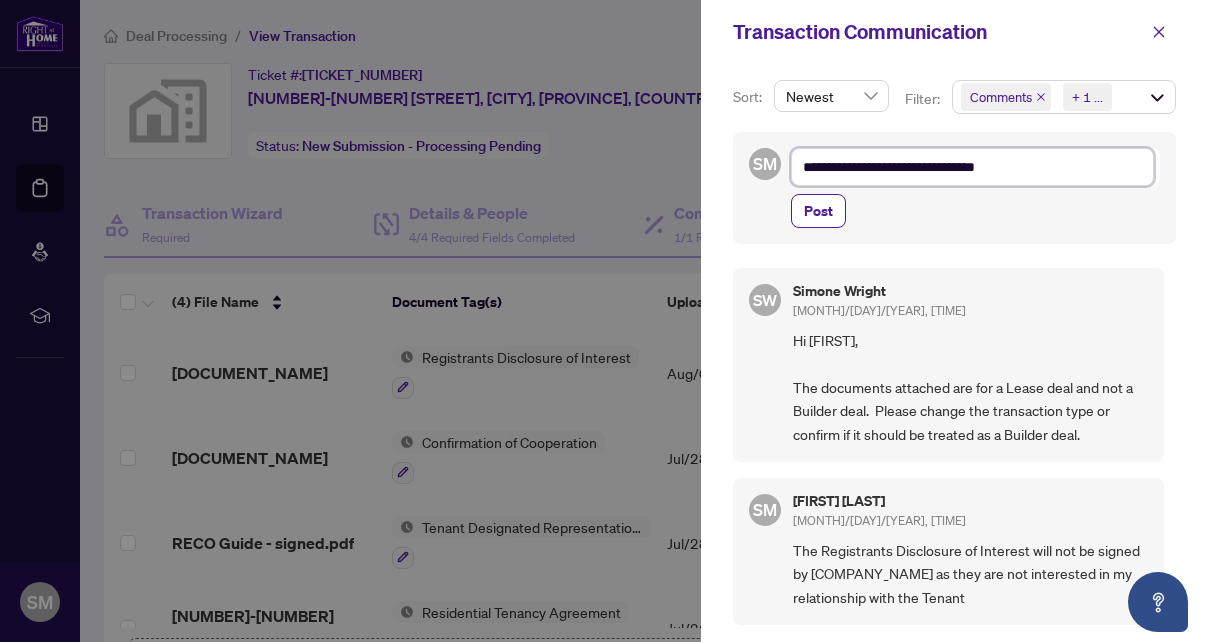 type on "**********" 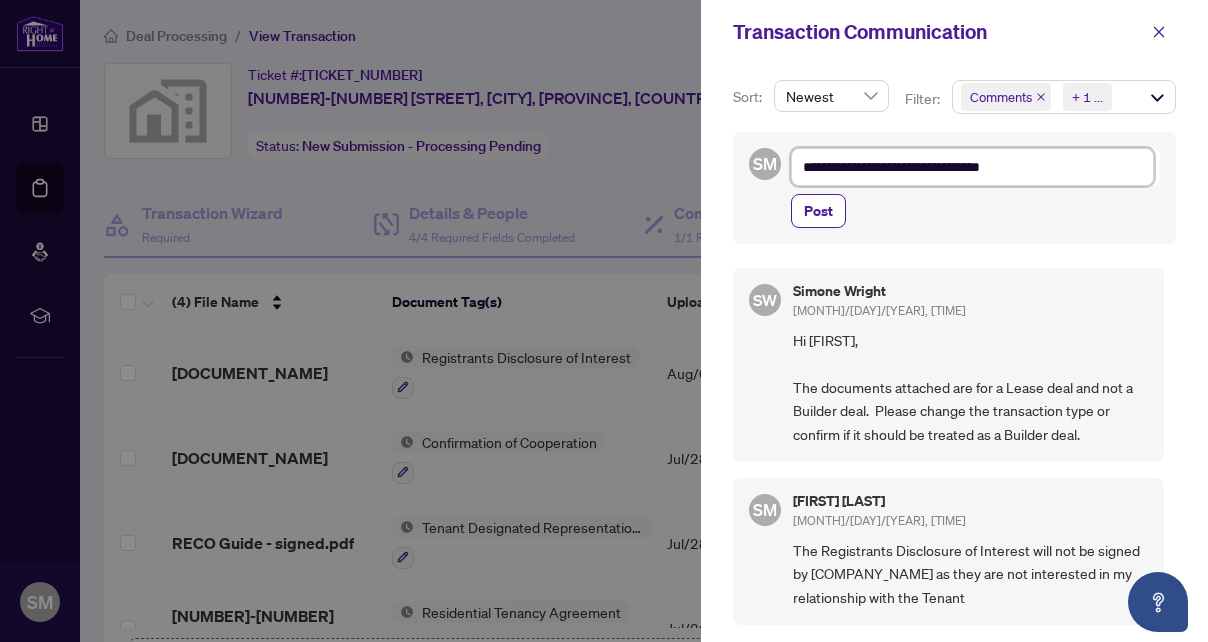 type on "**********" 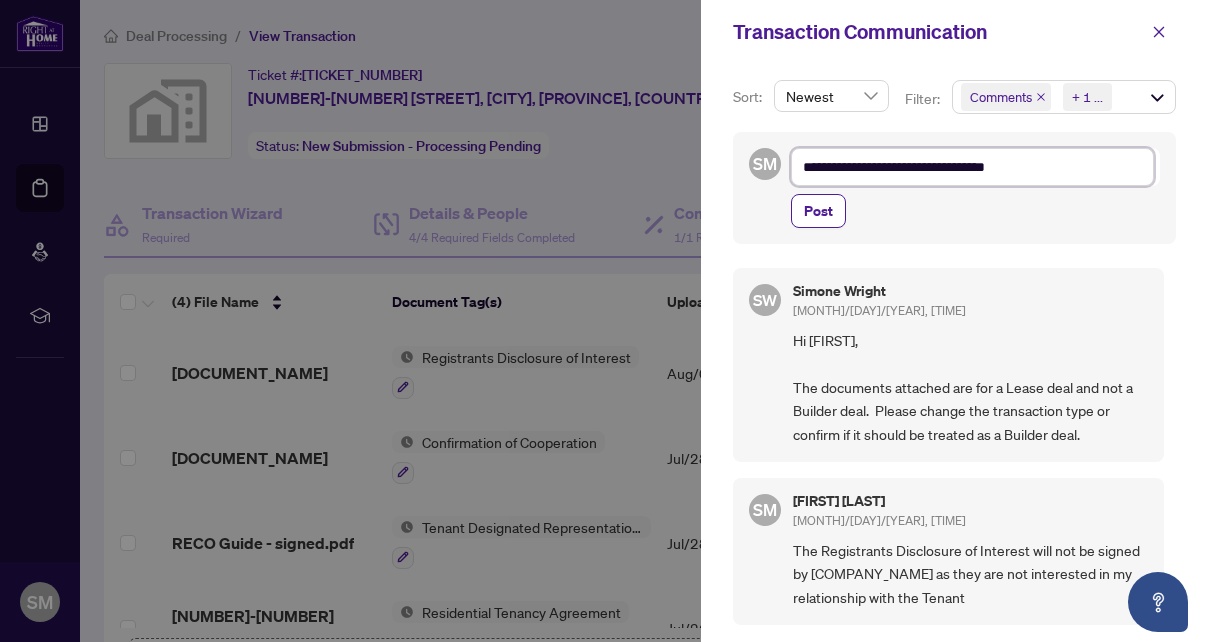type on "**********" 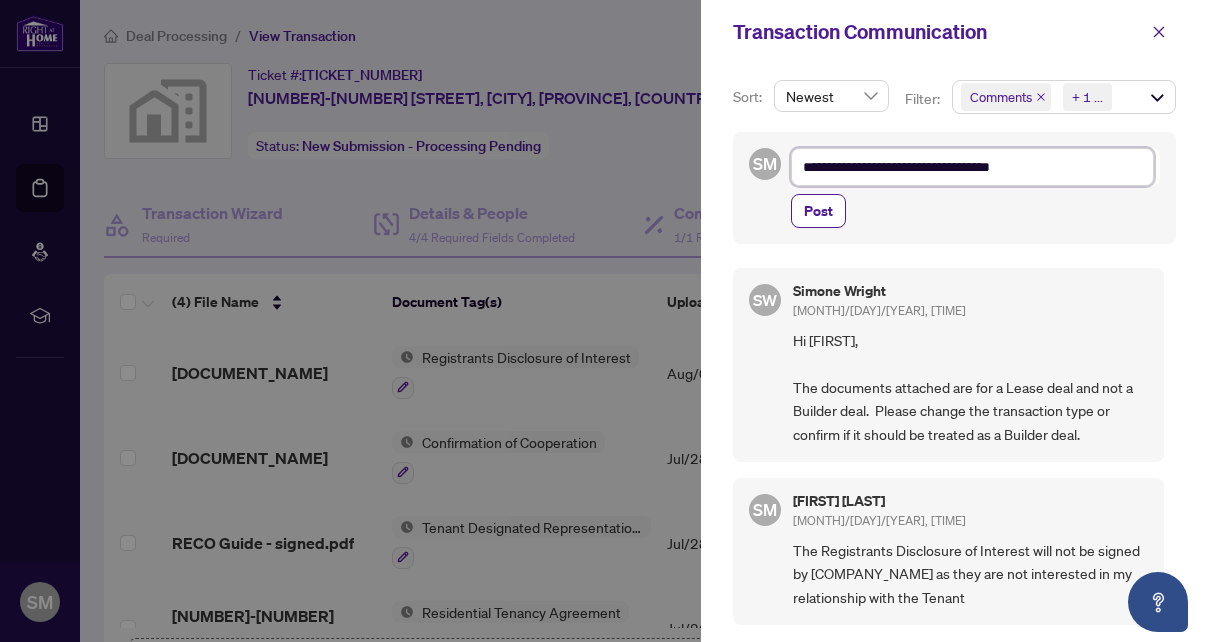 type on "**********" 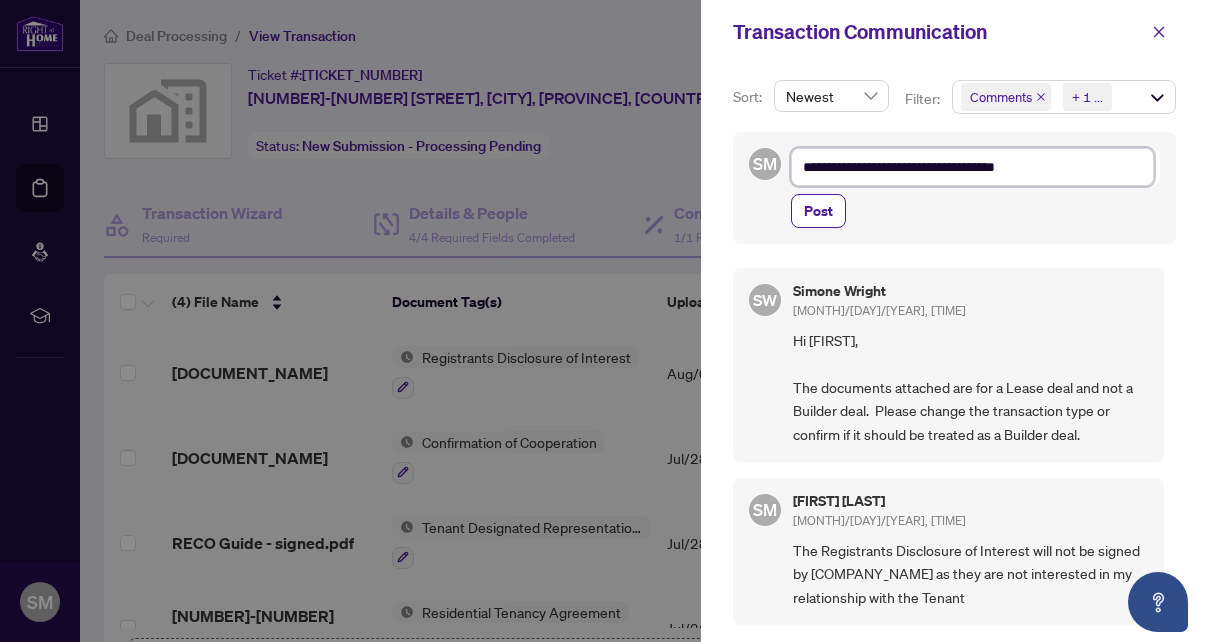type on "**********" 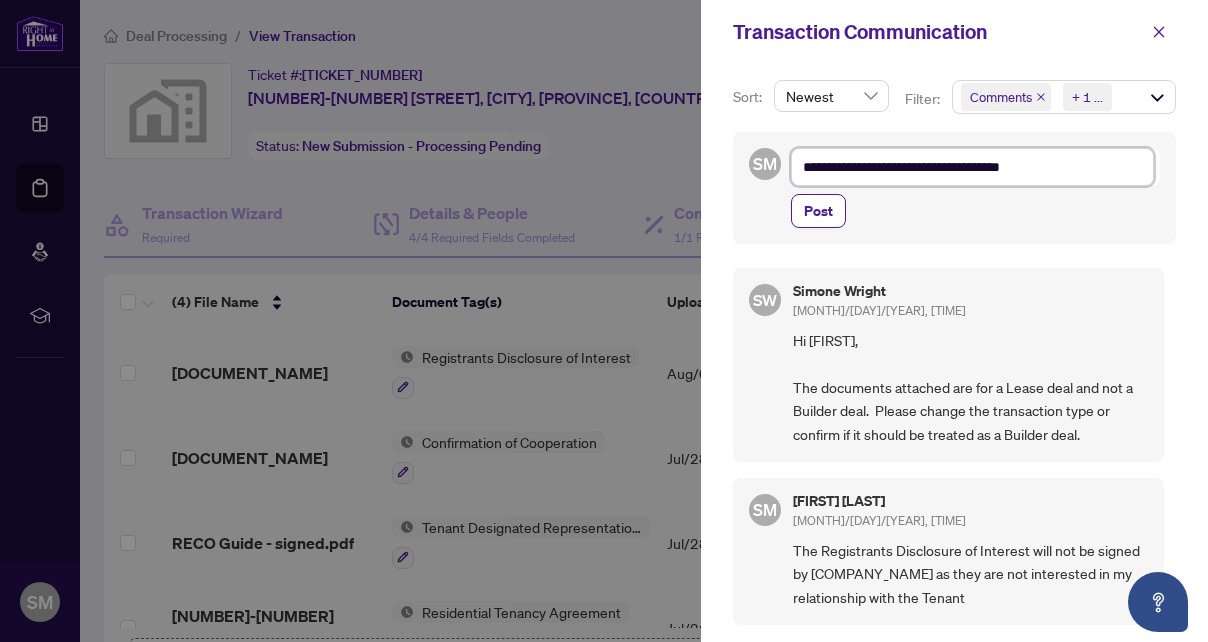 type on "**********" 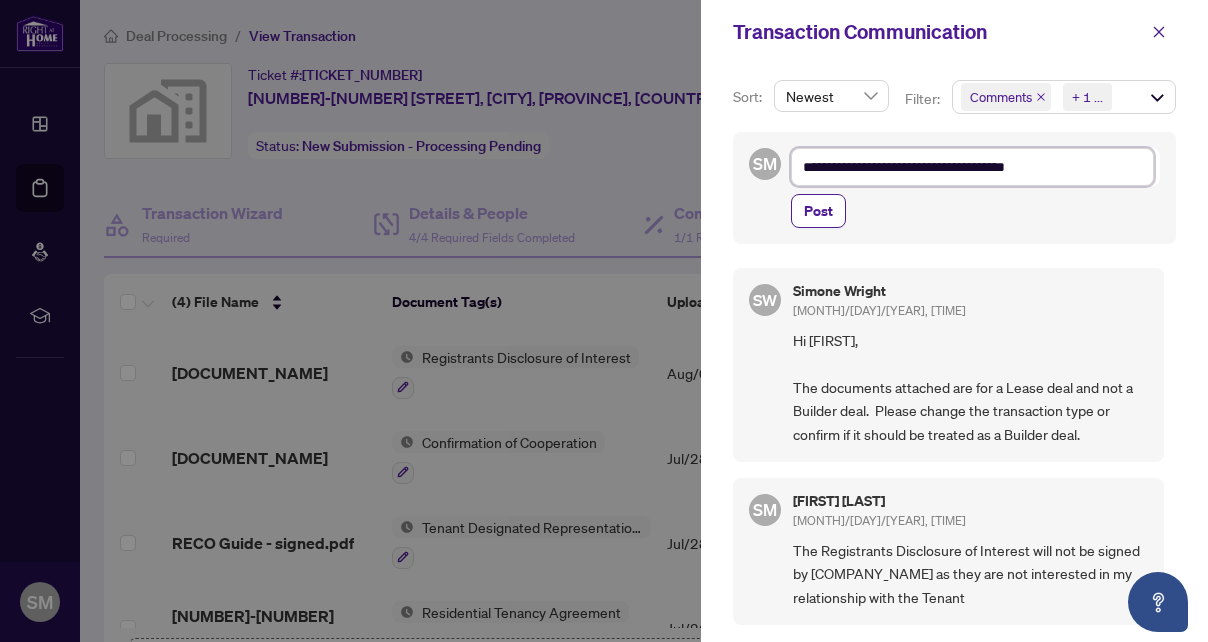 type on "**********" 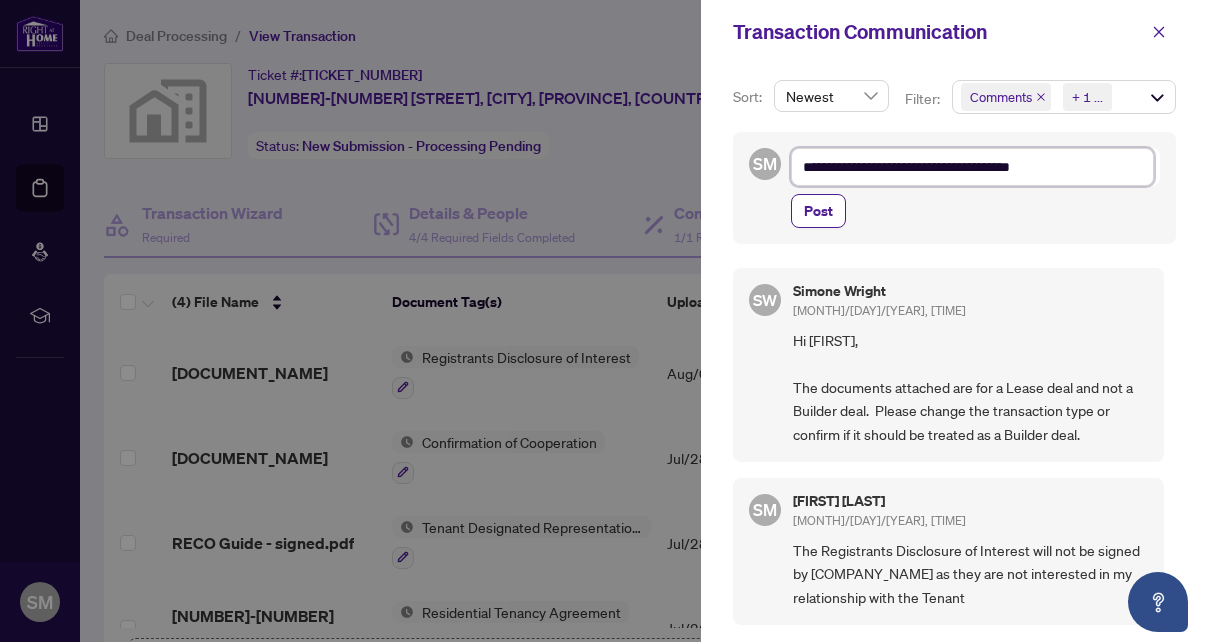 type on "**********" 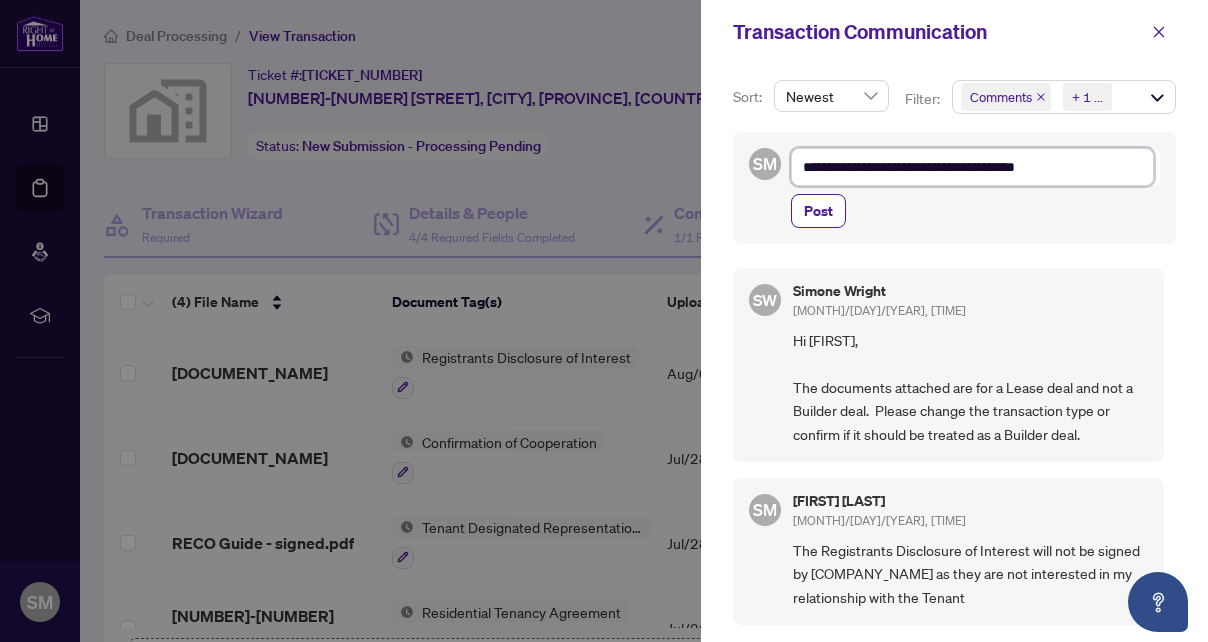 type on "**********" 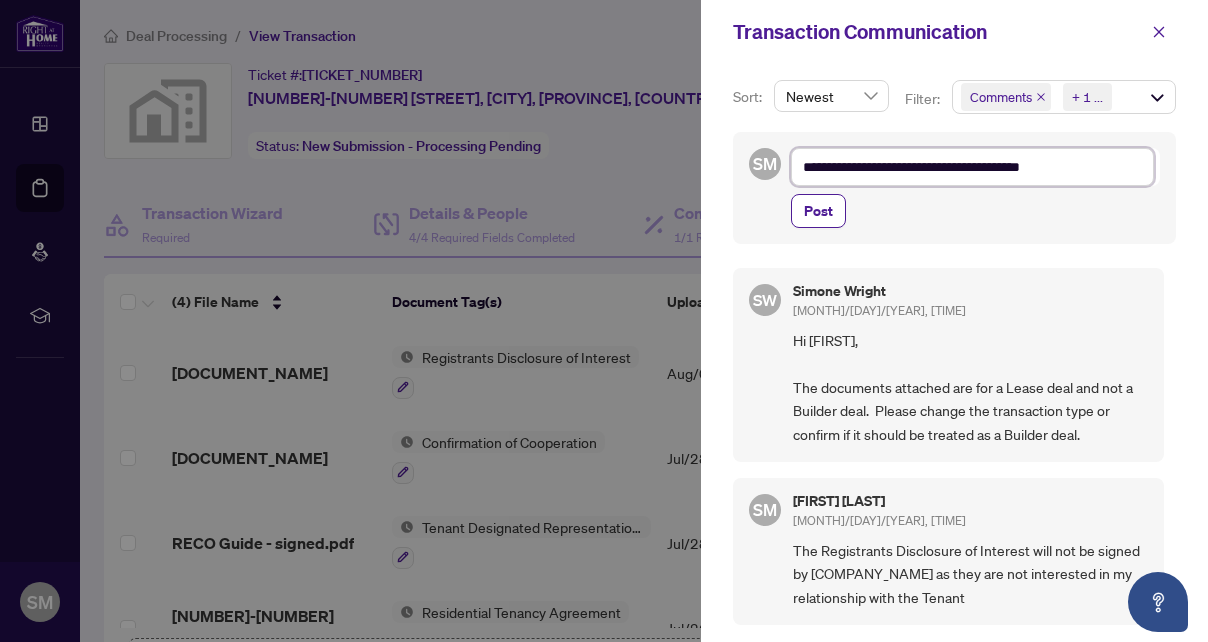 type on "**********" 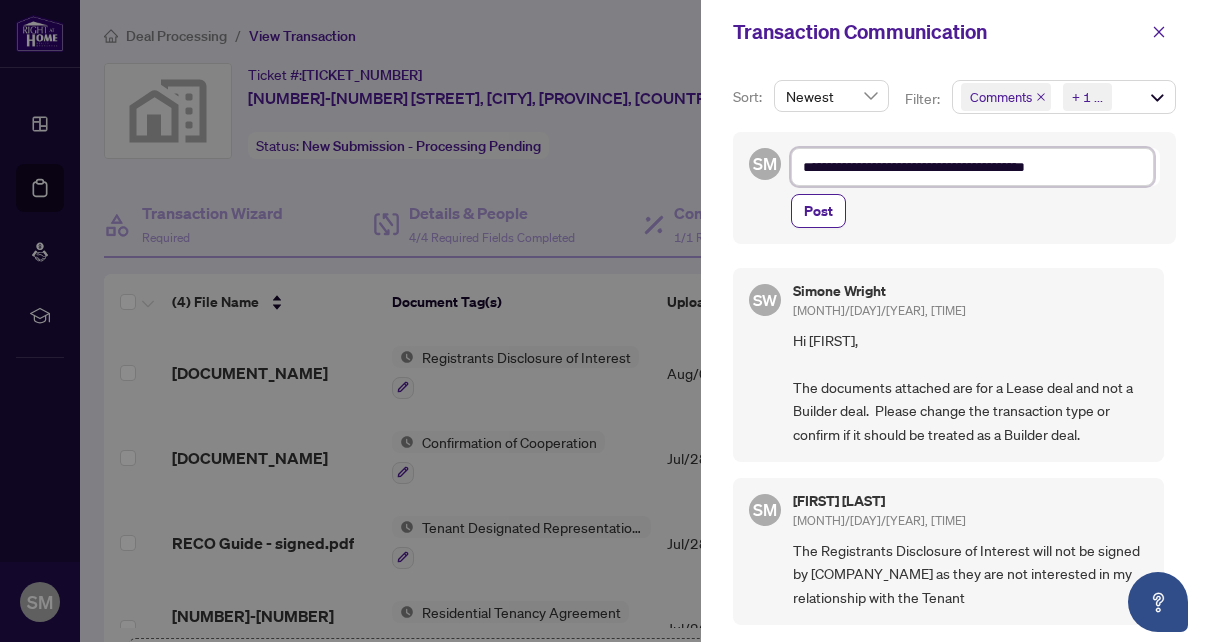 type on "**********" 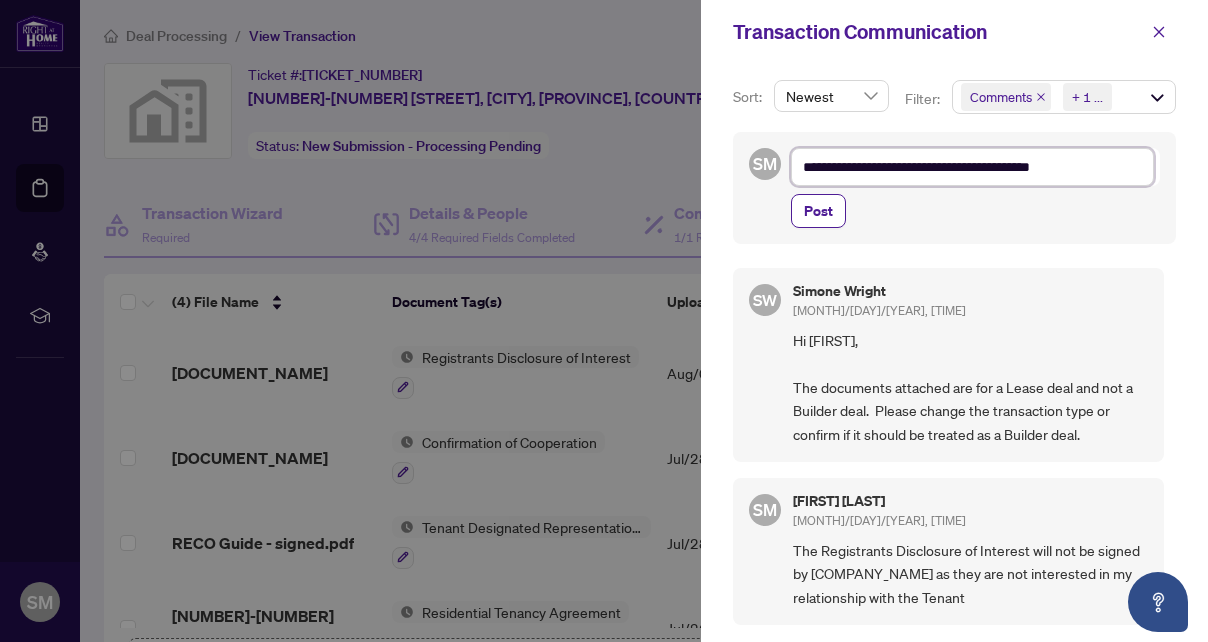 type on "**********" 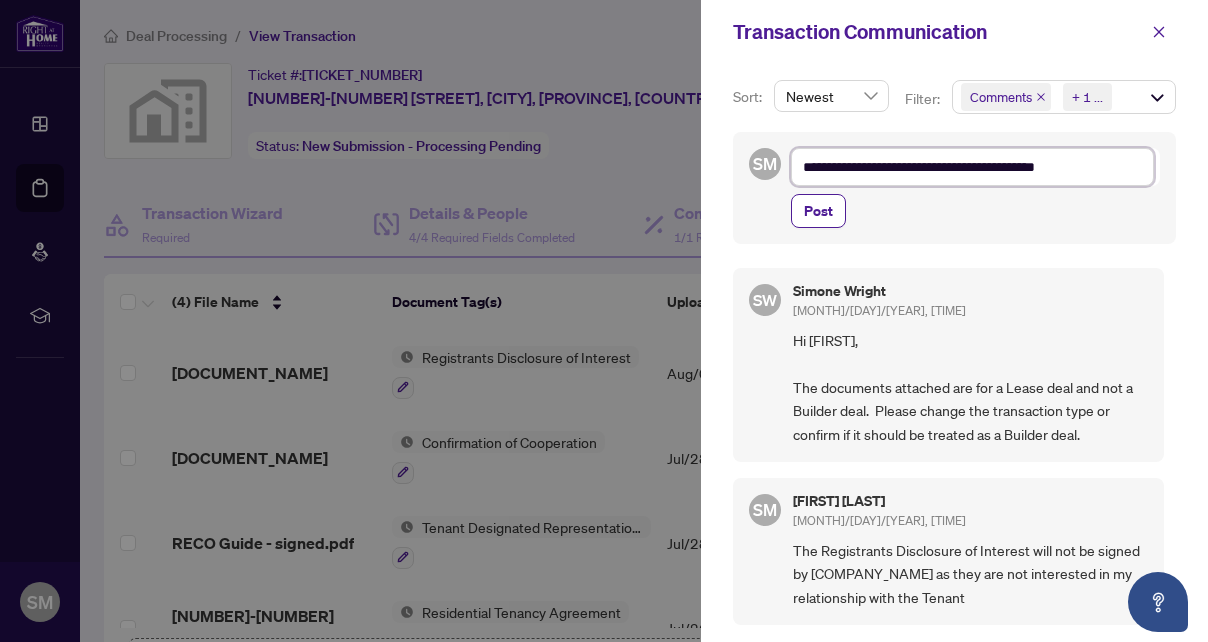 type on "**********" 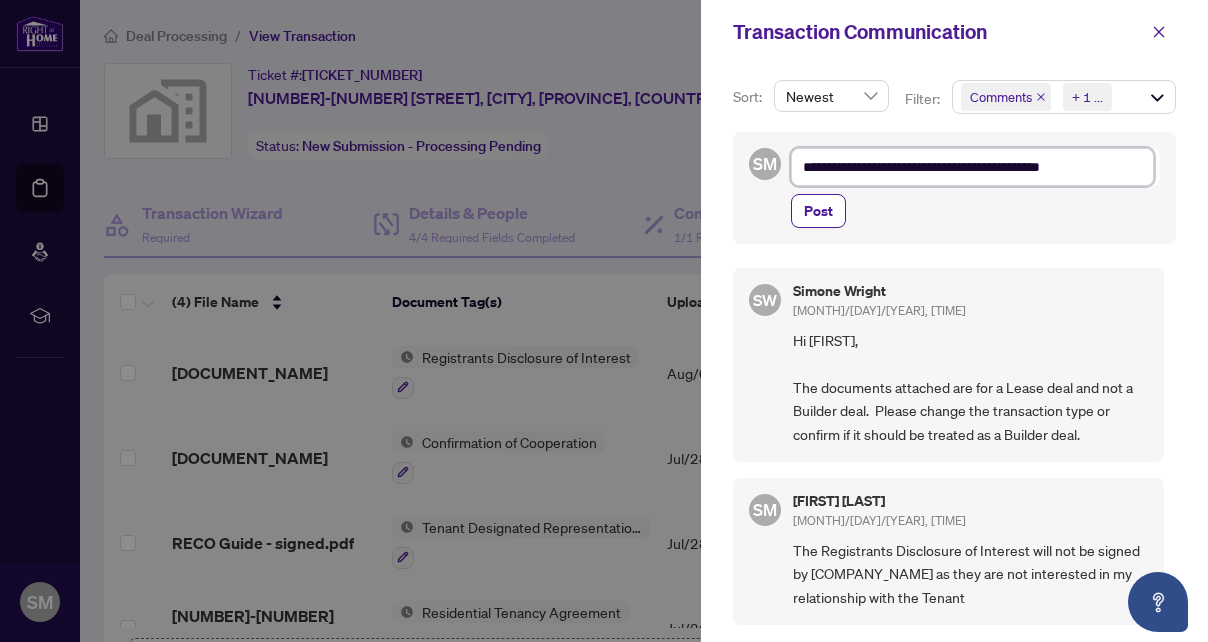 type on "**********" 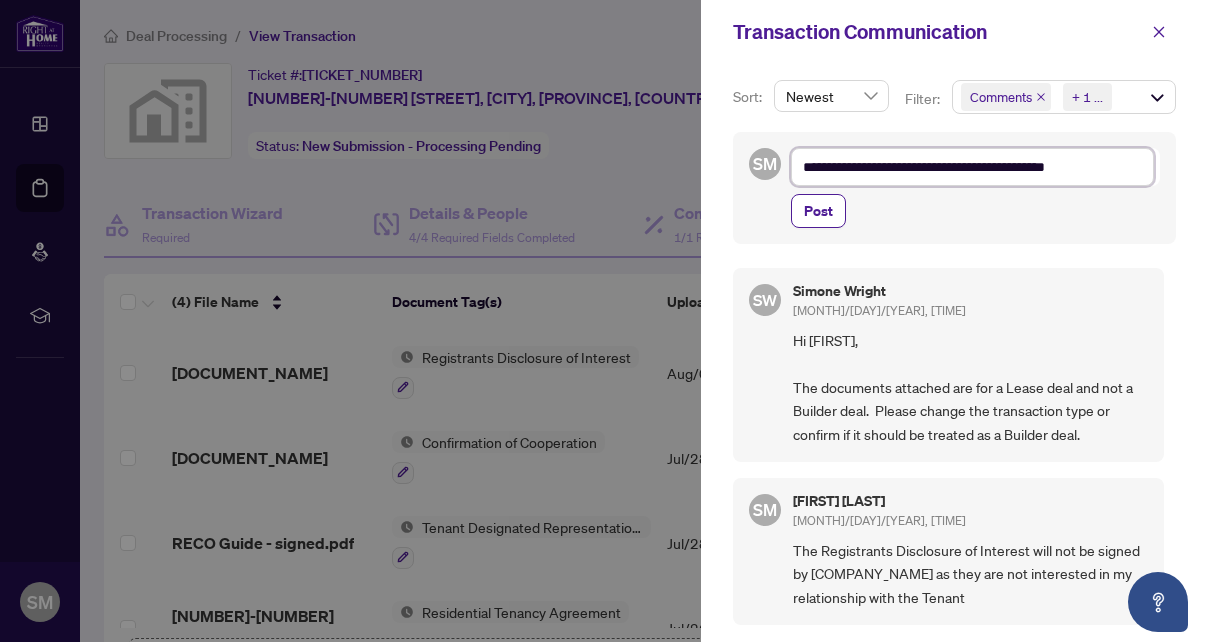 type on "**********" 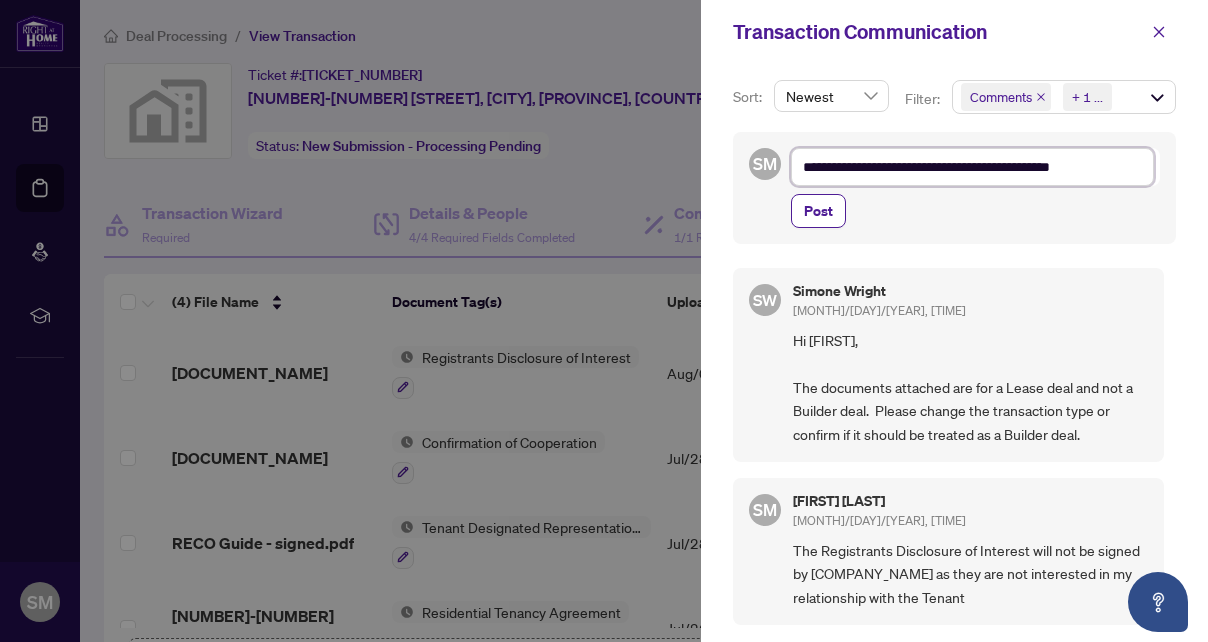 type on "**********" 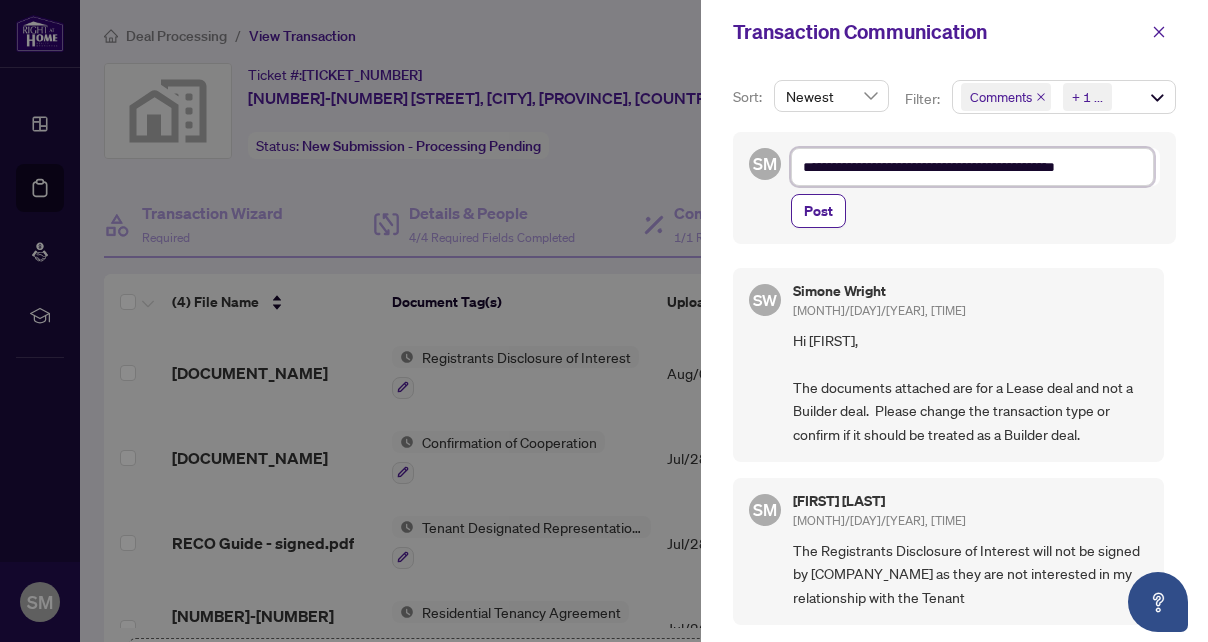 type on "**********" 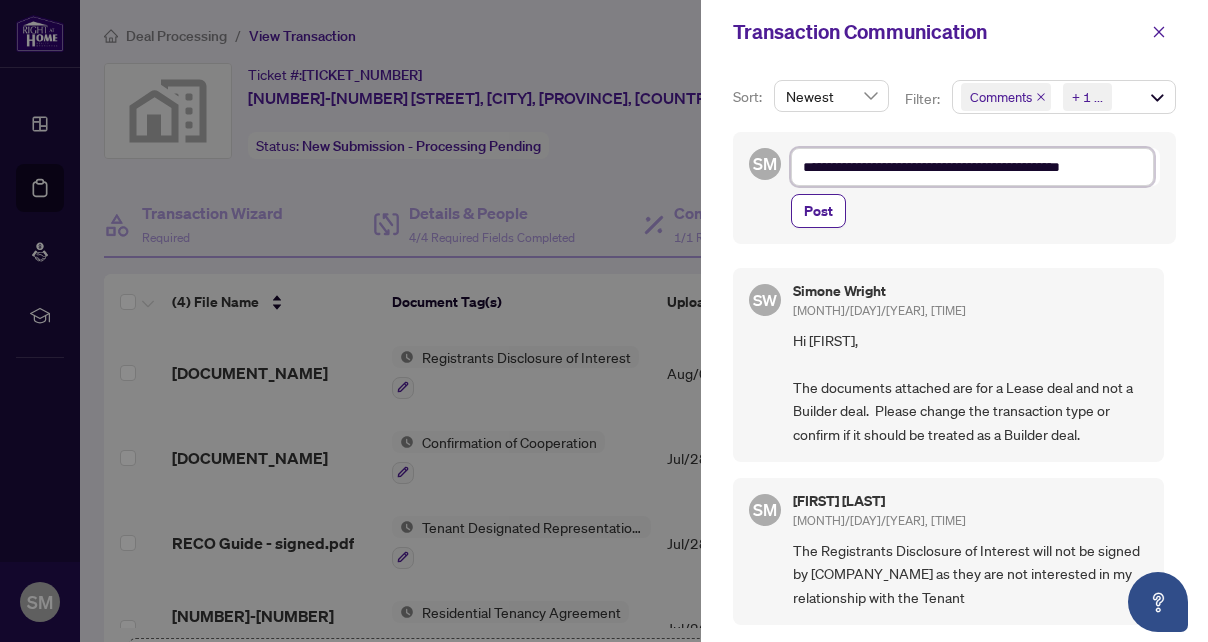 type on "**********" 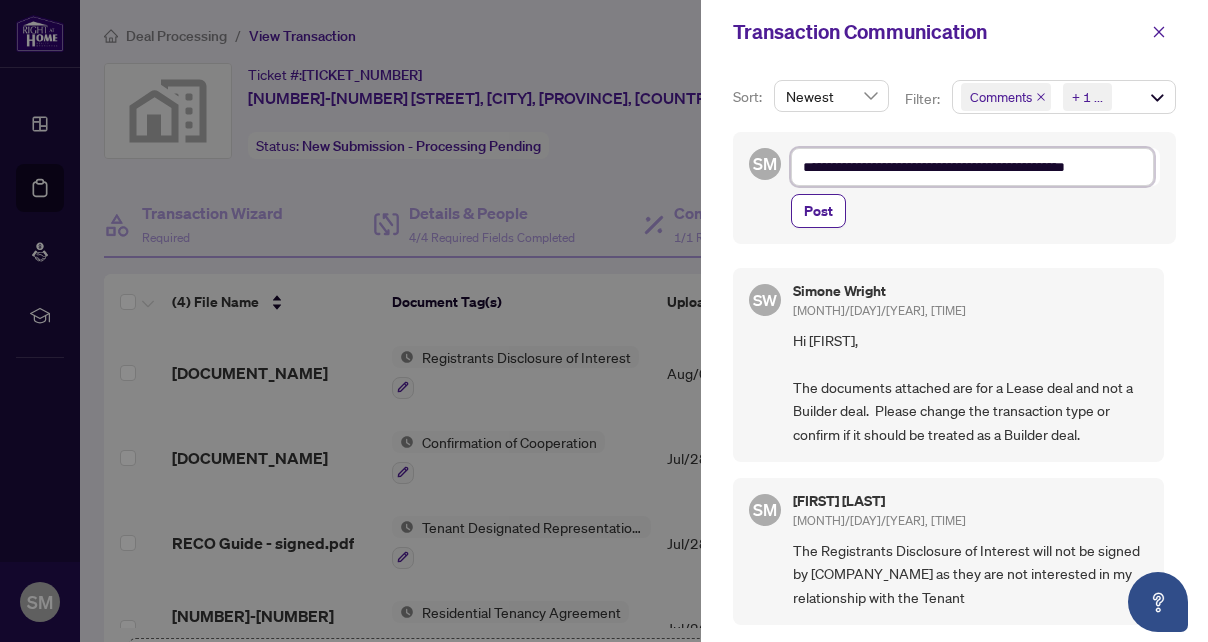 type on "**********" 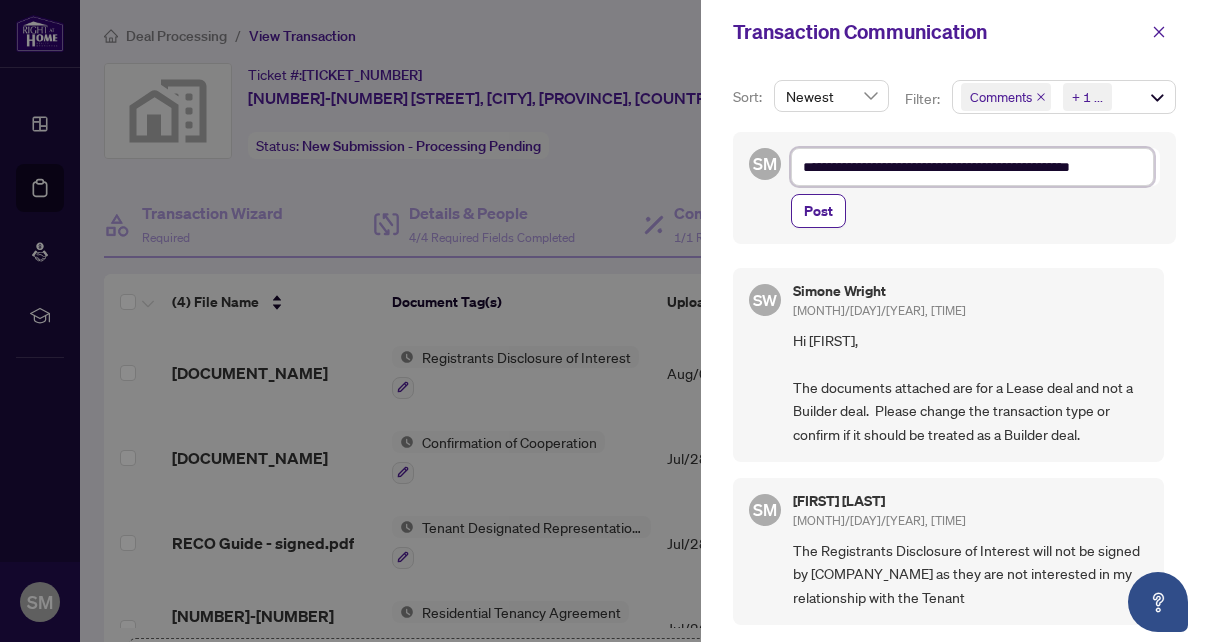 type on "**********" 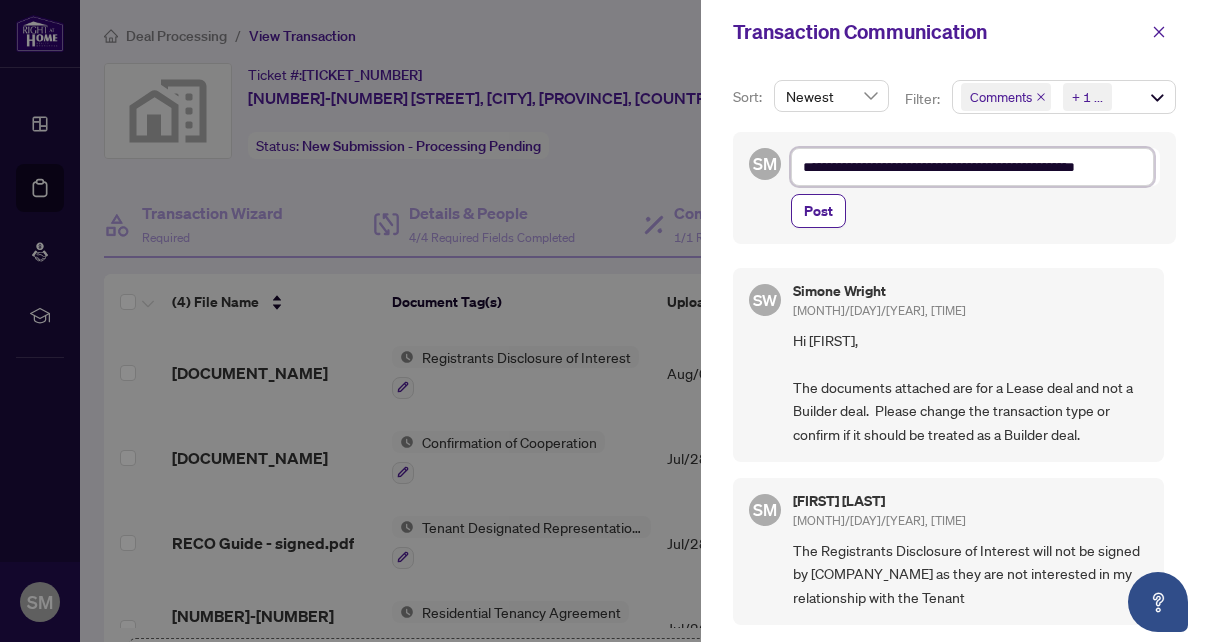 type on "**********" 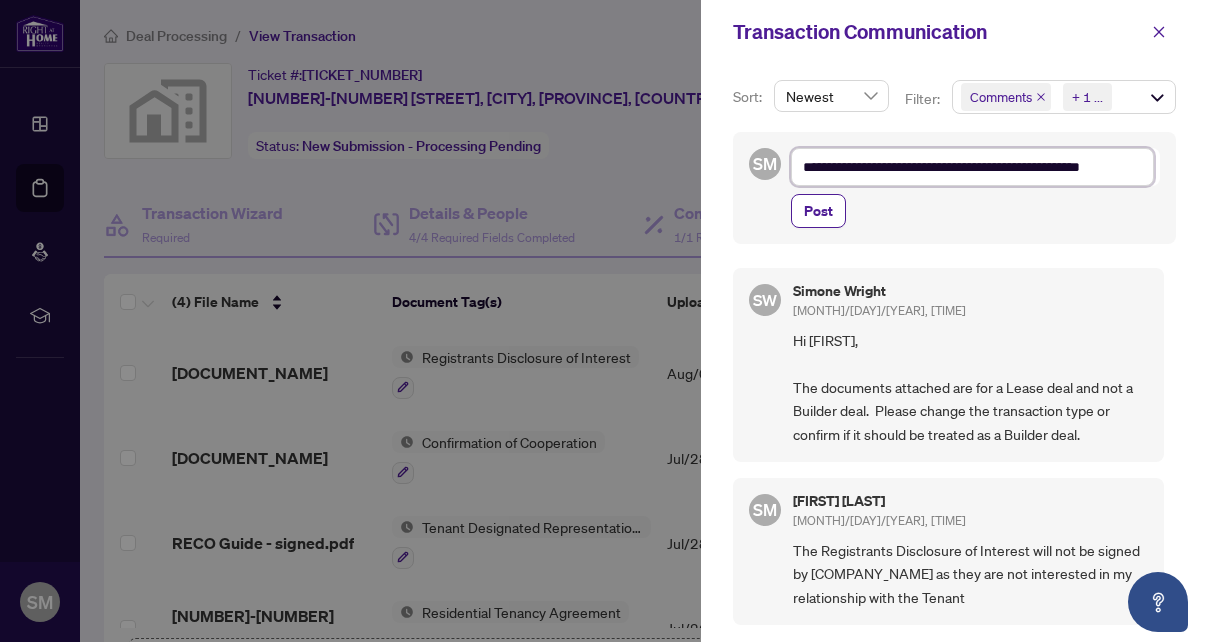 type on "**********" 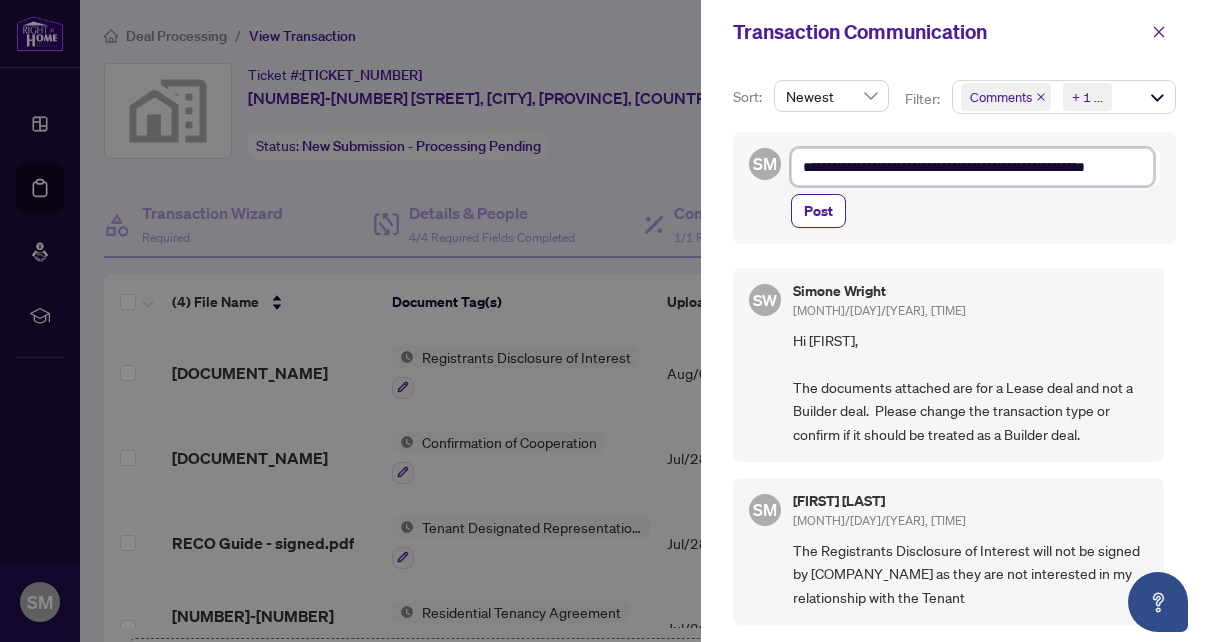 type on "**********" 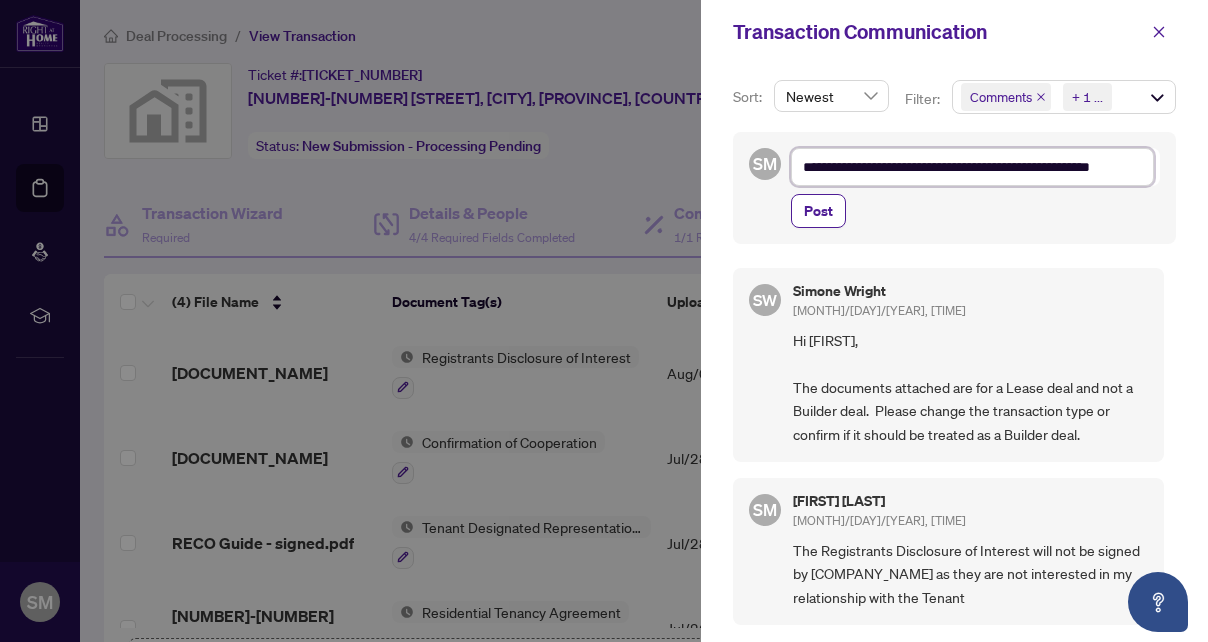 type on "**********" 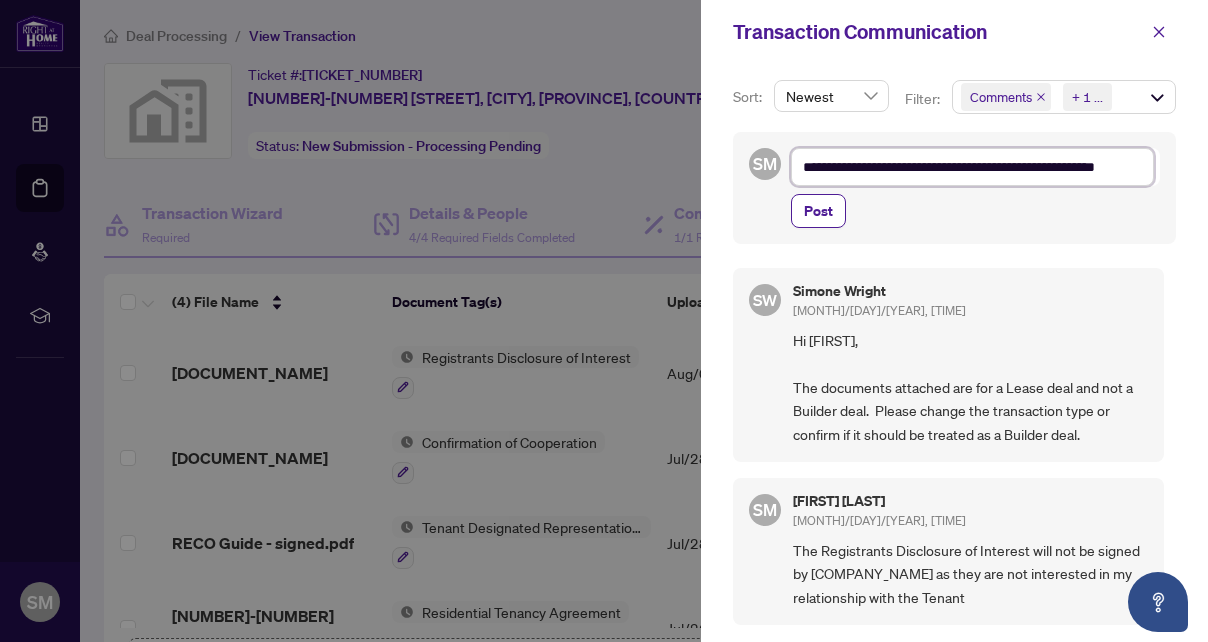 type on "**********" 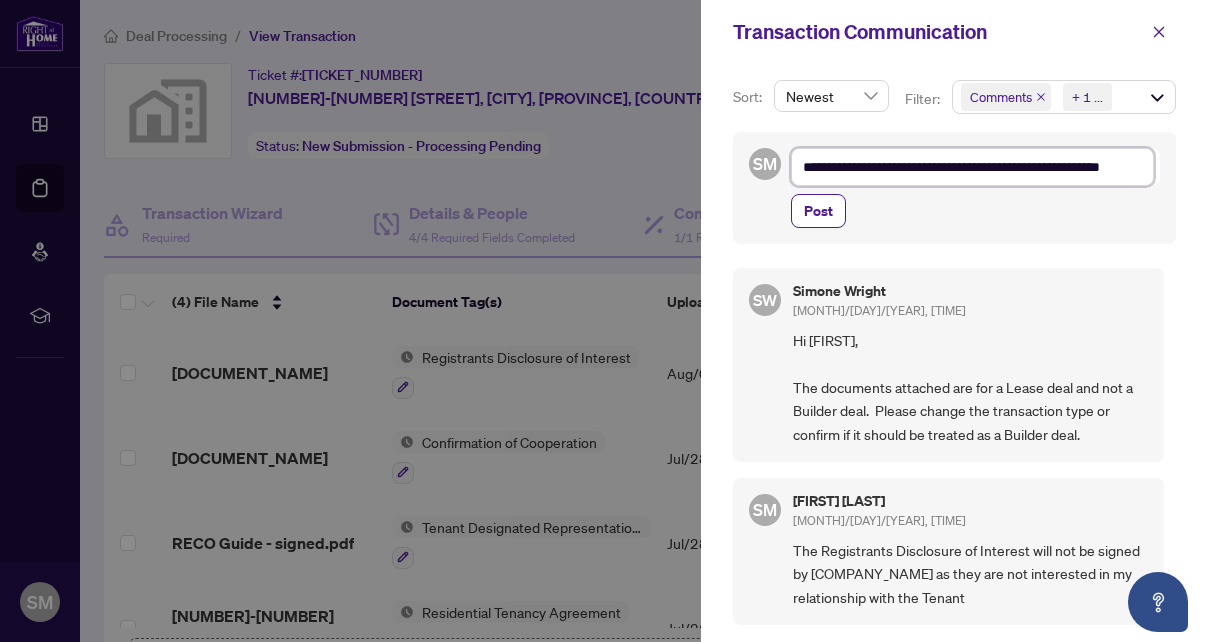 type on "**********" 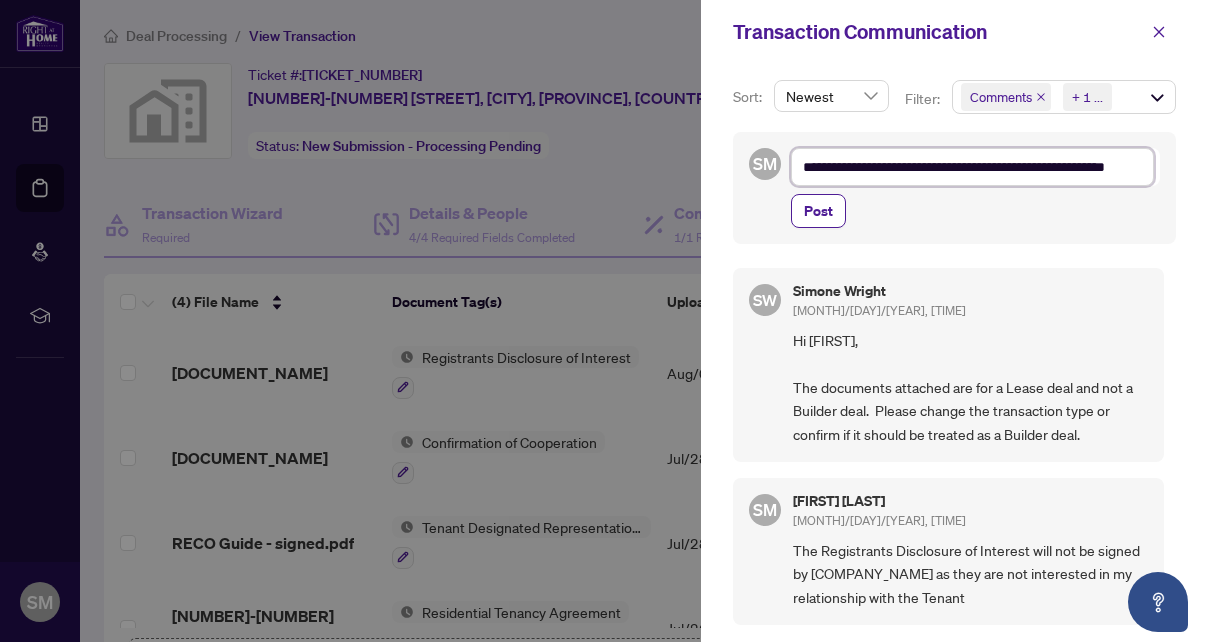 type on "**********" 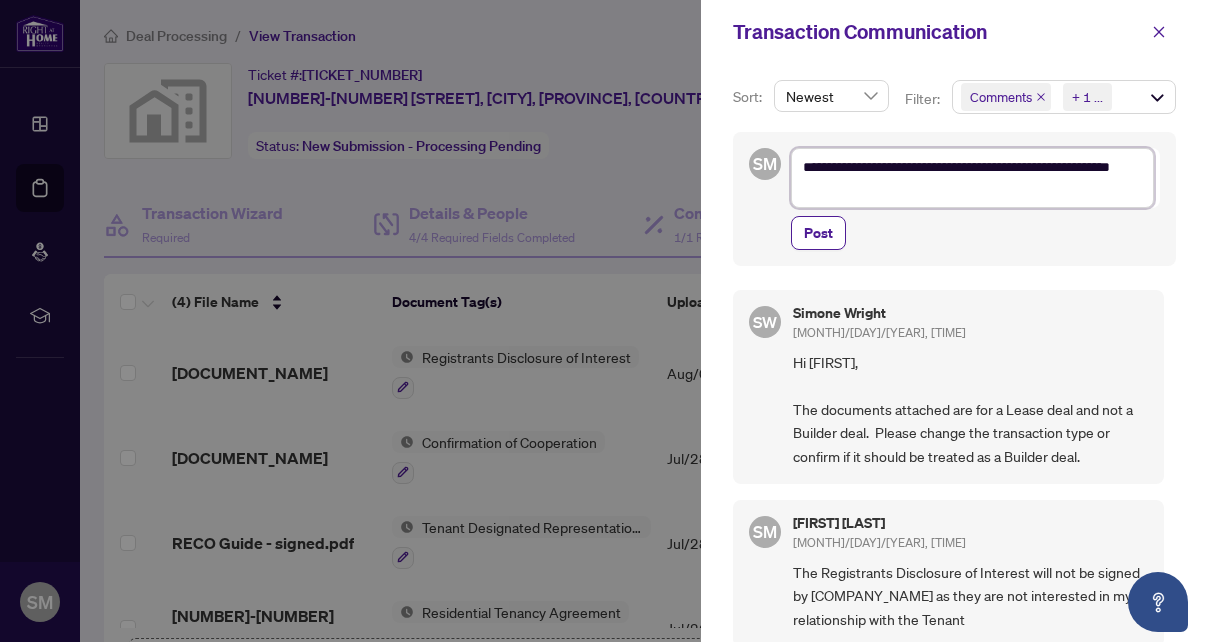 type on "**********" 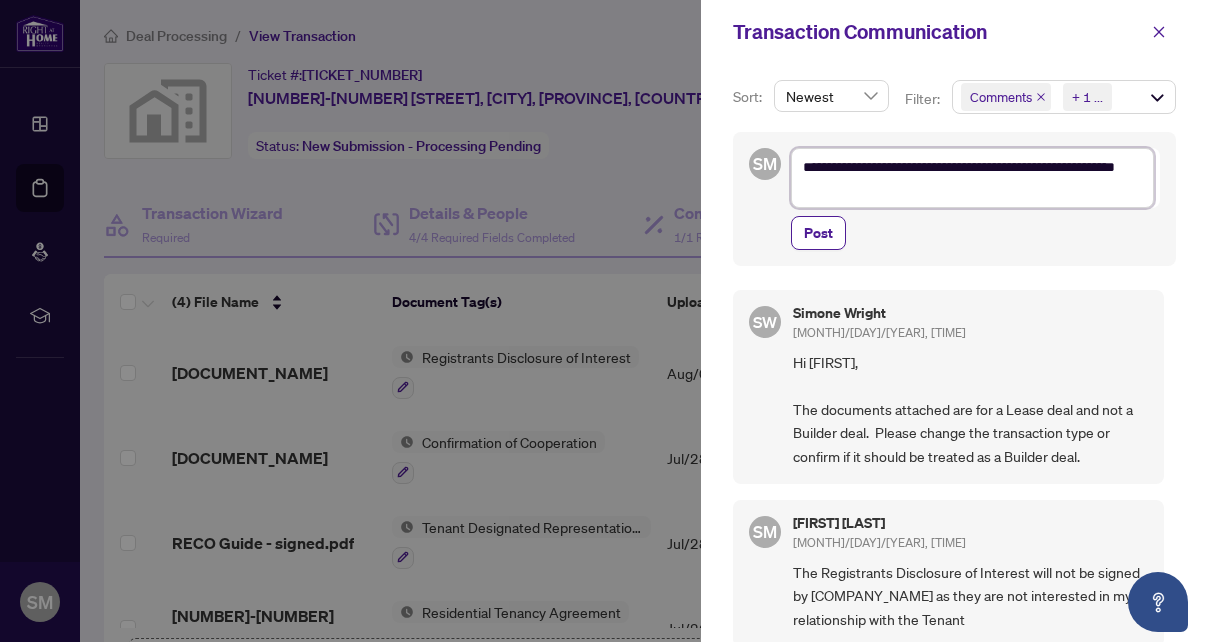 type on "**********" 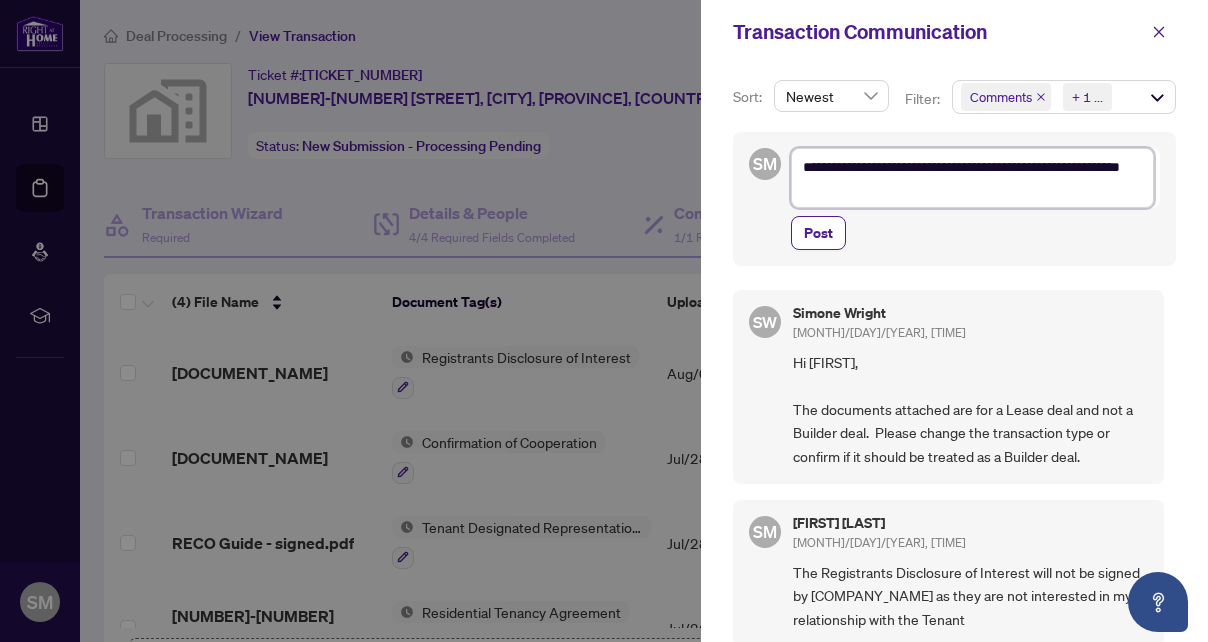 type on "**********" 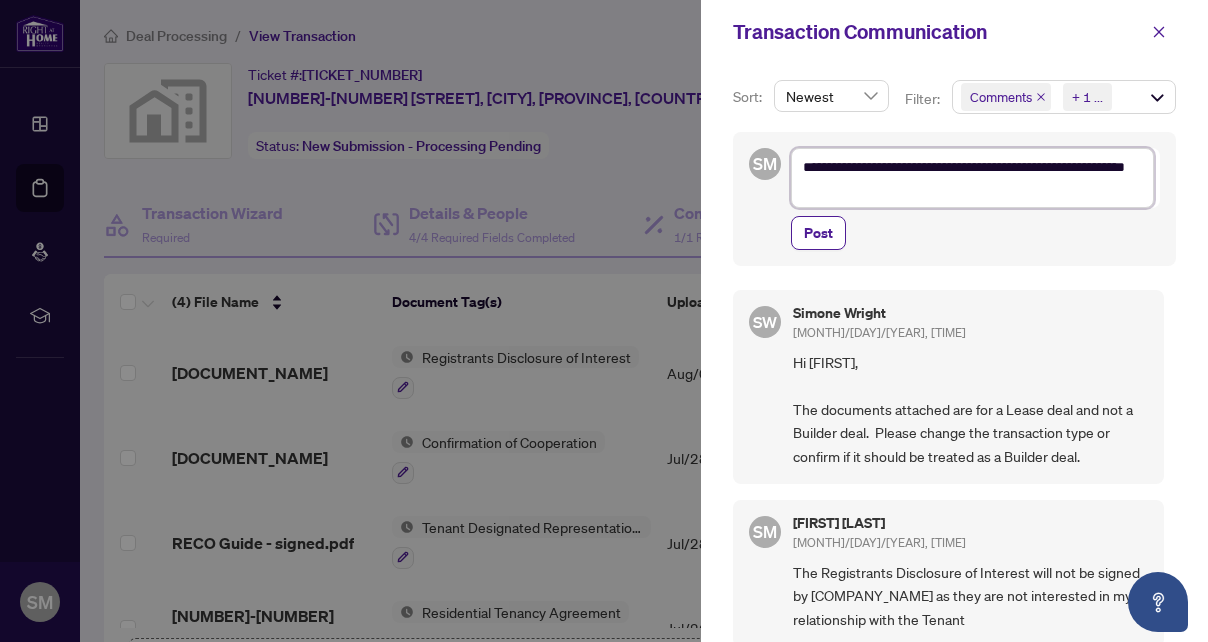 type on "**********" 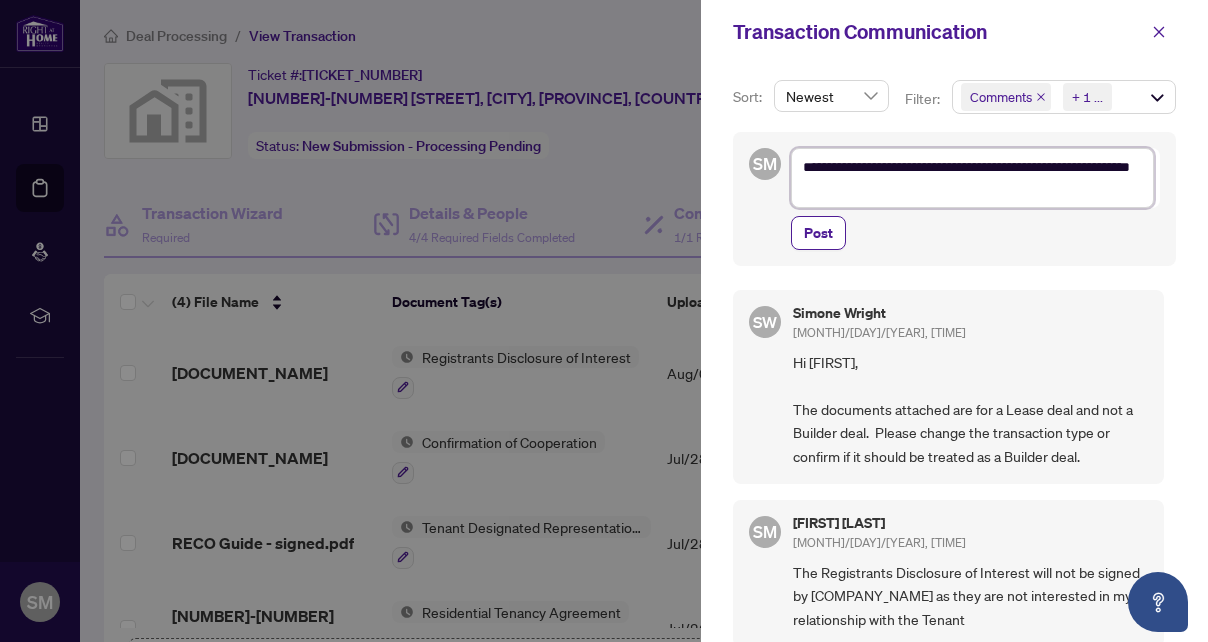 type on "**********" 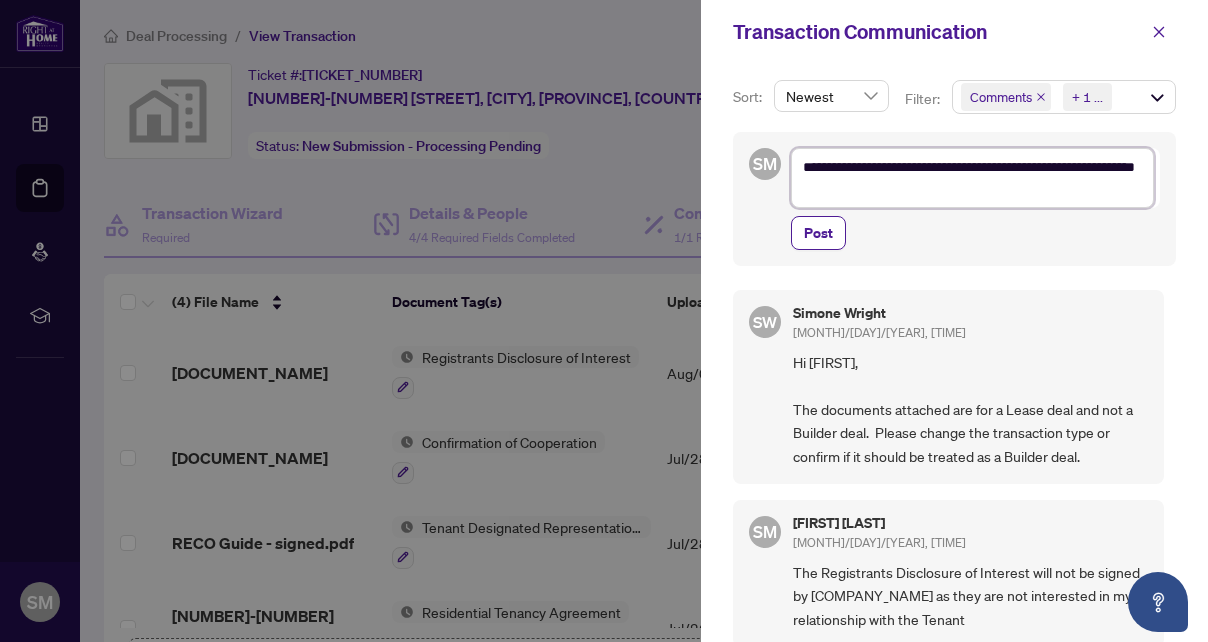 type on "**********" 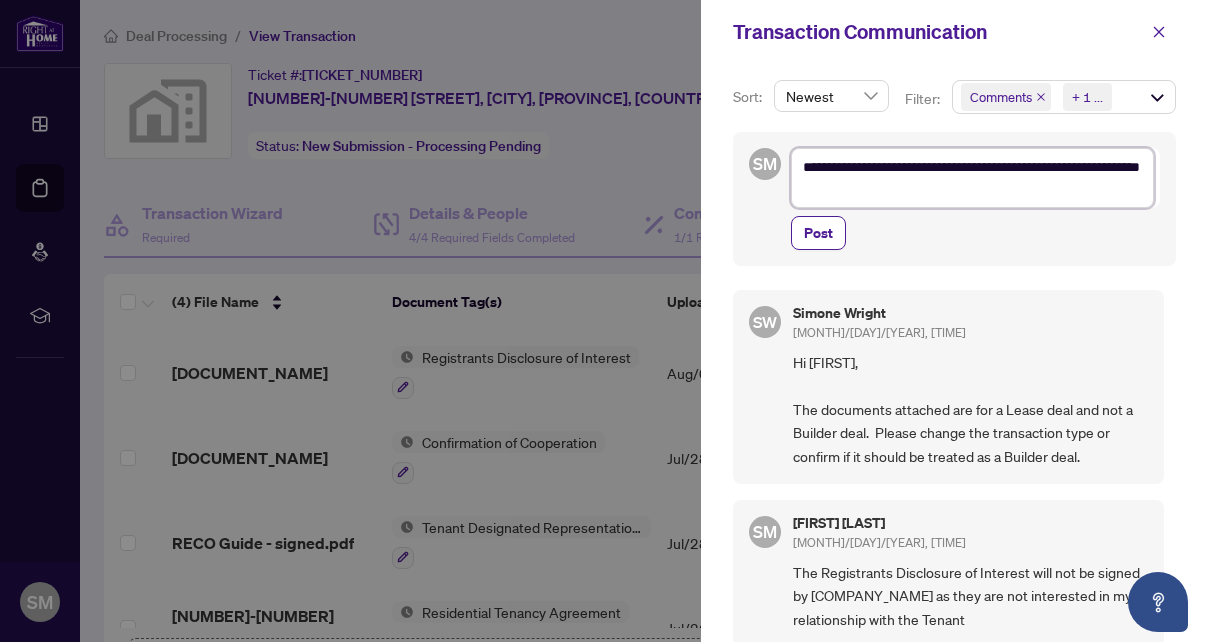type on "**********" 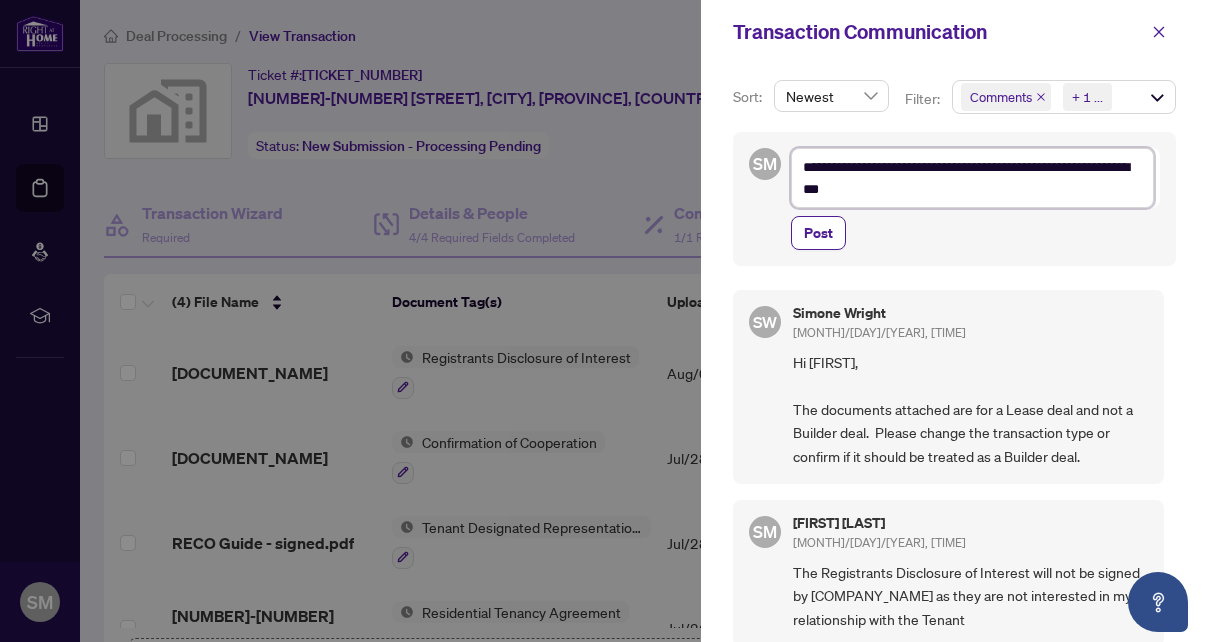 type on "**********" 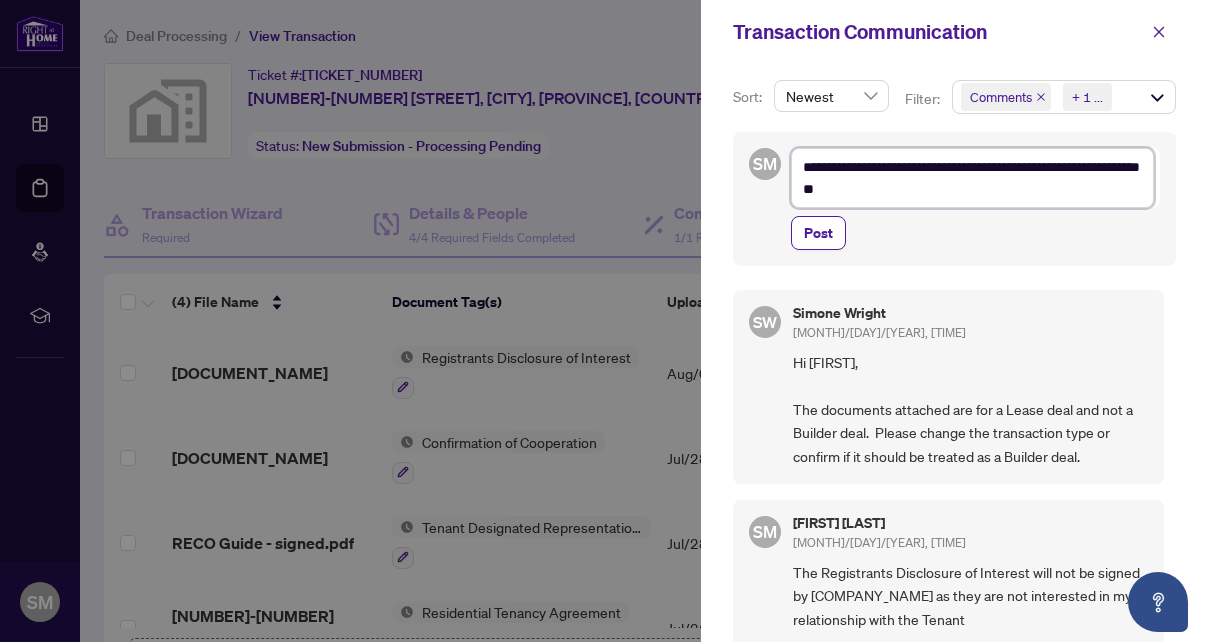 type on "**********" 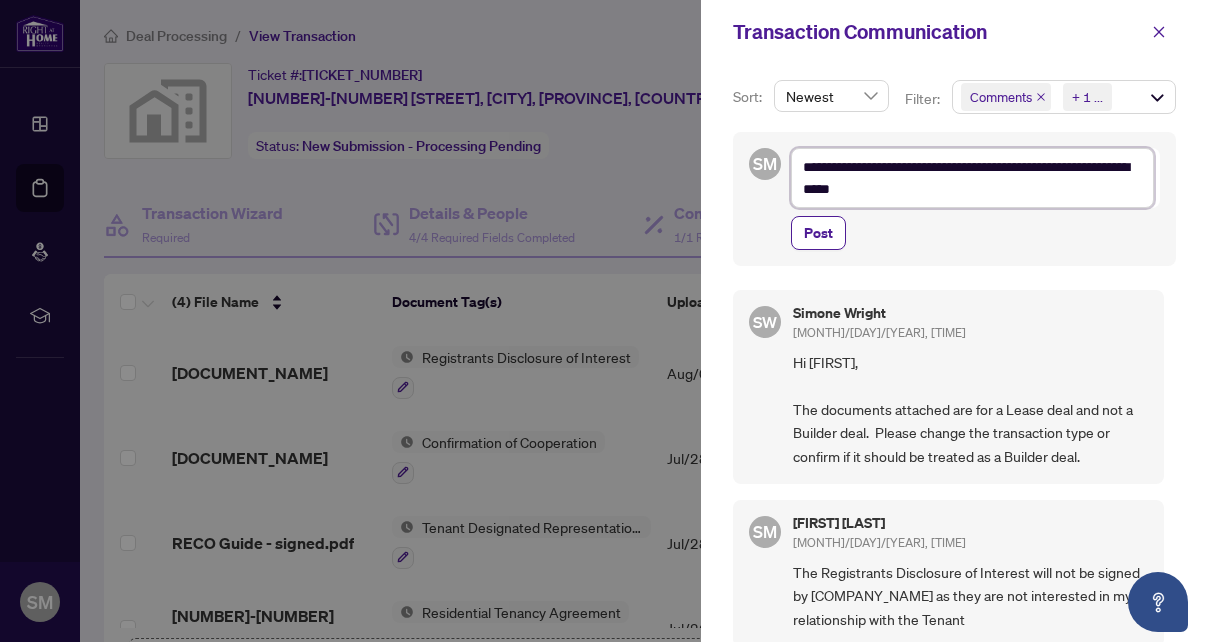type on "**********" 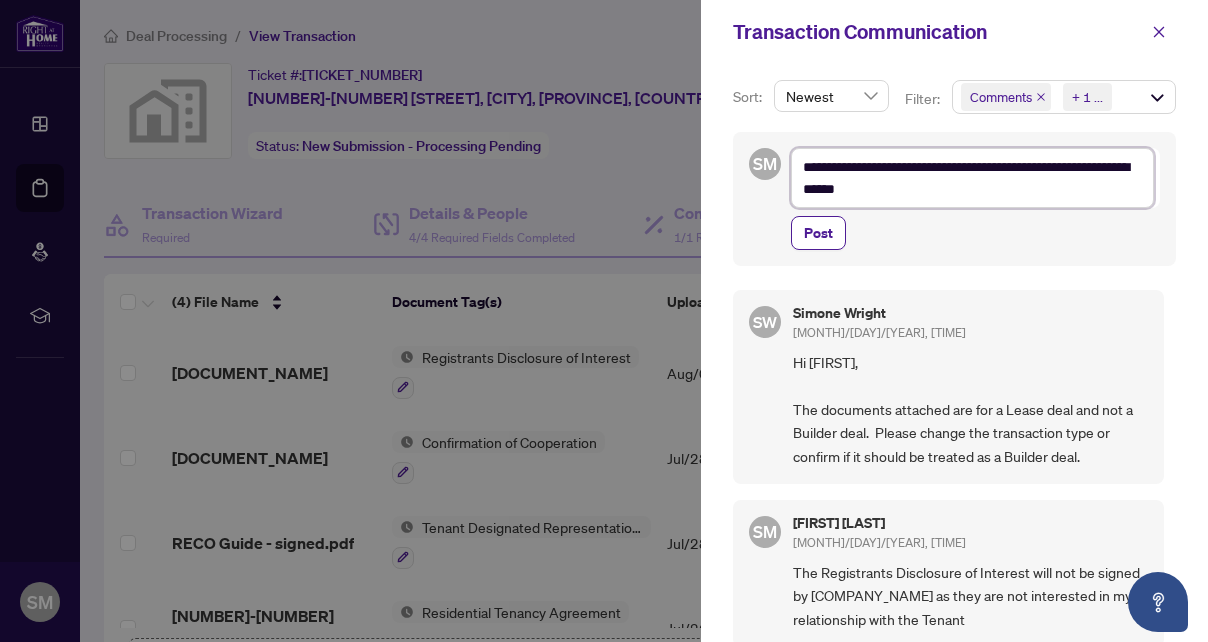 type on "**********" 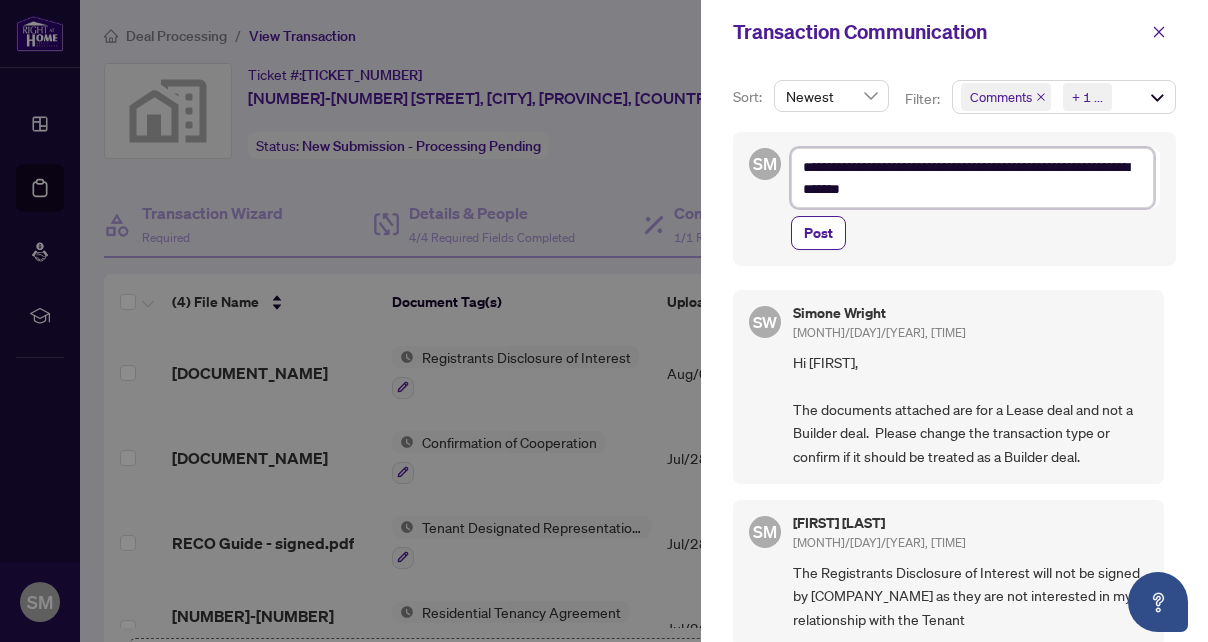 type on "**********" 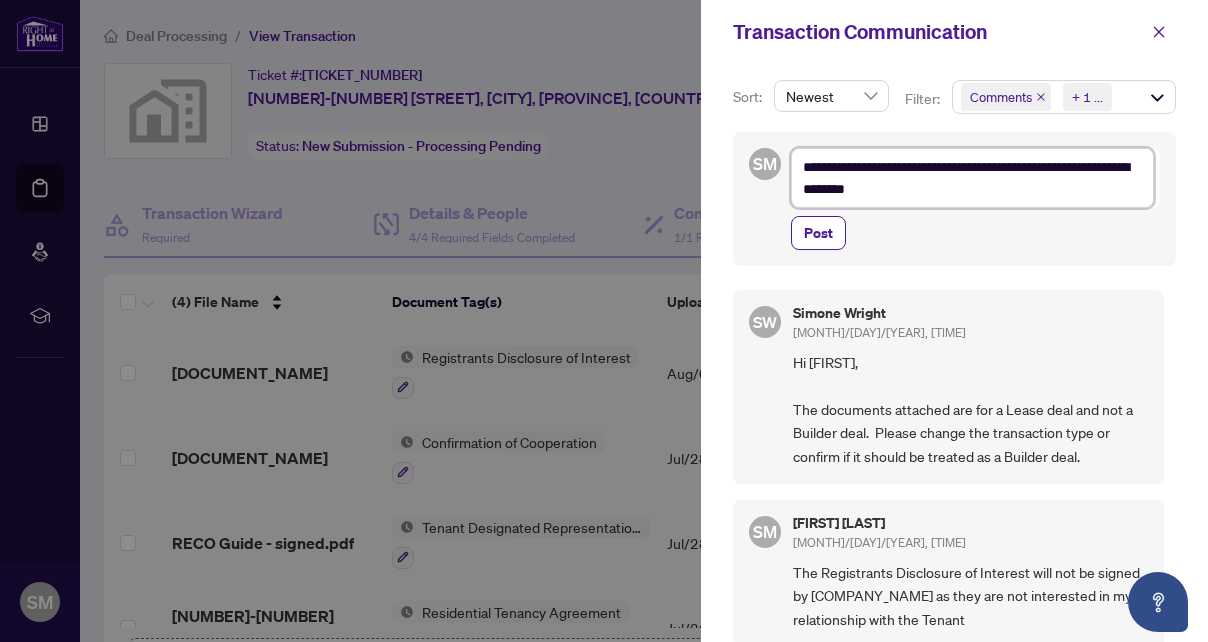 type on "**********" 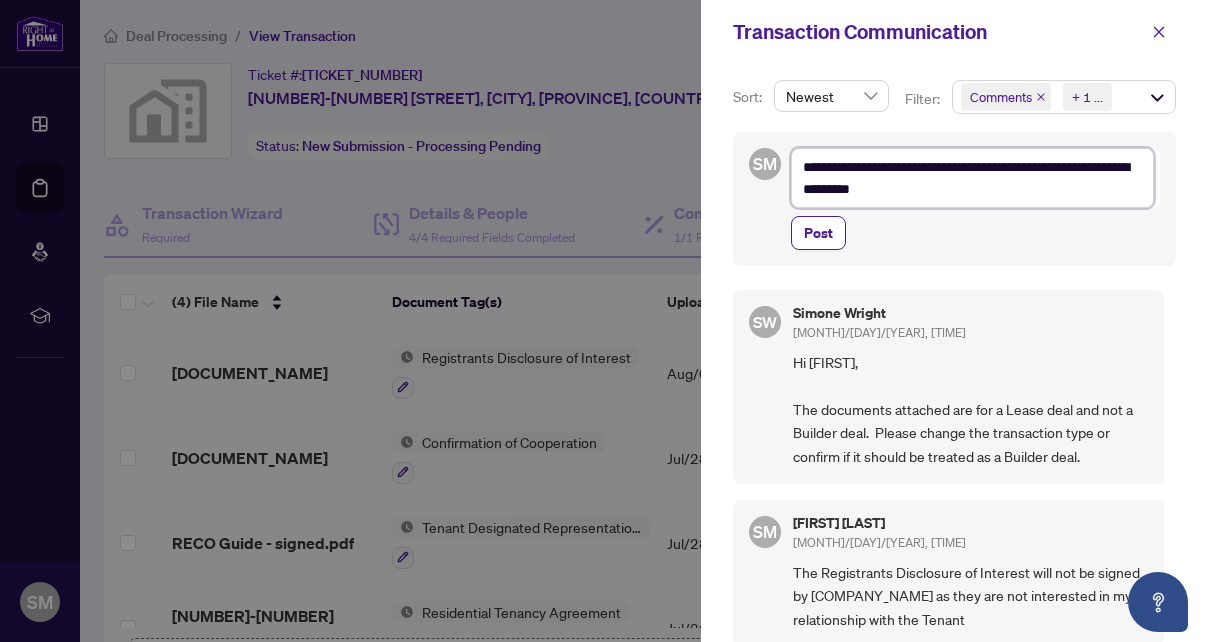 type on "**********" 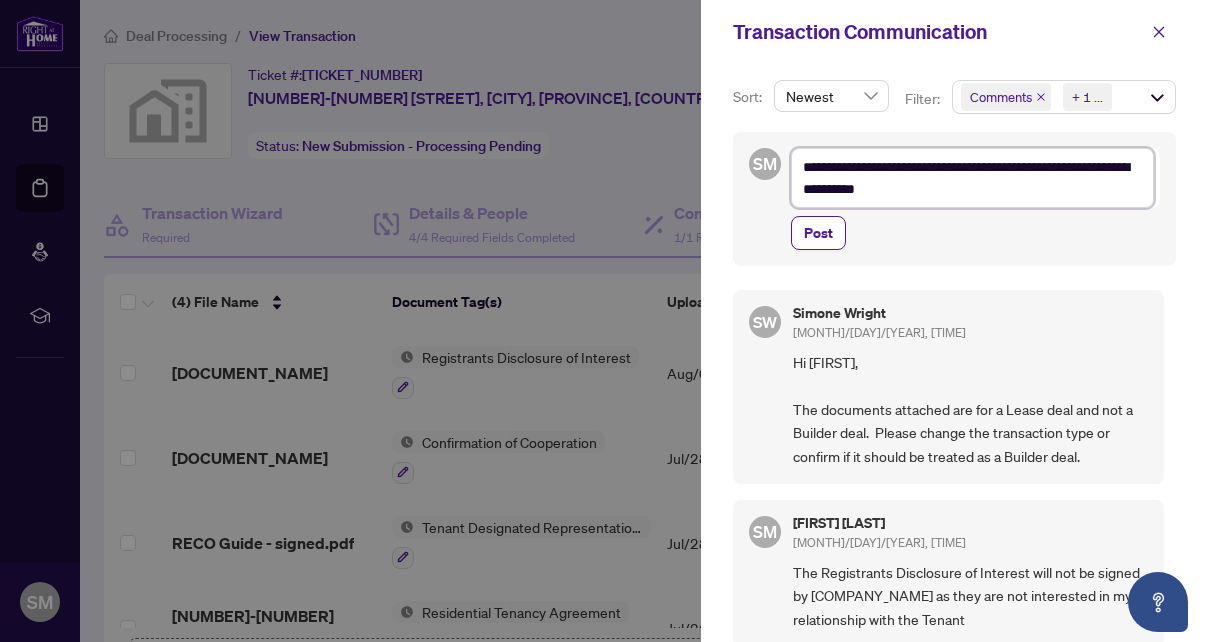 type on "**********" 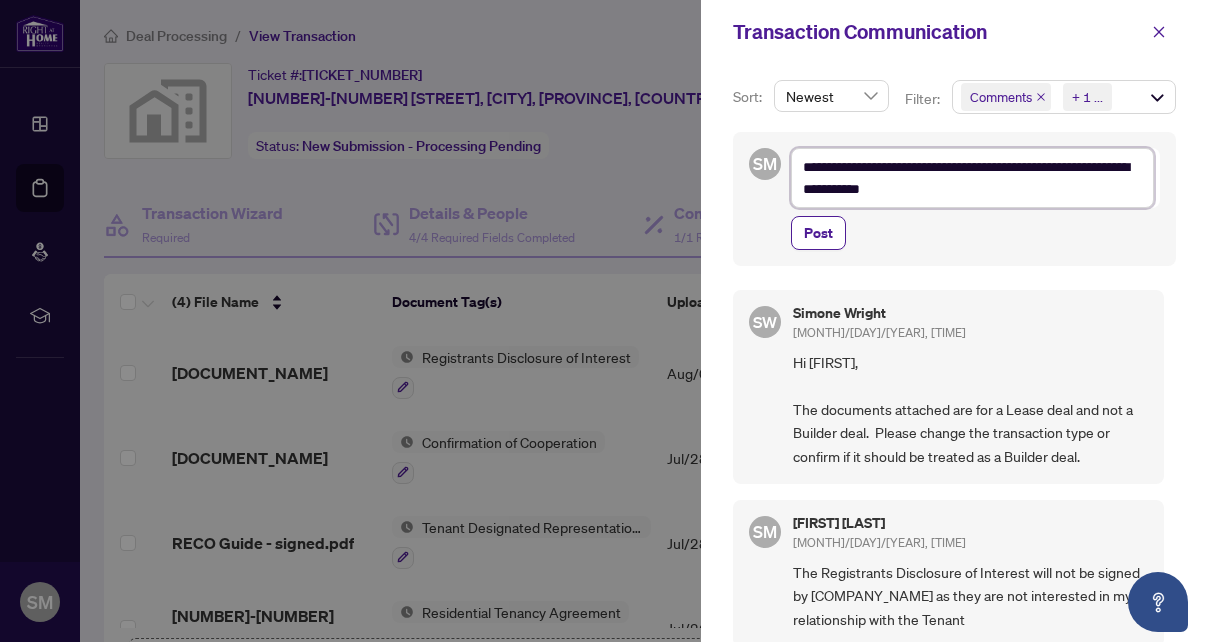 type on "**********" 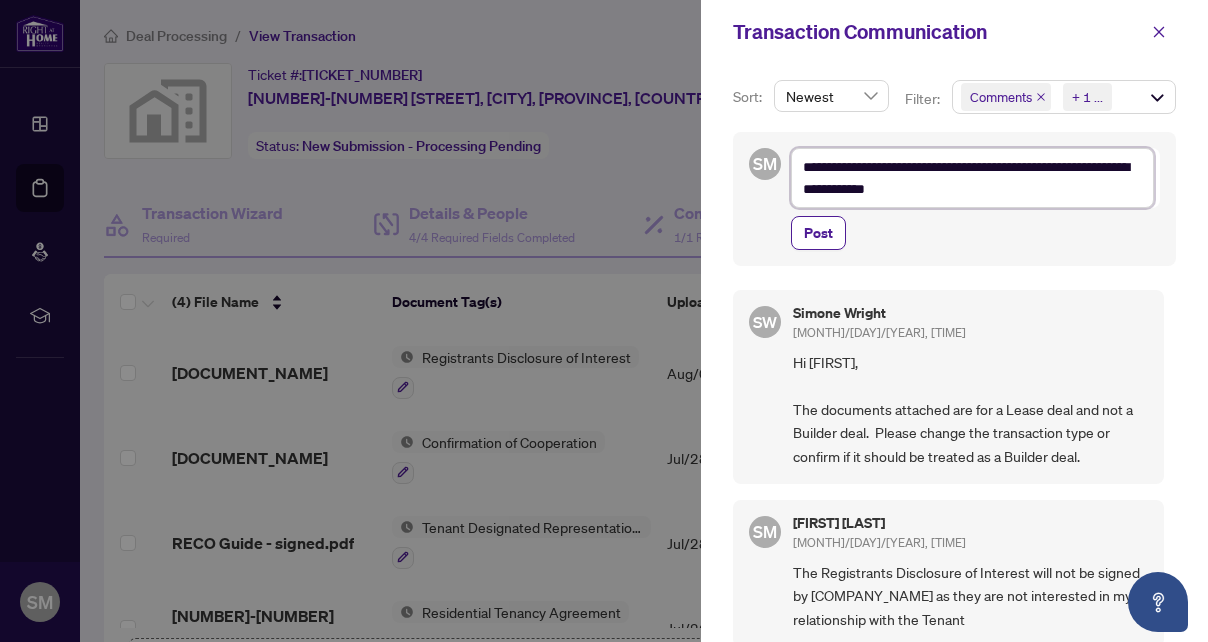 type on "**********" 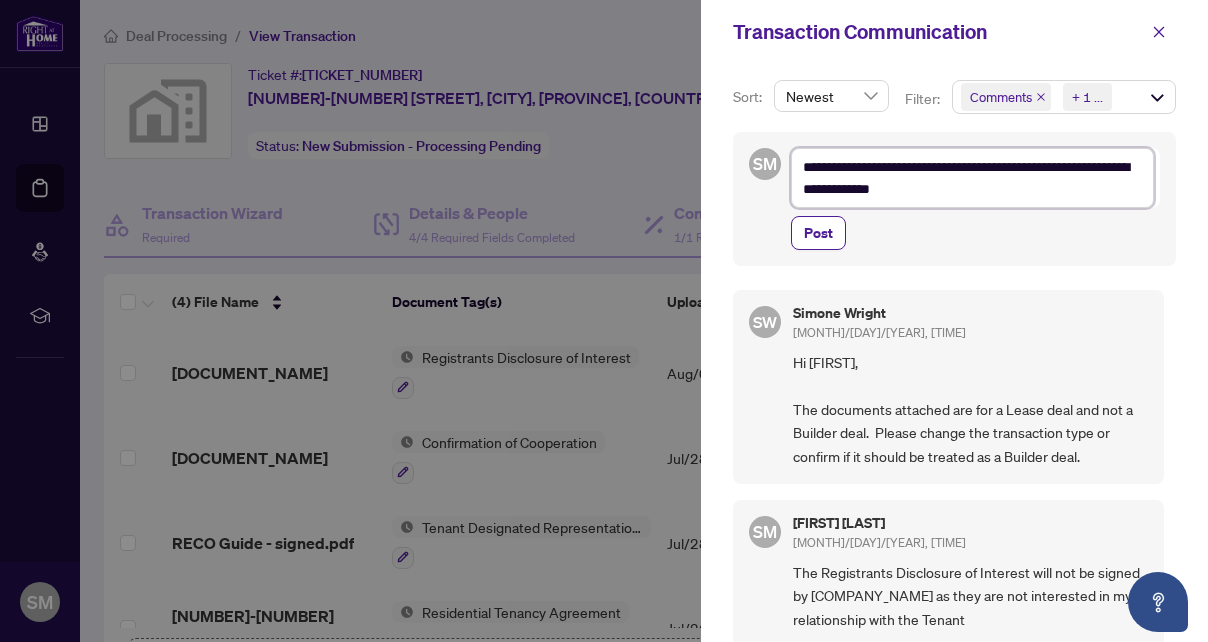 type on "**********" 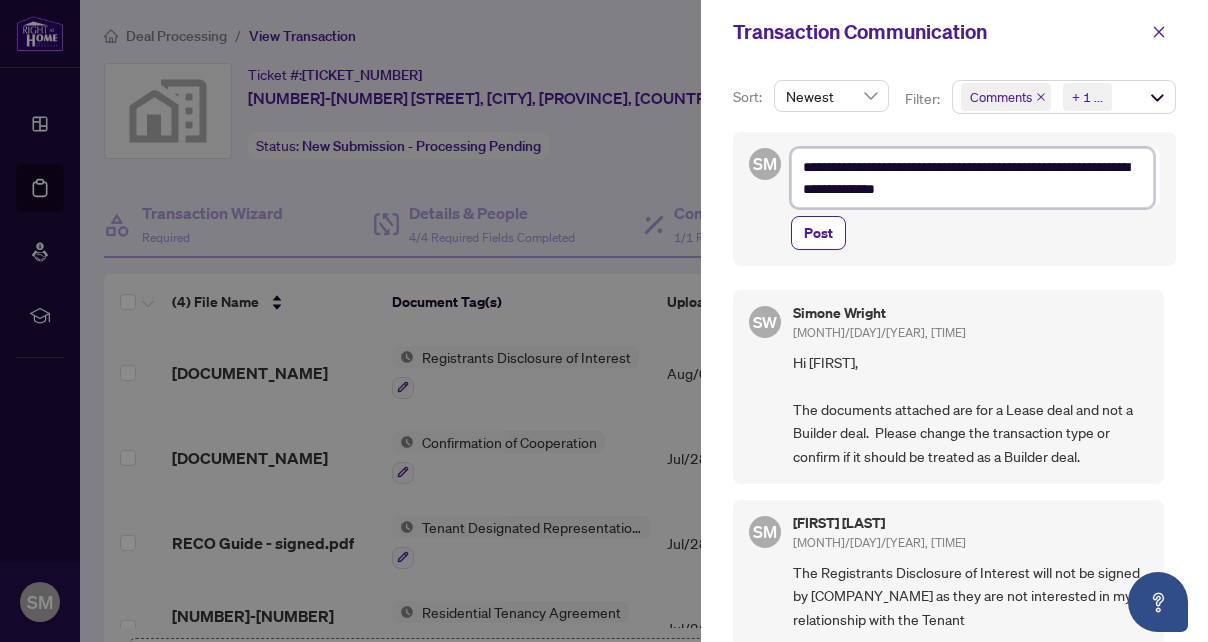 type on "**********" 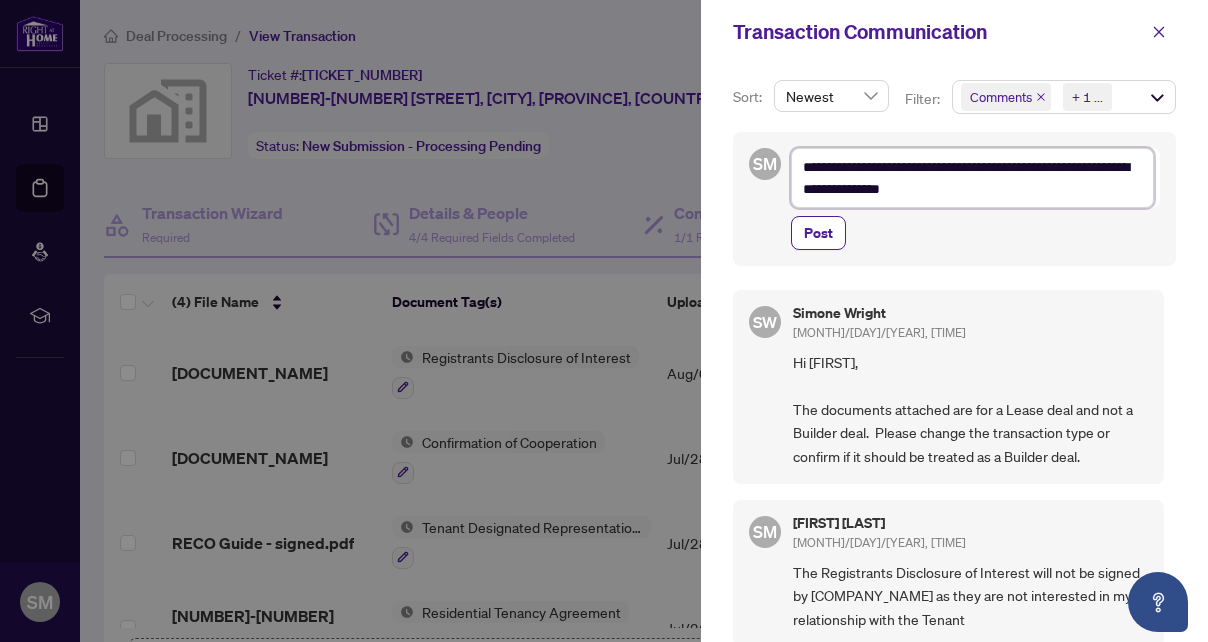type on "**********" 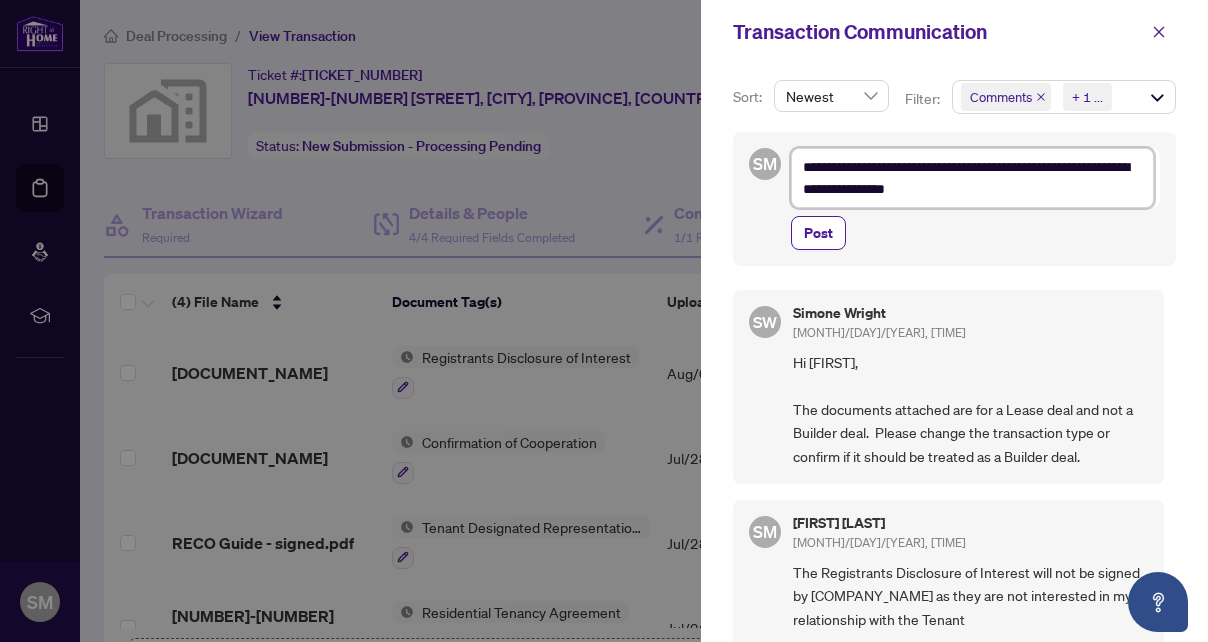 type on "**********" 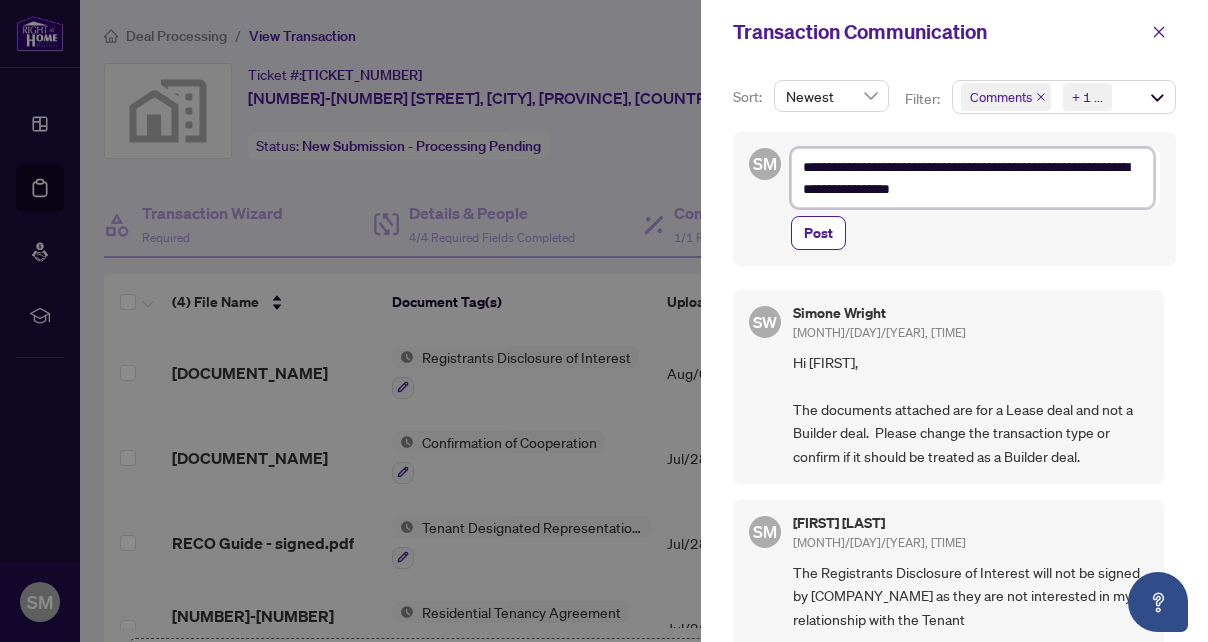 type on "**********" 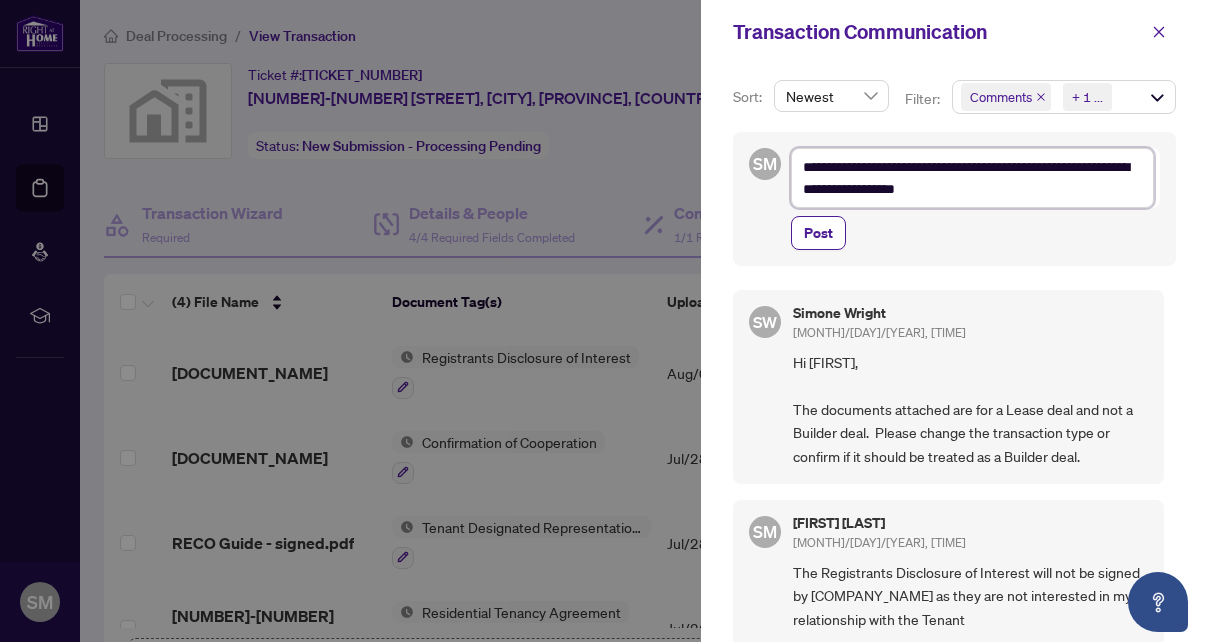 type on "**********" 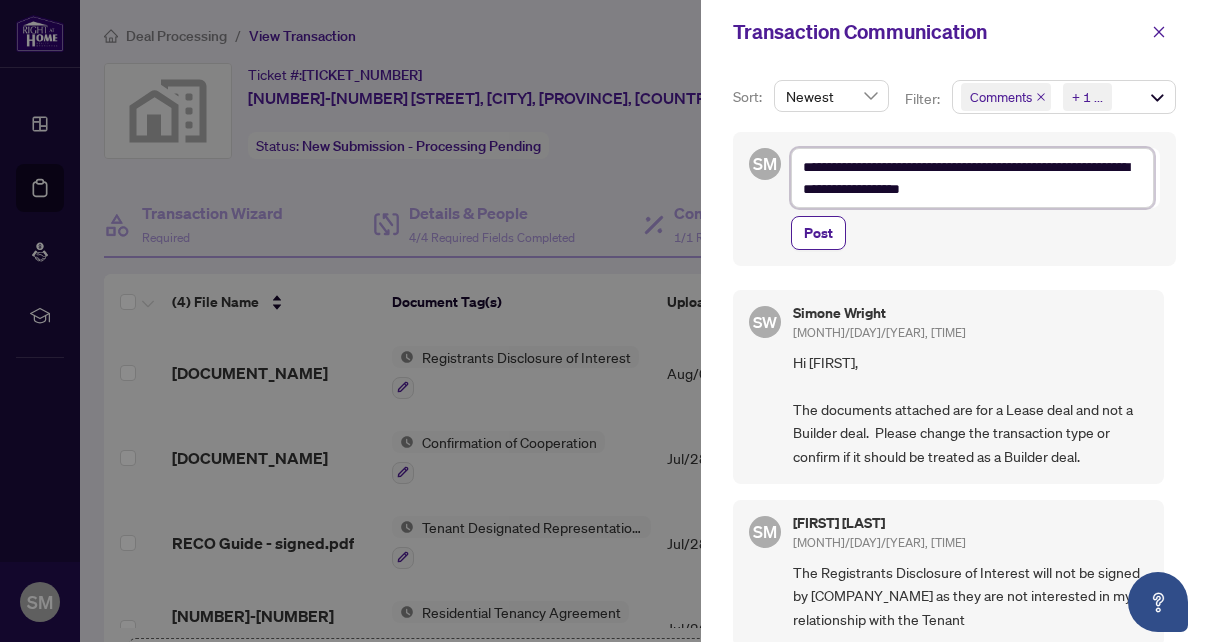 type on "**********" 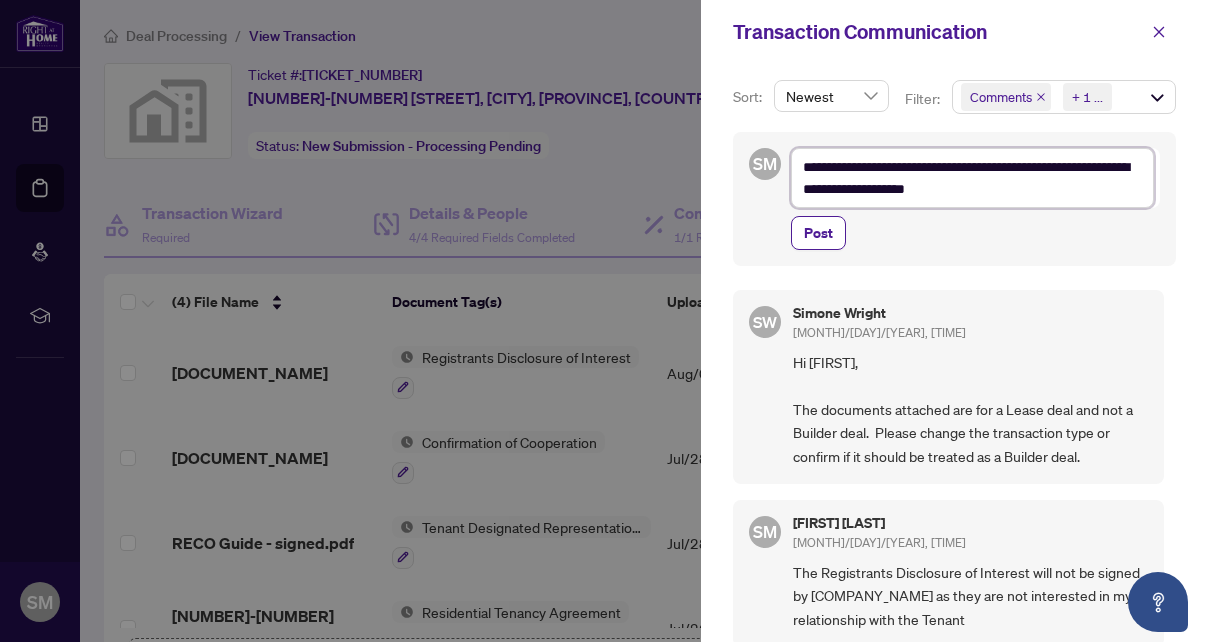 type on "**********" 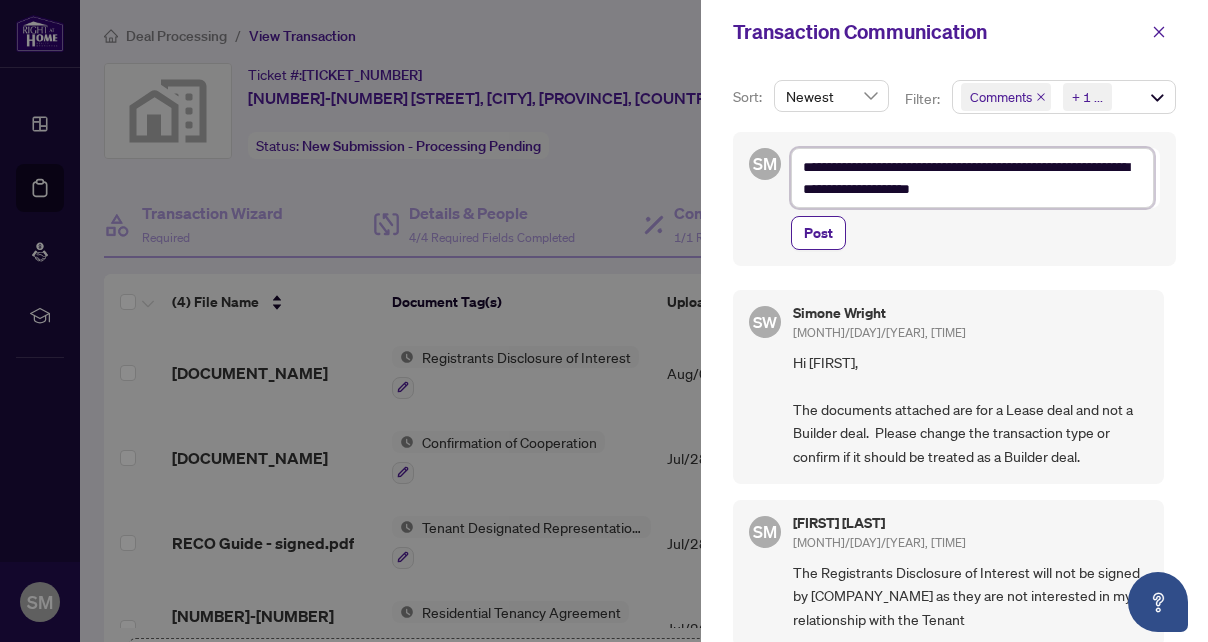 type on "**********" 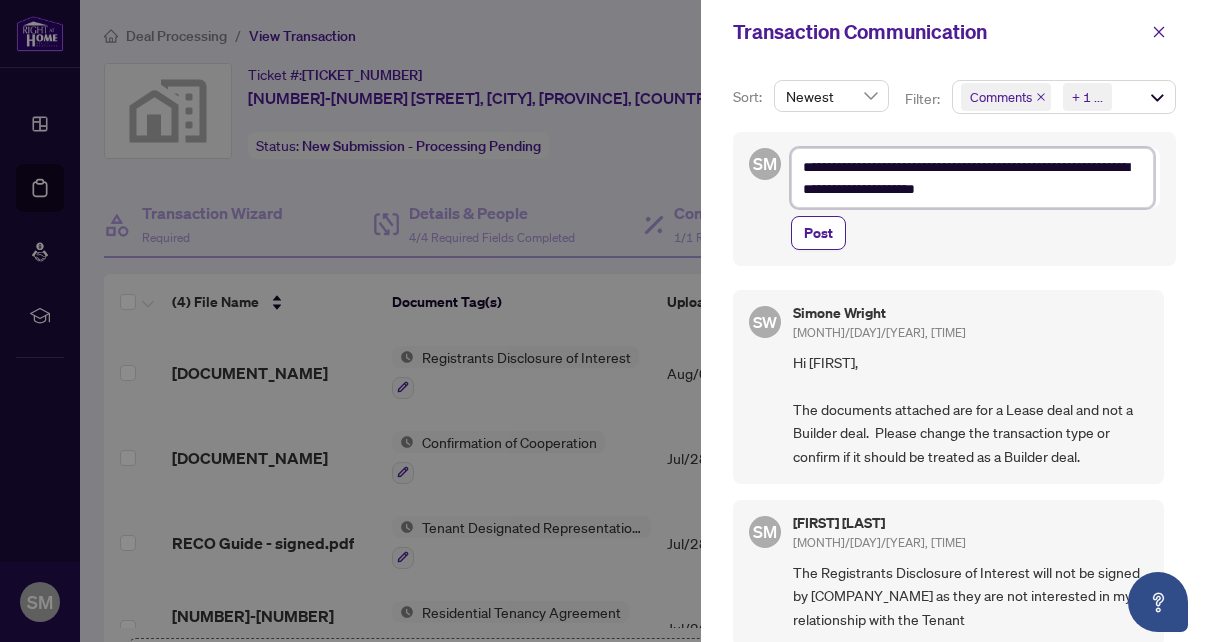 type on "**********" 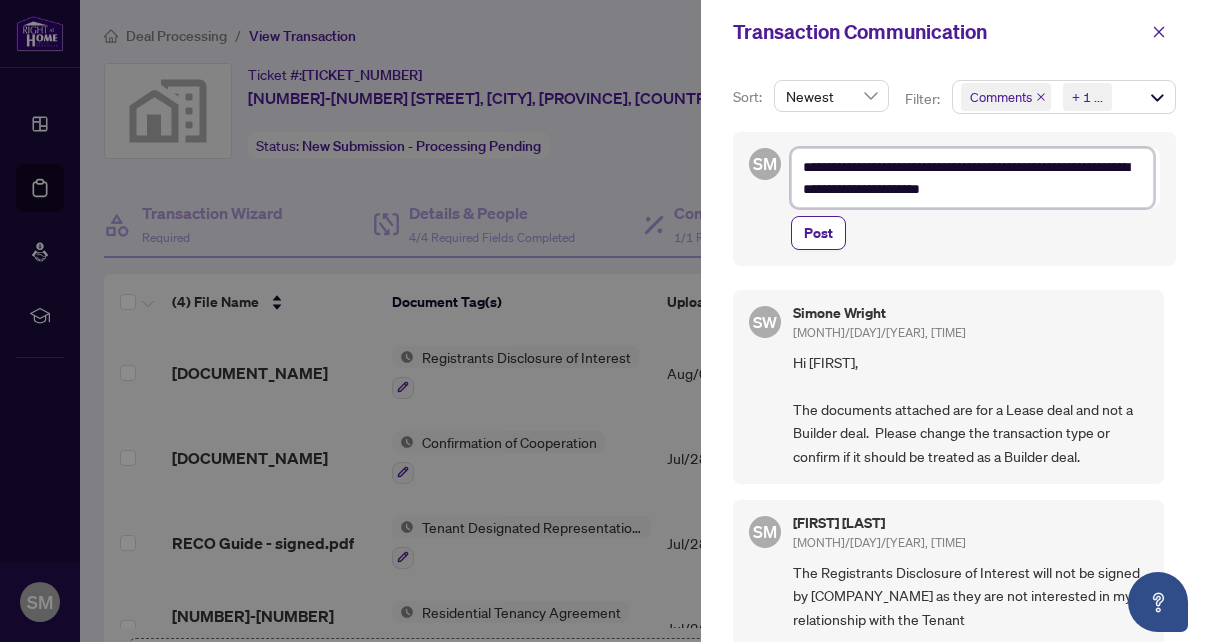 type on "**********" 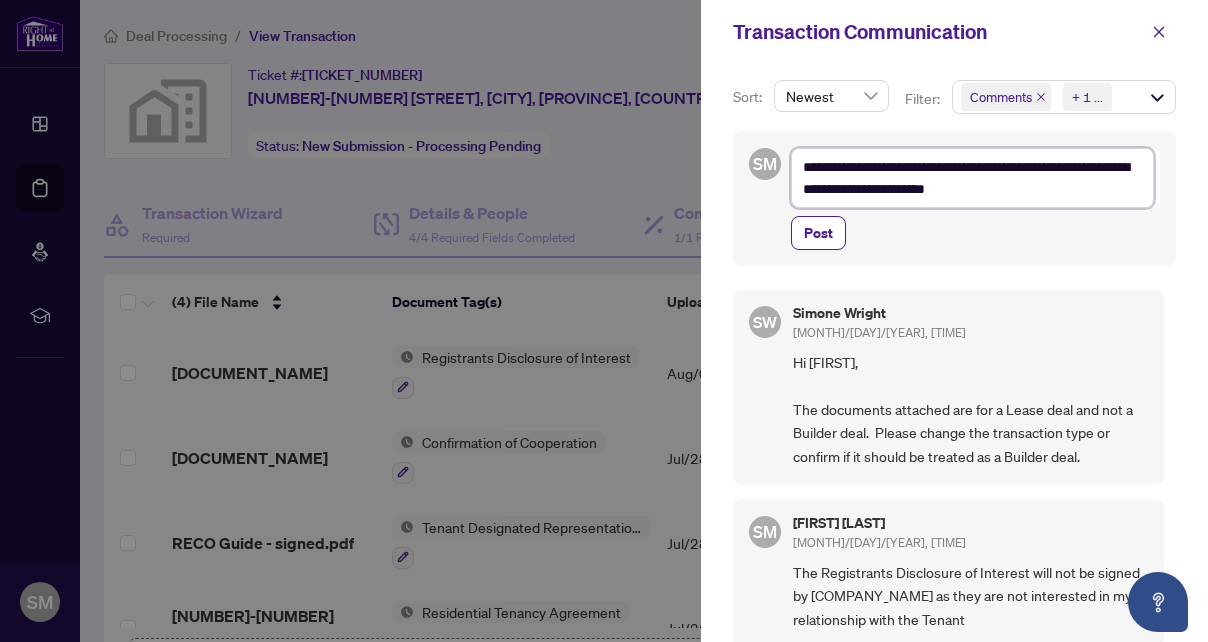 type on "**********" 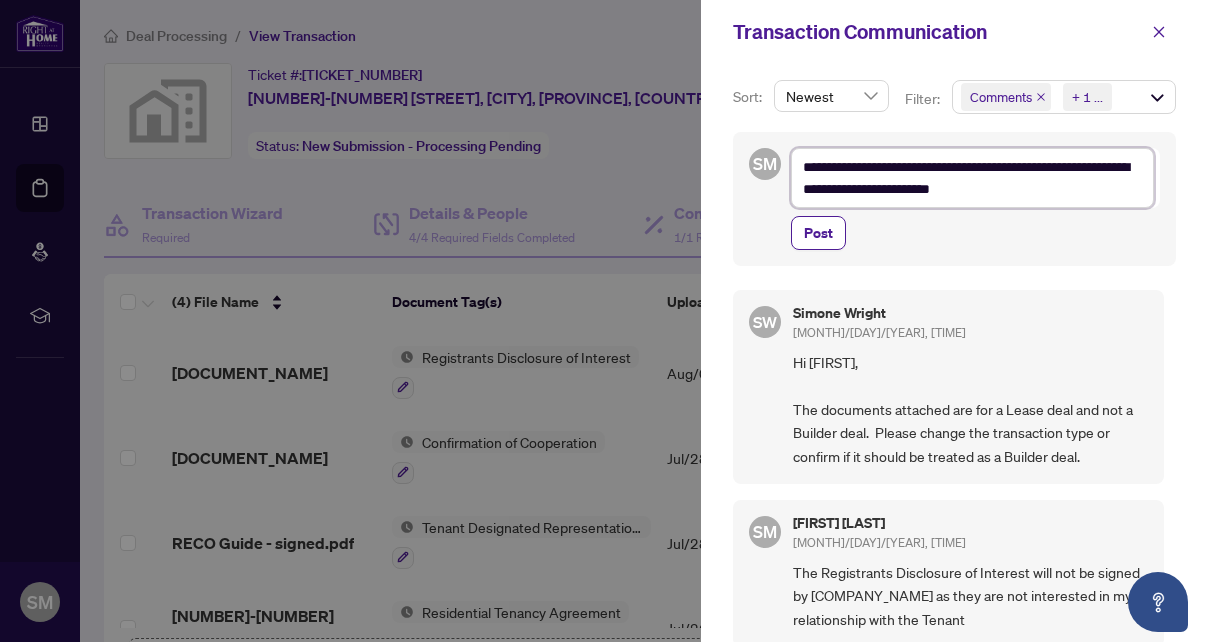 type 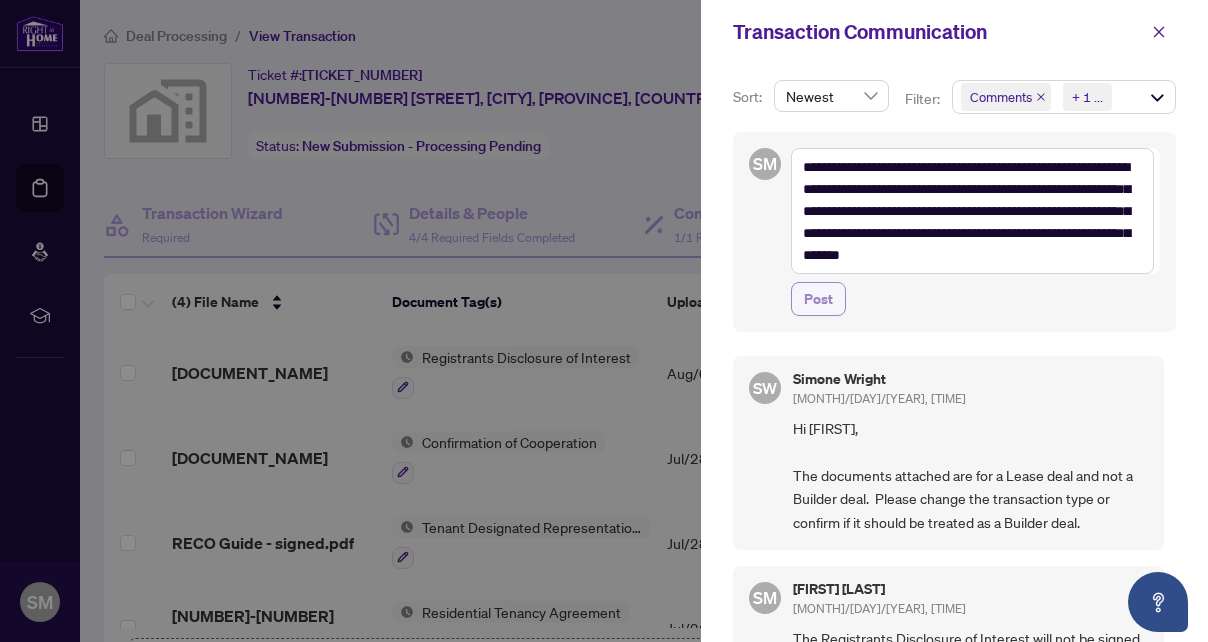 click on "Post" at bounding box center [818, 299] 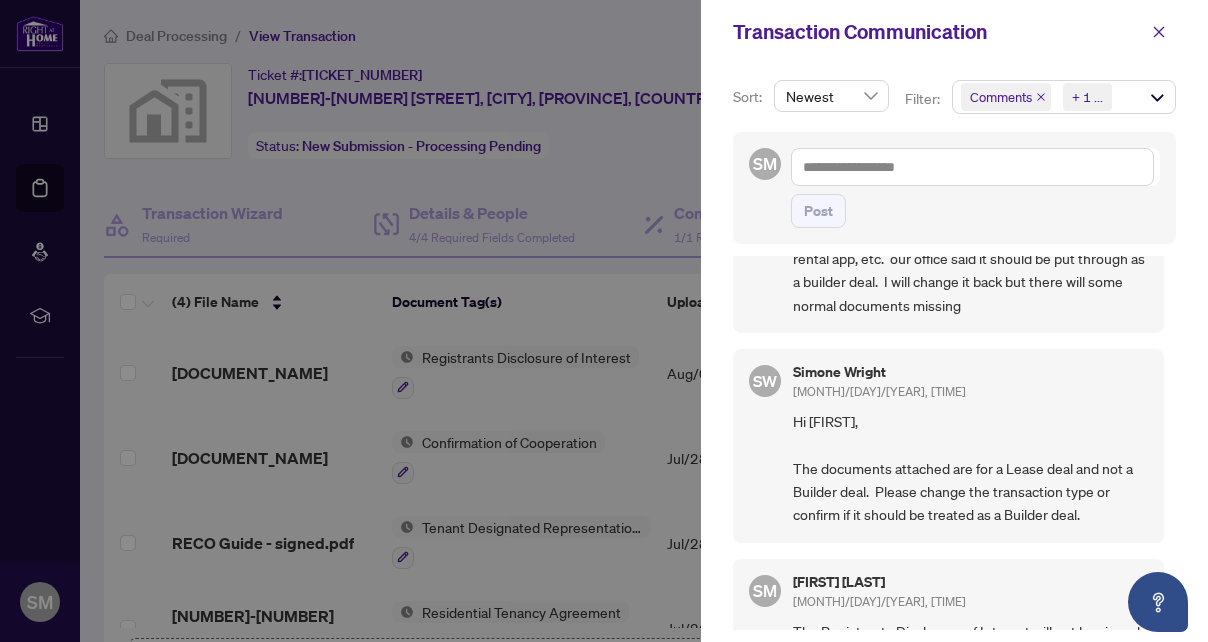 scroll, scrollTop: 137, scrollLeft: 0, axis: vertical 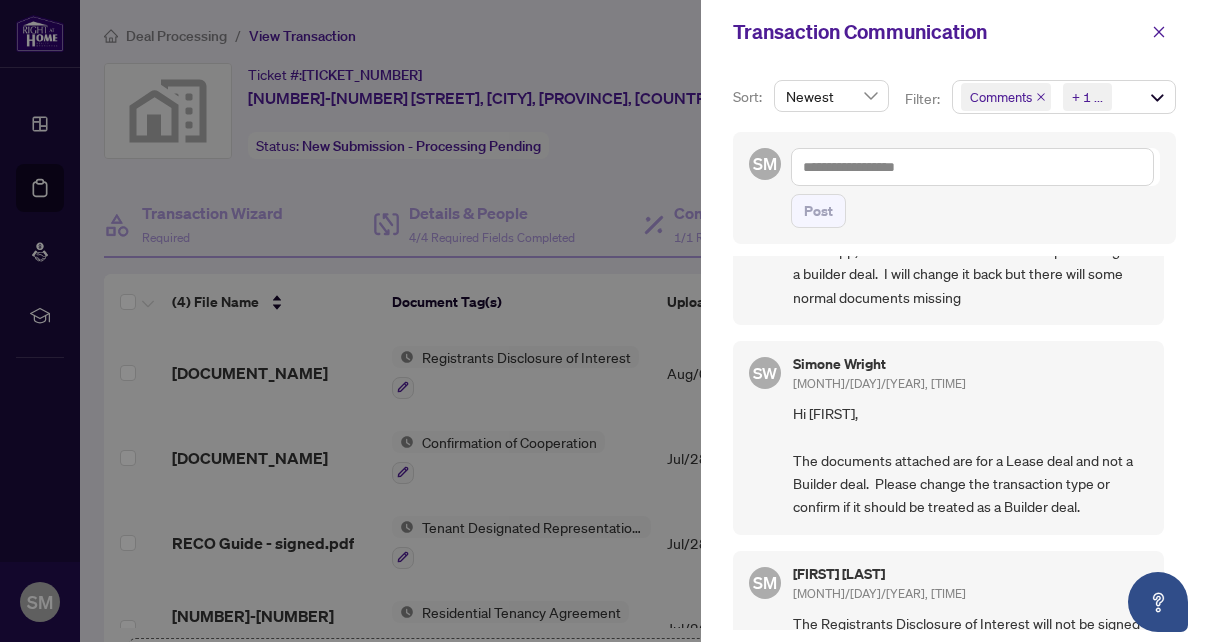 click at bounding box center (604, 321) 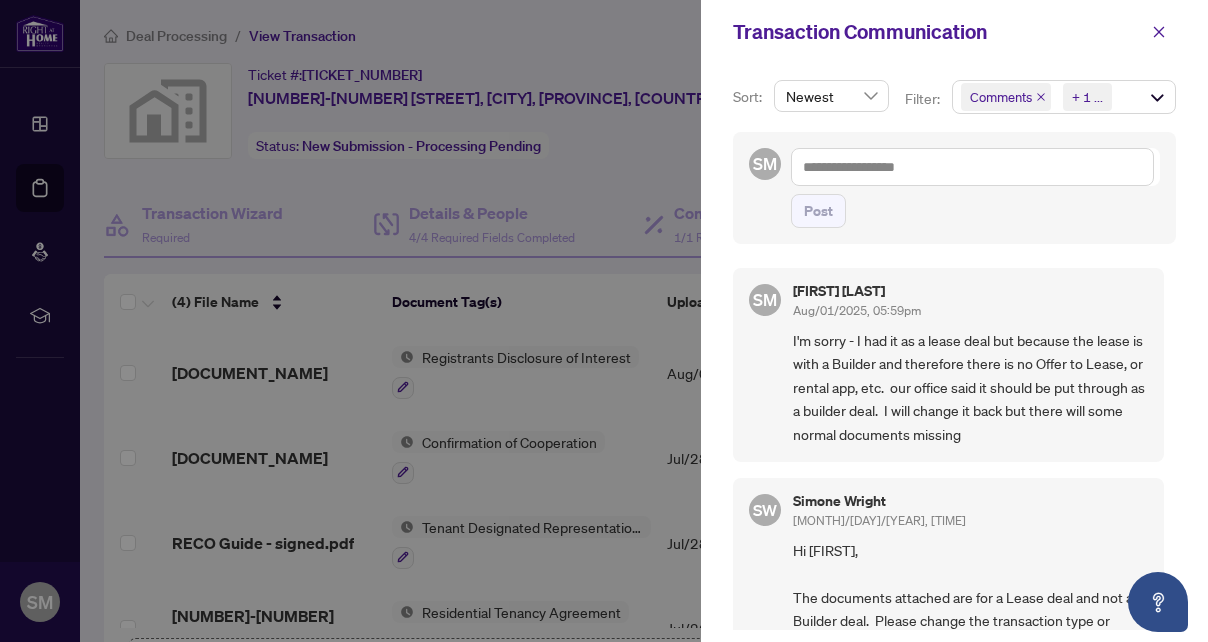 scroll, scrollTop: 0, scrollLeft: 0, axis: both 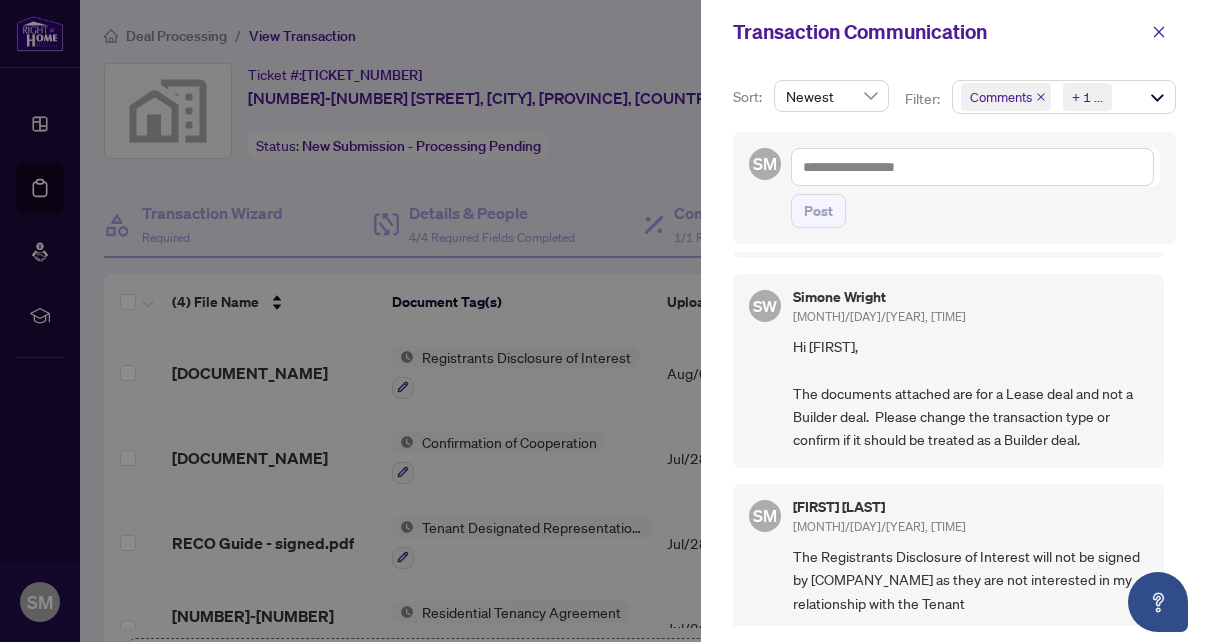 click at bounding box center (604, 321) 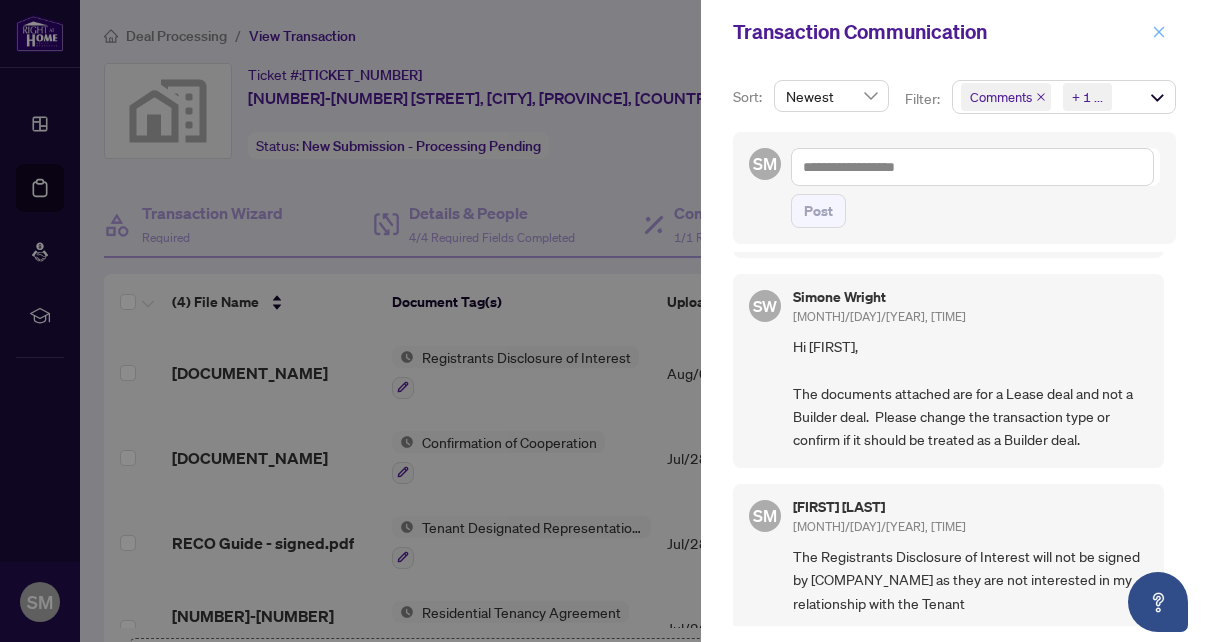 click 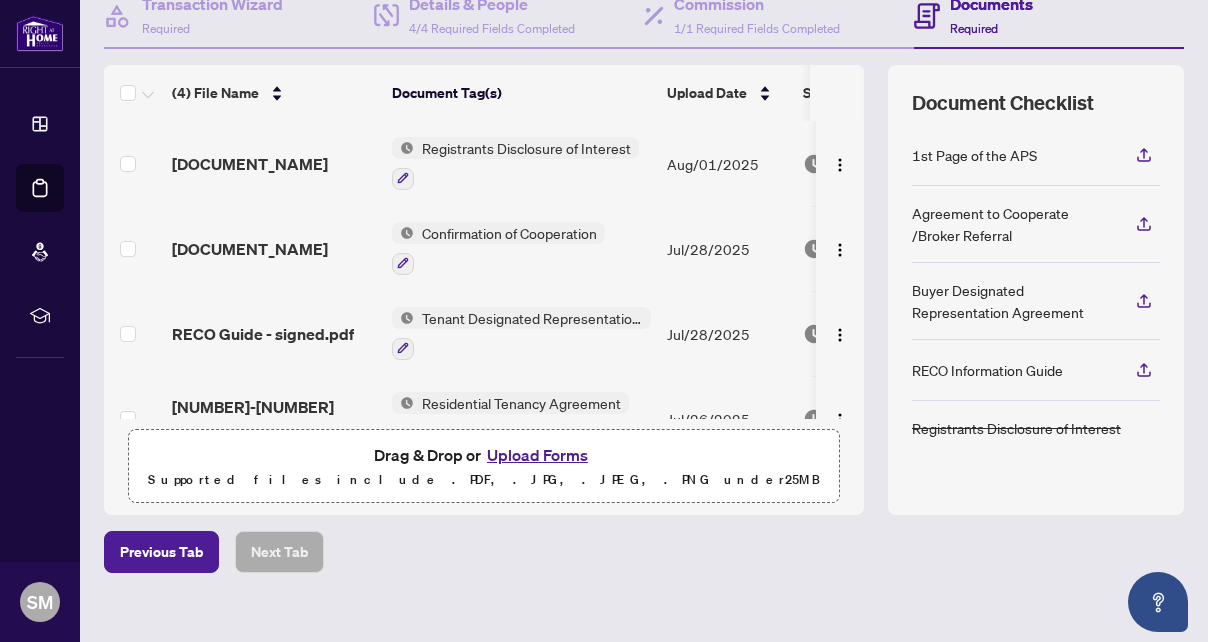 scroll, scrollTop: 236, scrollLeft: 0, axis: vertical 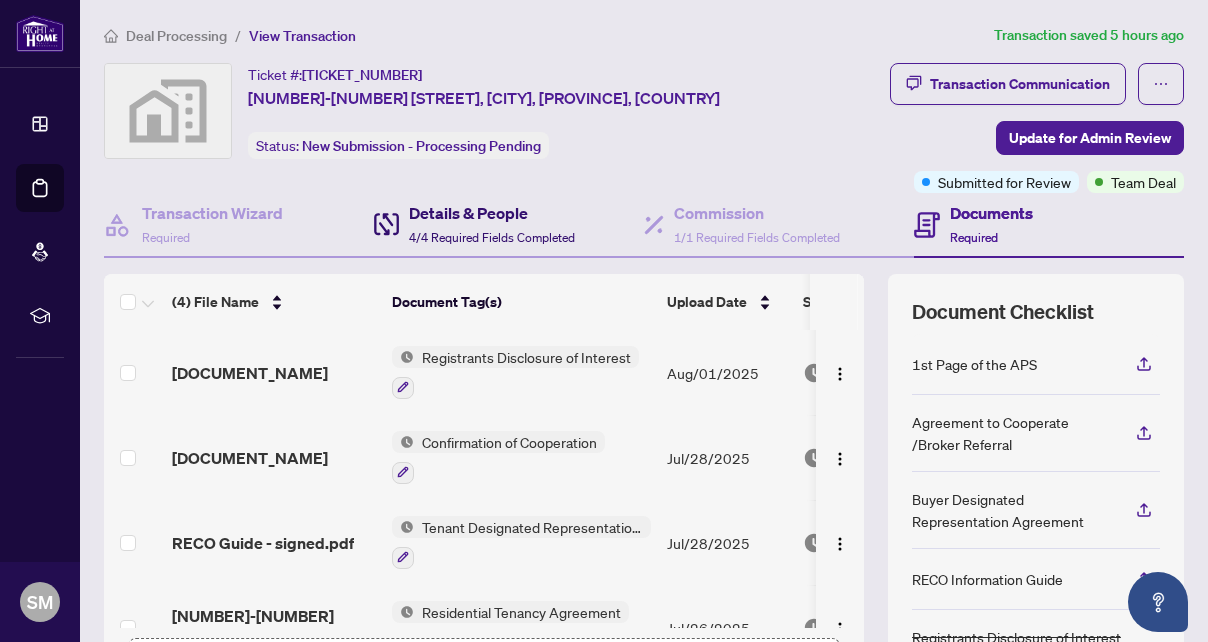 click on "Details & People 4/4 Required Fields Completed" at bounding box center [492, 224] 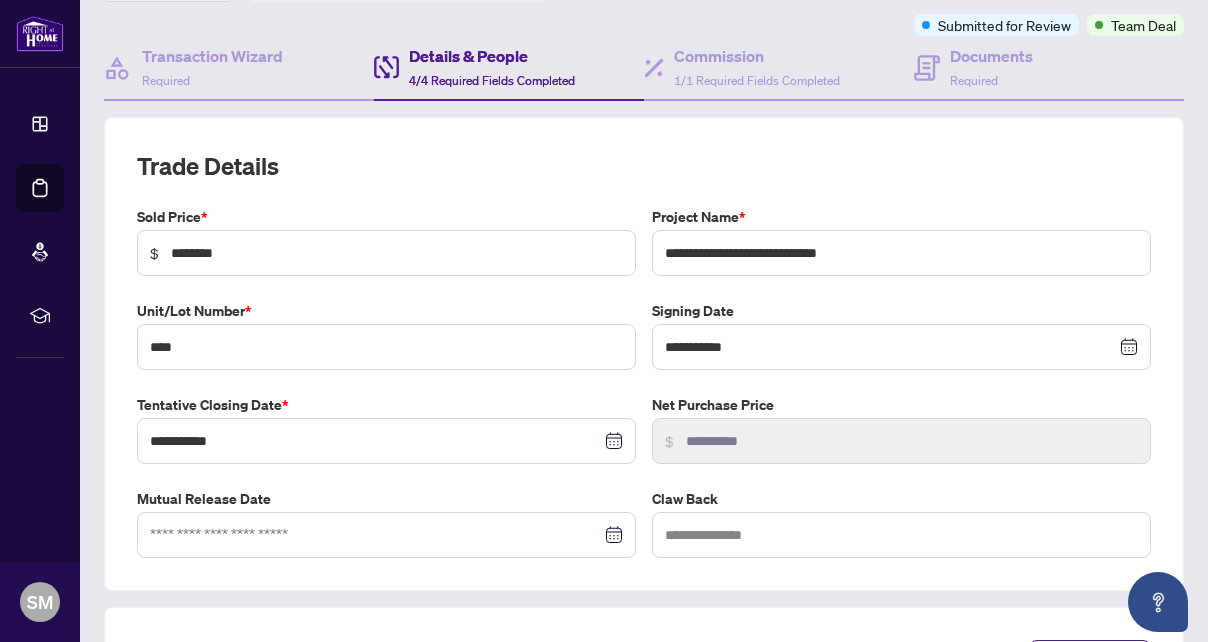 scroll, scrollTop: 160, scrollLeft: 0, axis: vertical 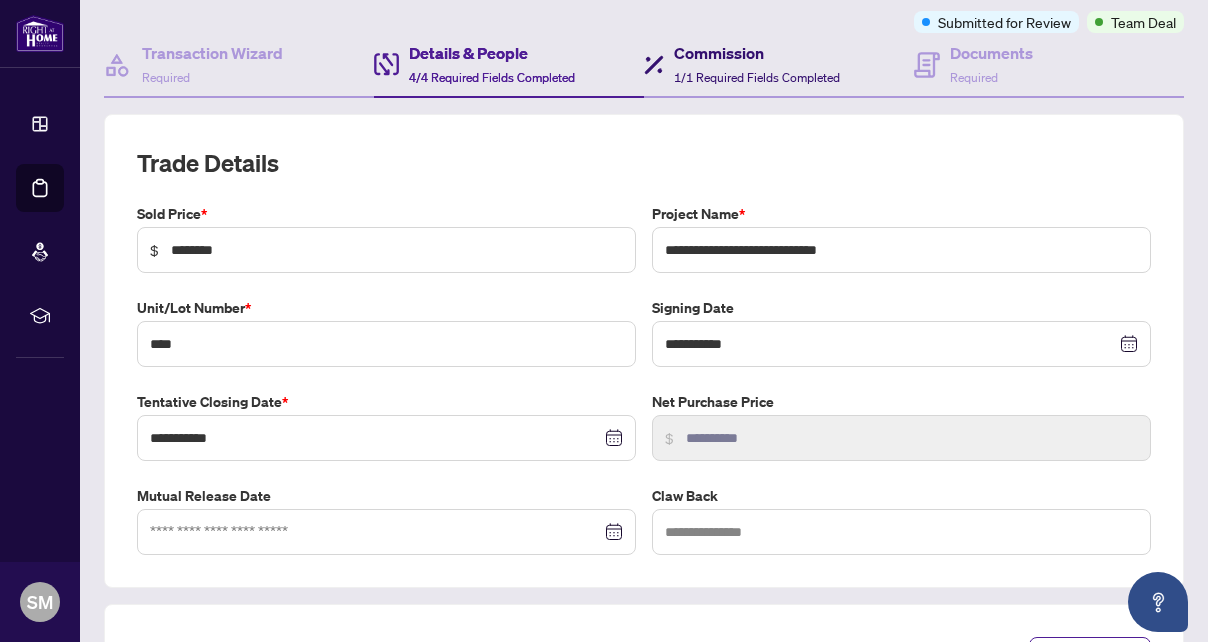 click on "1/1 Required Fields Completed" at bounding box center [757, 77] 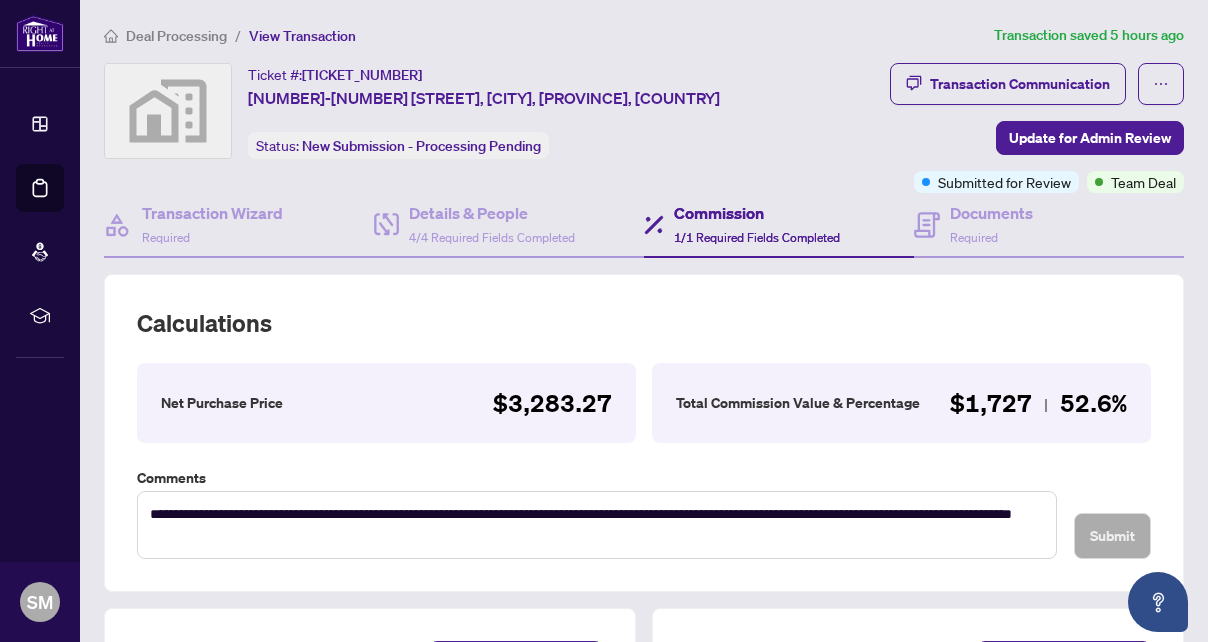 scroll, scrollTop: 0, scrollLeft: 0, axis: both 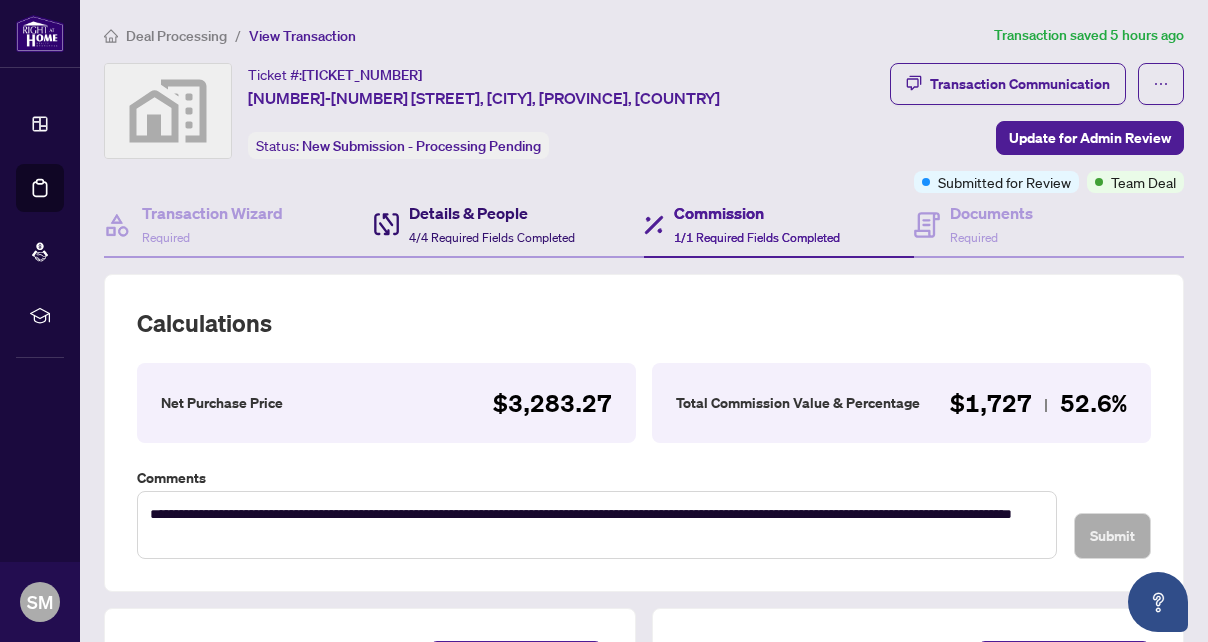 click on "Details & People" at bounding box center (492, 213) 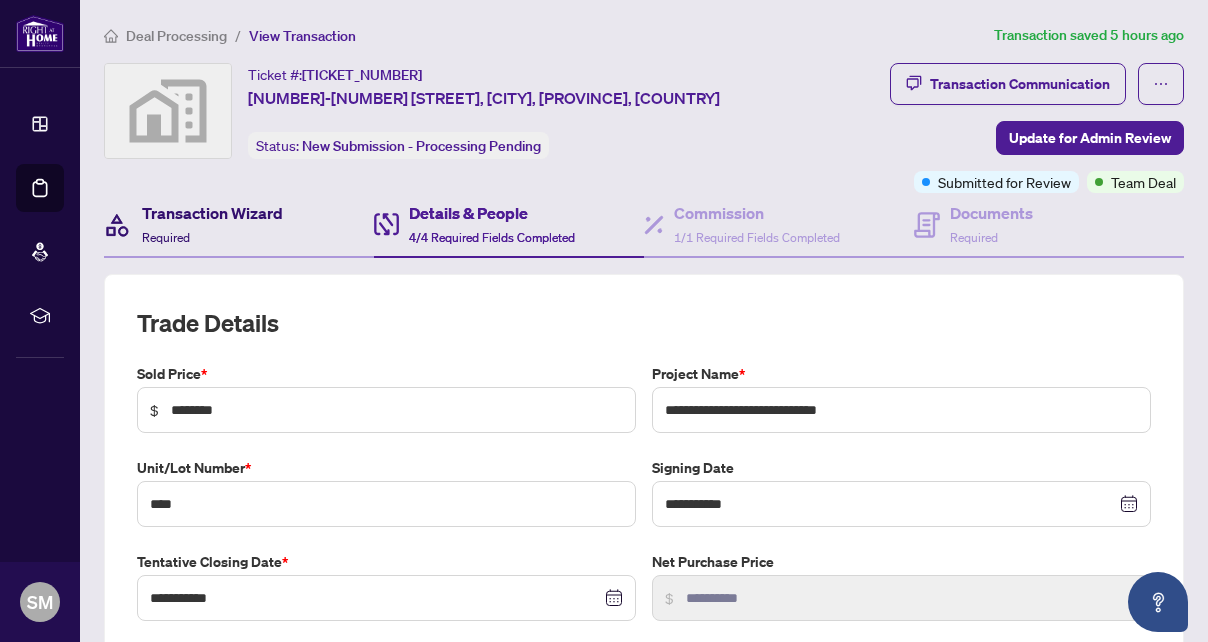click on "Transaction Wizard" at bounding box center (212, 213) 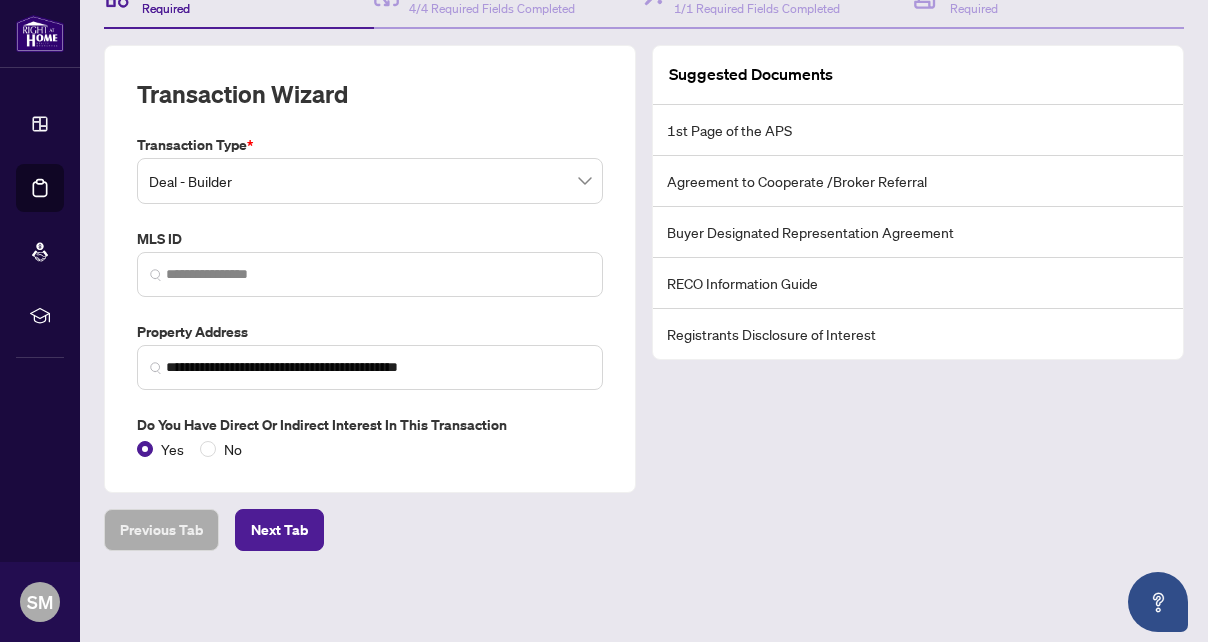 scroll, scrollTop: 227, scrollLeft: 0, axis: vertical 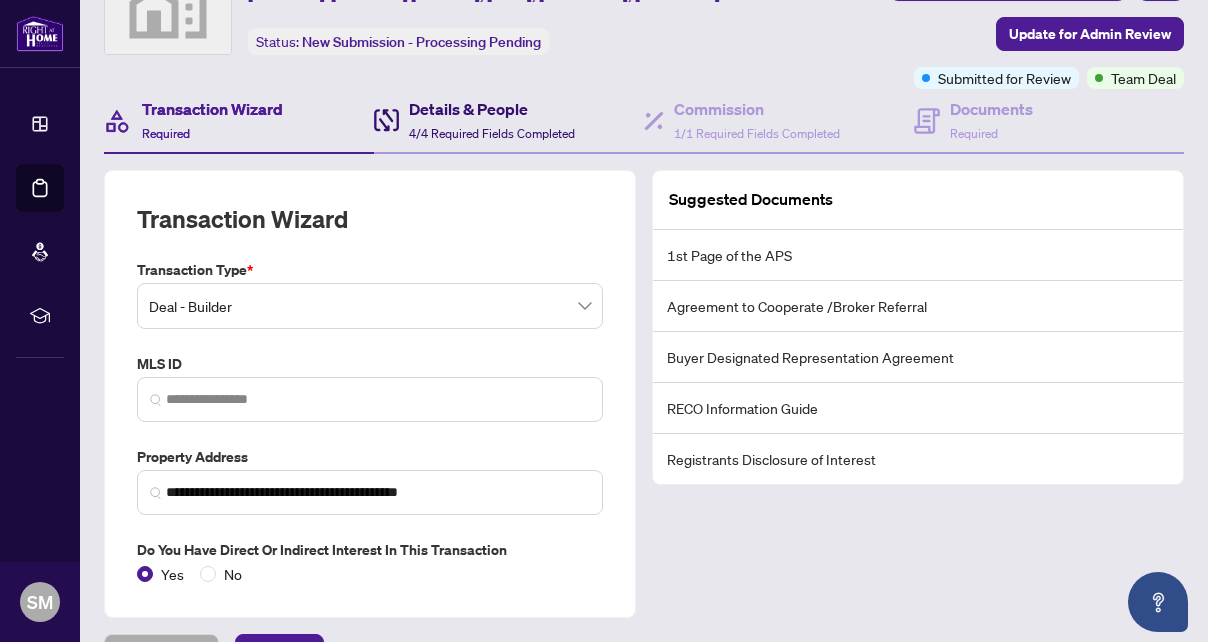 click on "Details & People 4/4 Required Fields Completed" at bounding box center [492, 120] 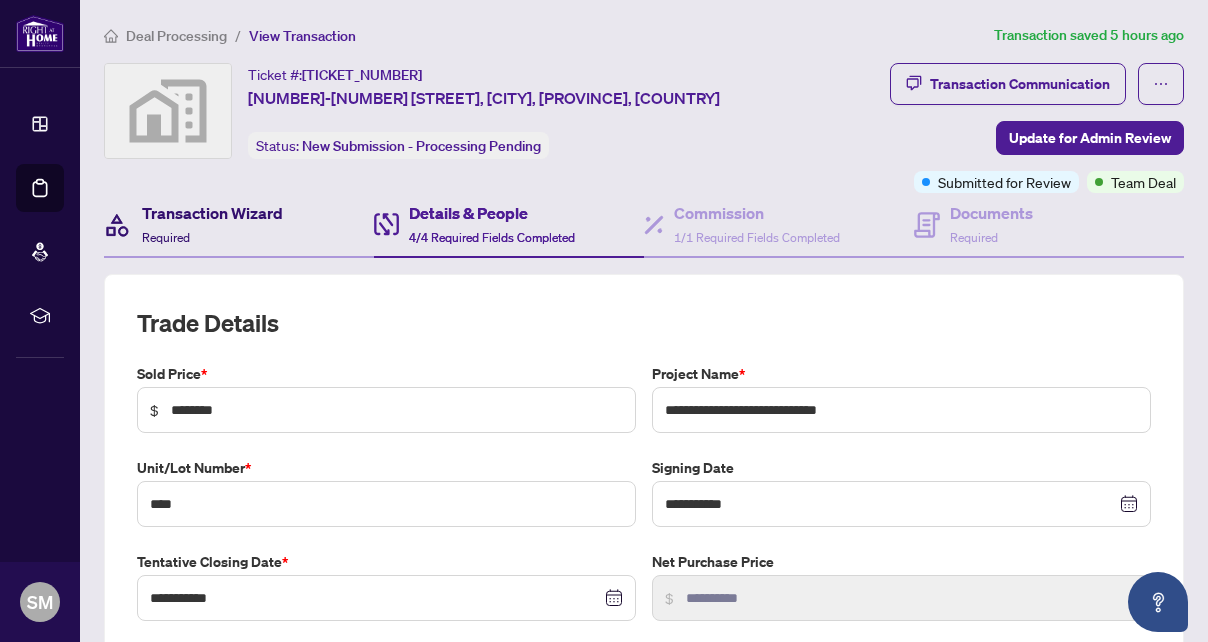 click on "Transaction Wizard" at bounding box center [212, 213] 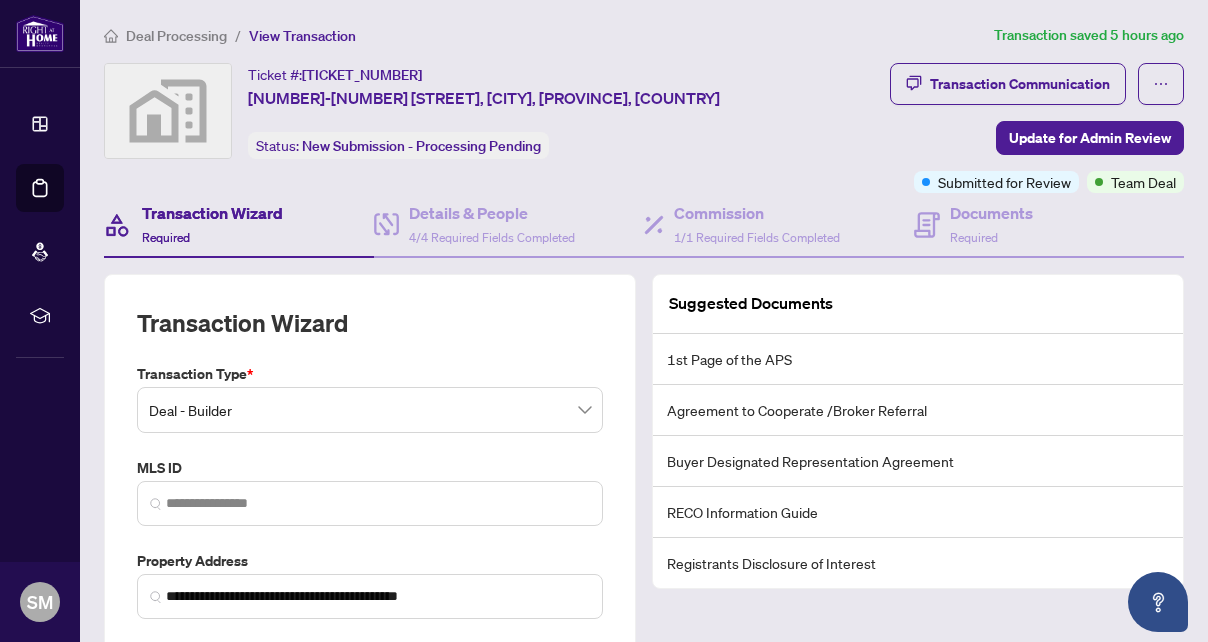 click on "**********" at bounding box center [604, 321] 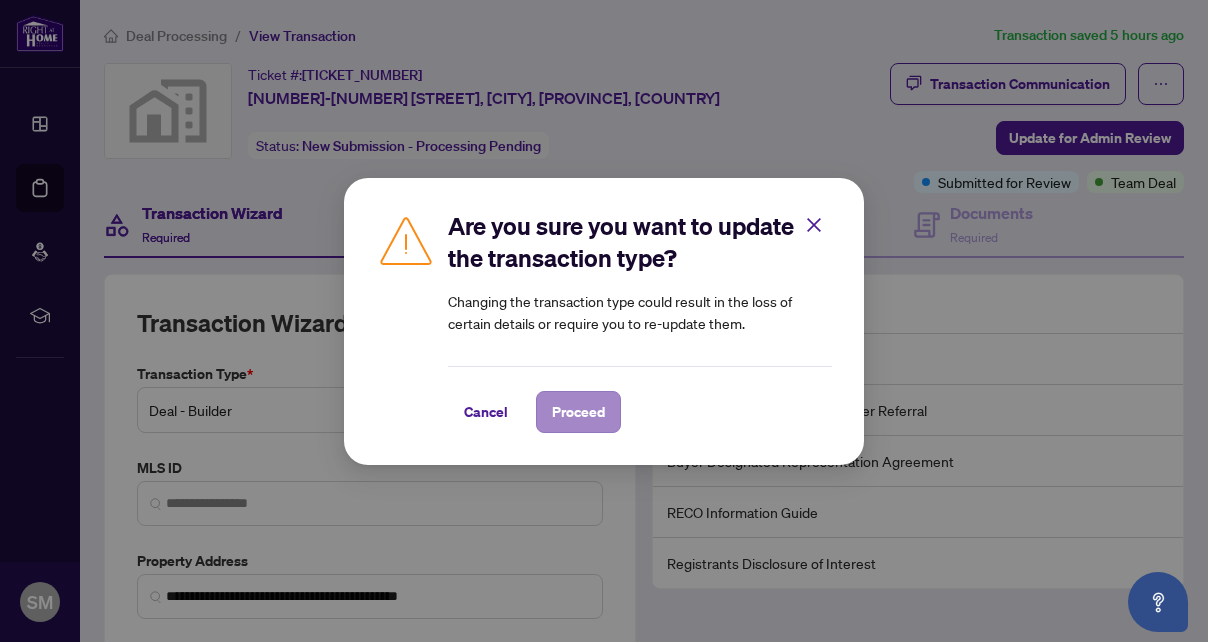 click on "Proceed" at bounding box center (578, 412) 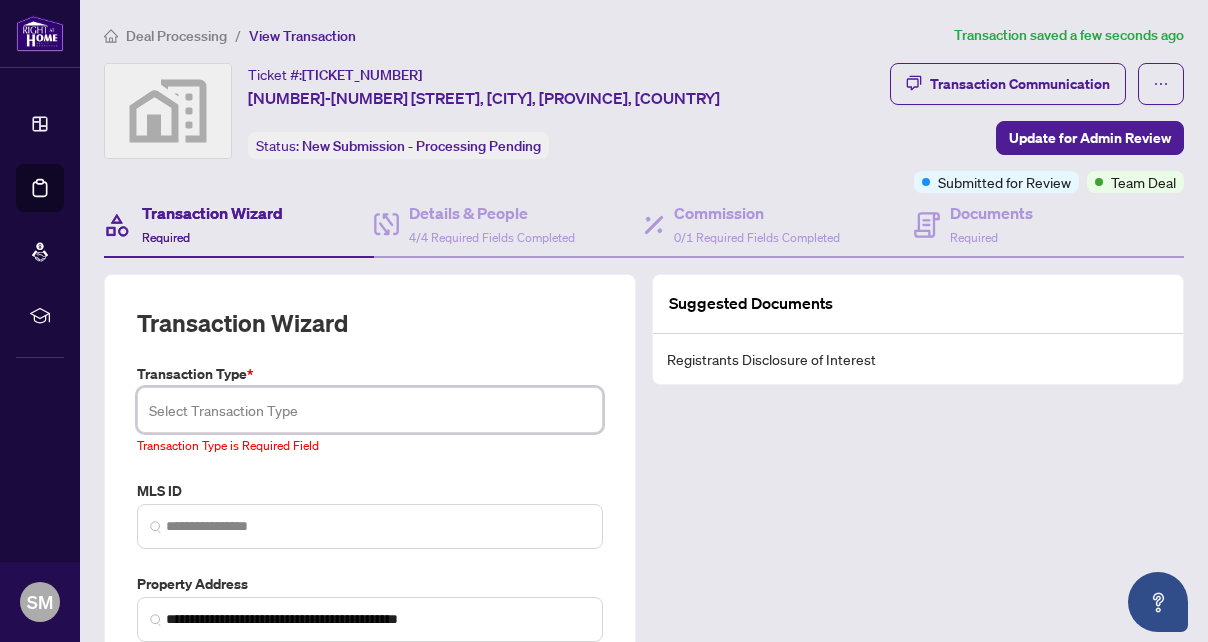 click at bounding box center [370, 410] 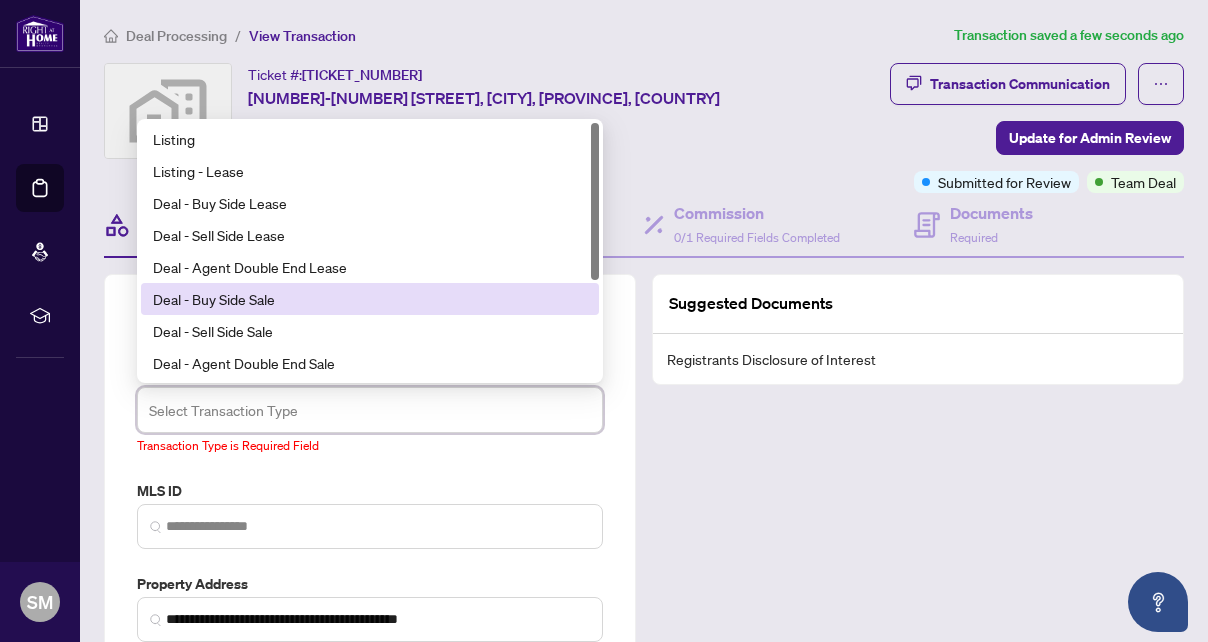 scroll, scrollTop: 0, scrollLeft: 0, axis: both 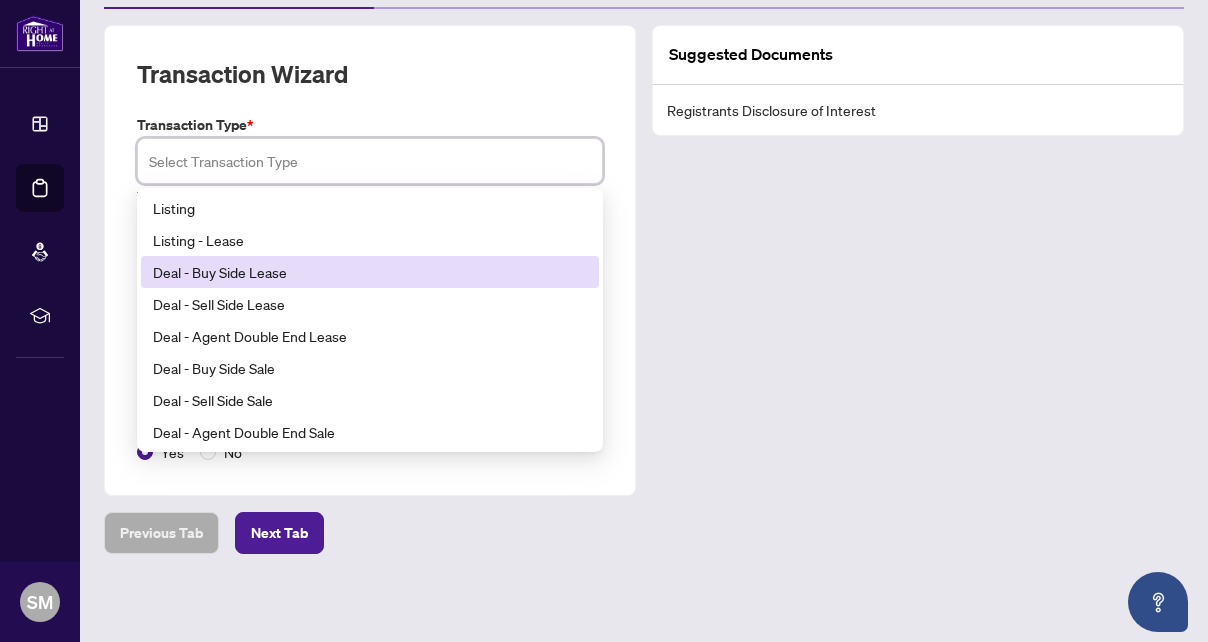 click on "Deal - Buy Side Lease" at bounding box center (370, 272) 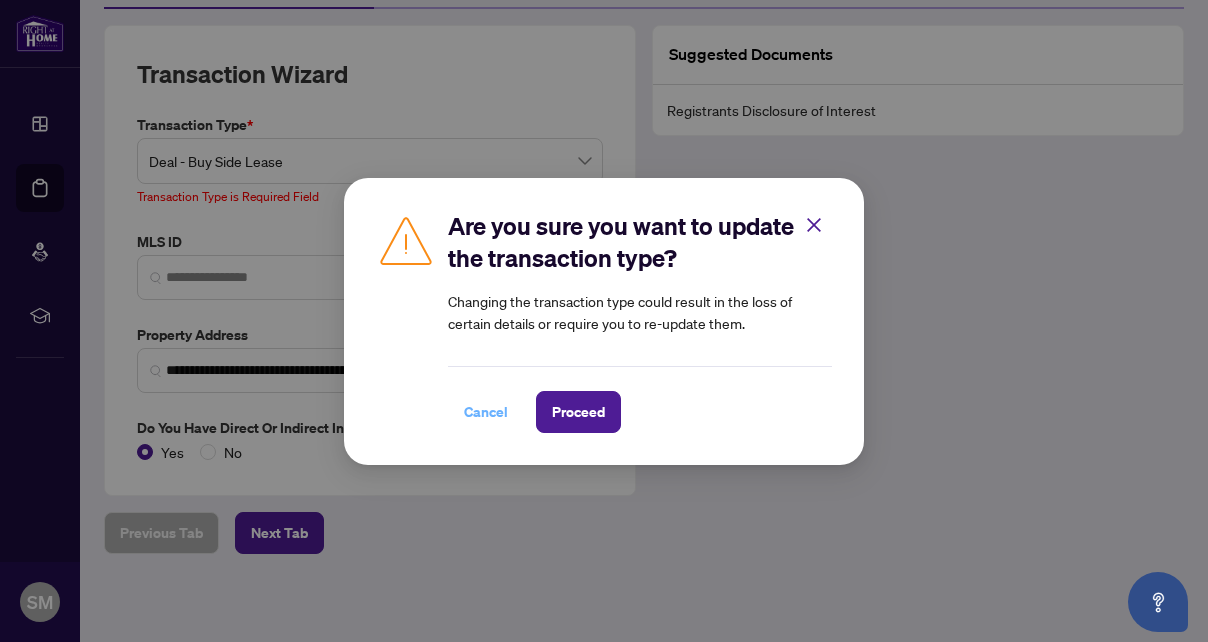 click on "Cancel" at bounding box center [486, 412] 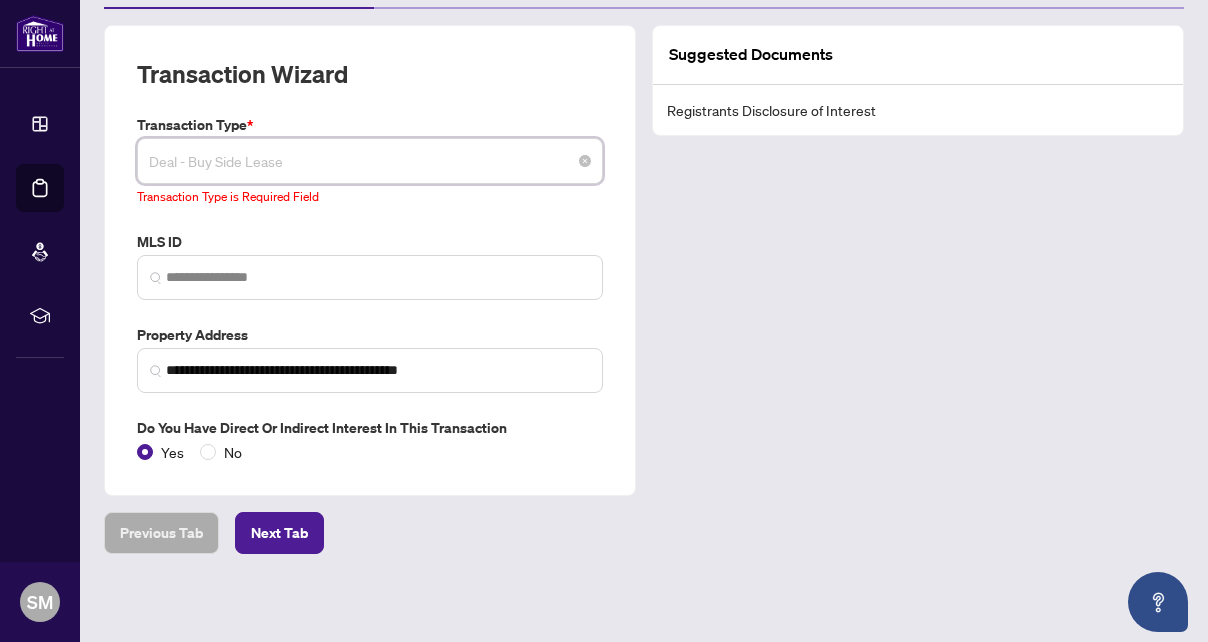 click on "Deal - Buy Side Lease" at bounding box center [370, 161] 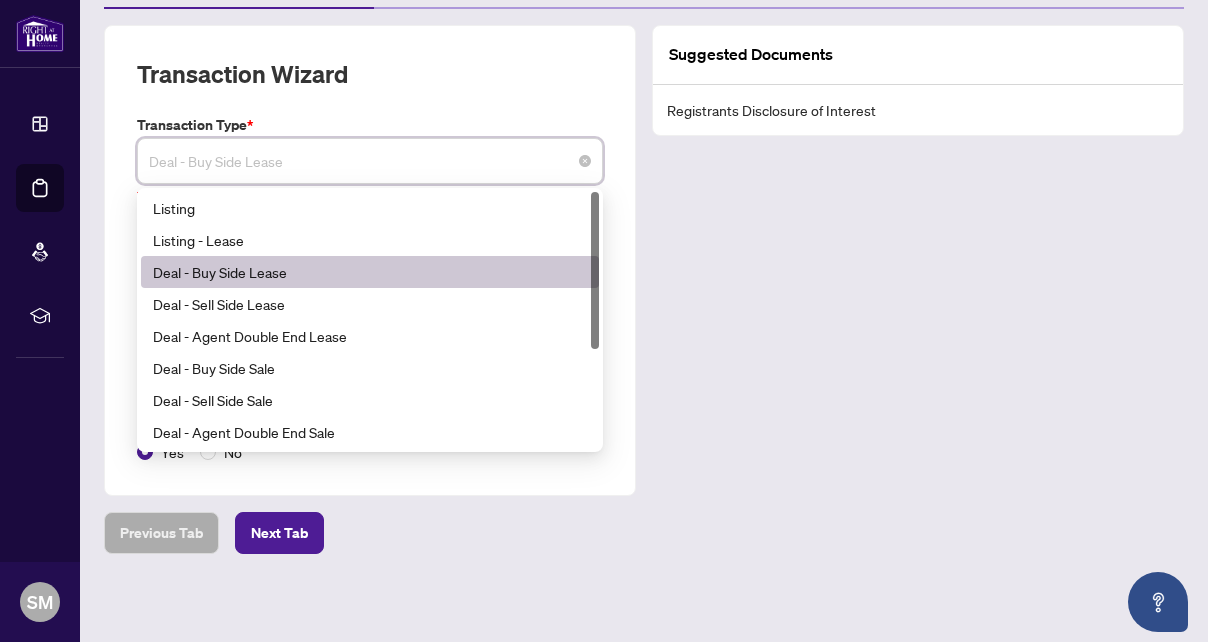scroll, scrollTop: 0, scrollLeft: 0, axis: both 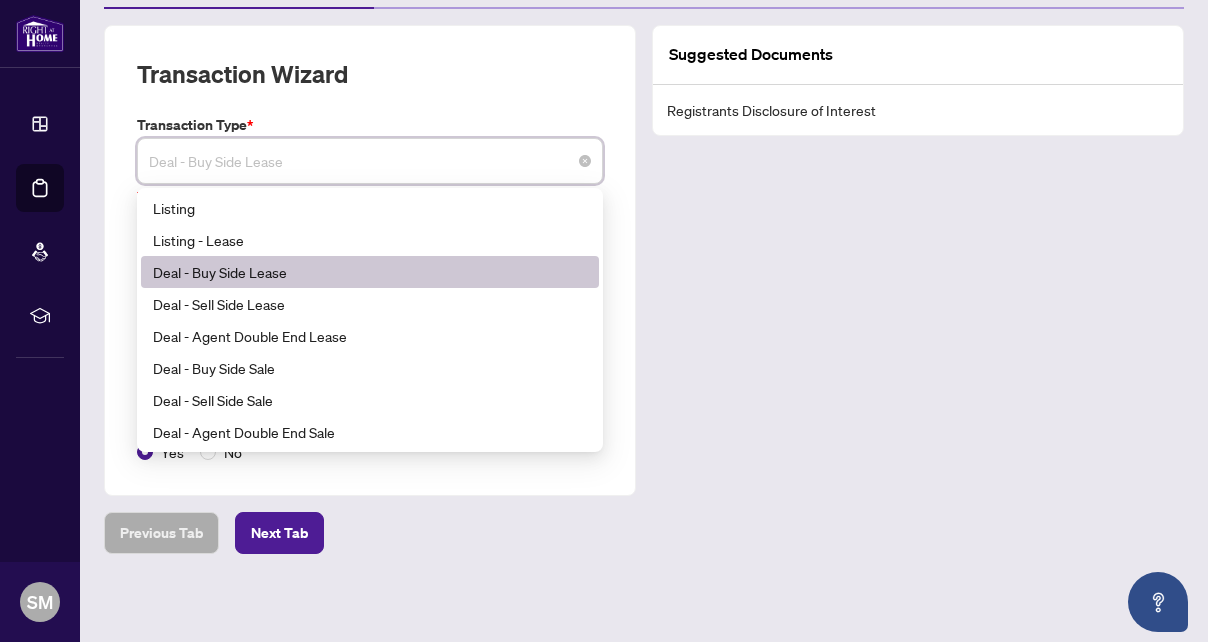 click on "Deal - Buy Side Lease" at bounding box center (370, 272) 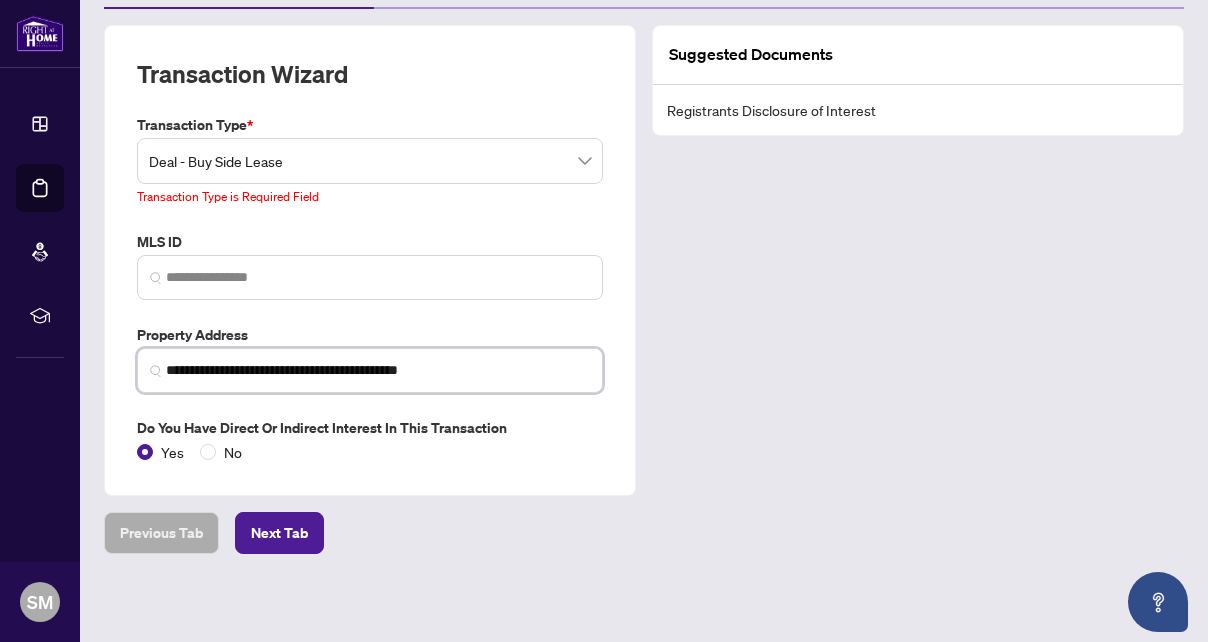 click on "**********" at bounding box center [378, 370] 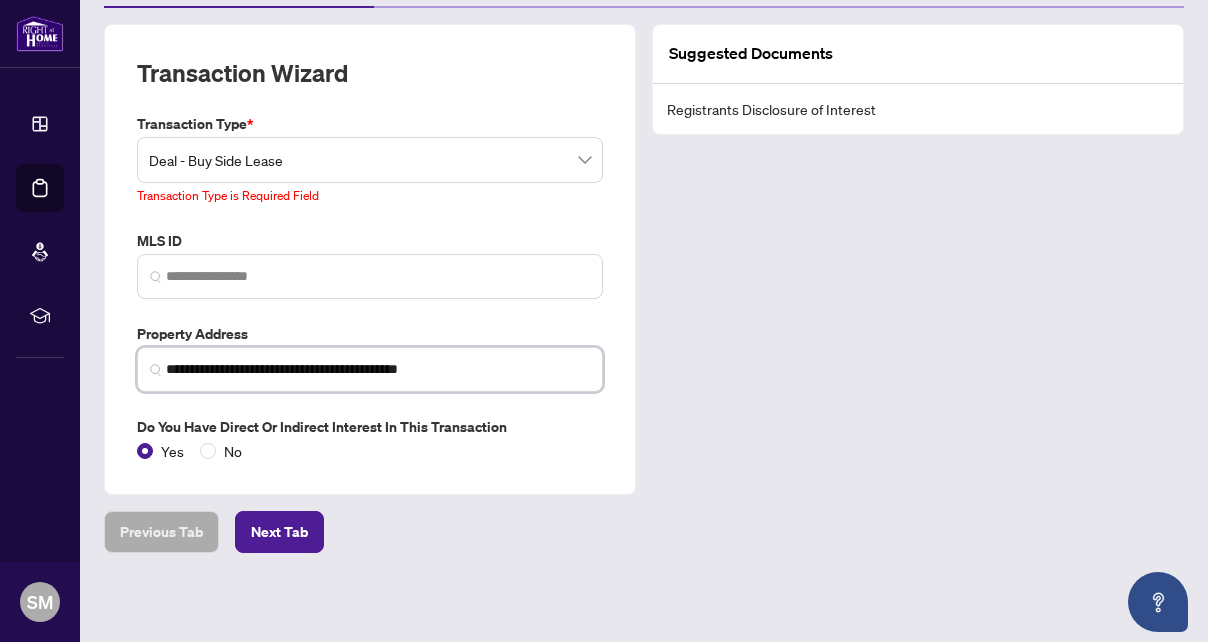 scroll, scrollTop: 249, scrollLeft: 0, axis: vertical 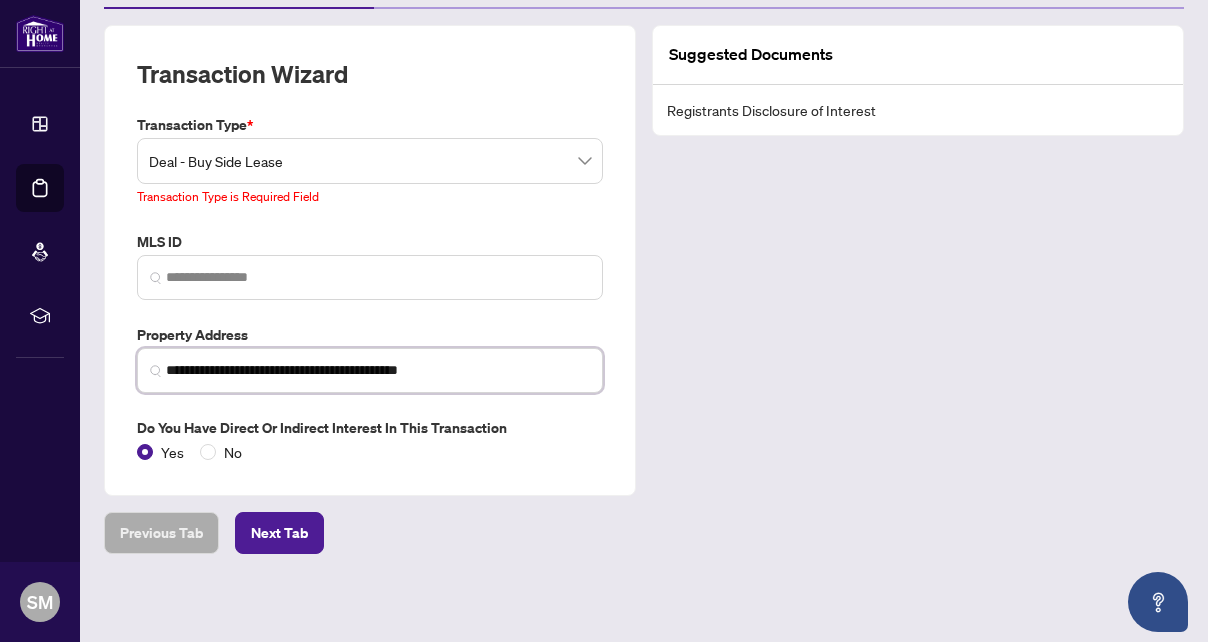 click on "**********" at bounding box center (378, 370) 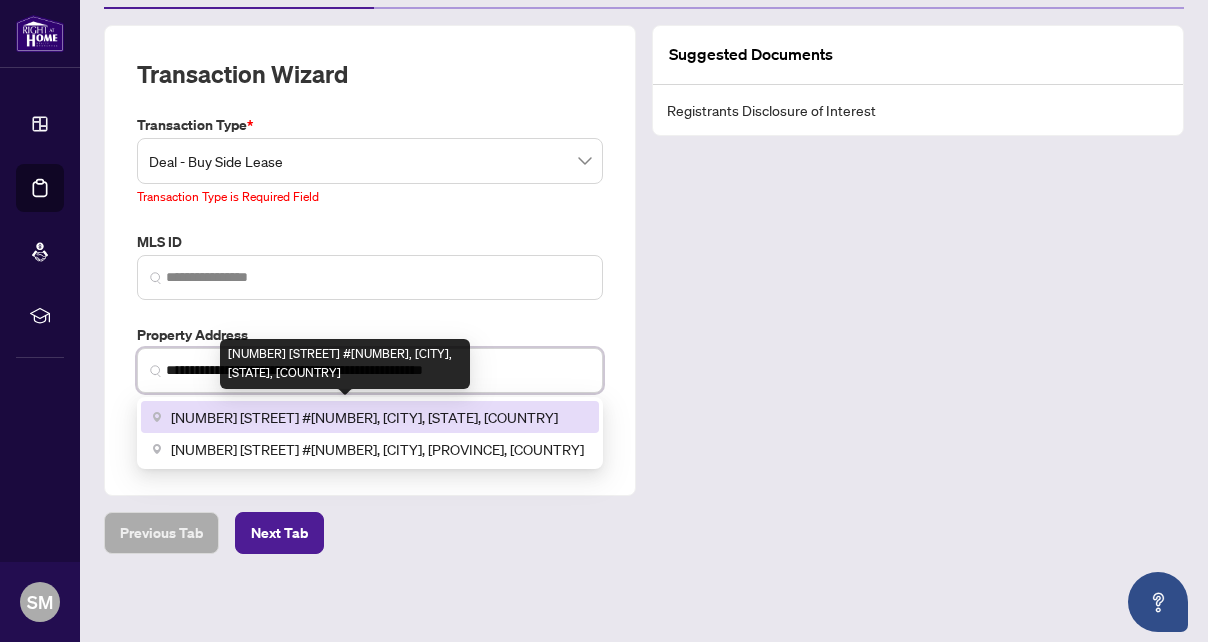 click on "[NUMBER] [STREET] #[NUMBER], [CITY], [STATE], [COUNTRY]" at bounding box center (364, 417) 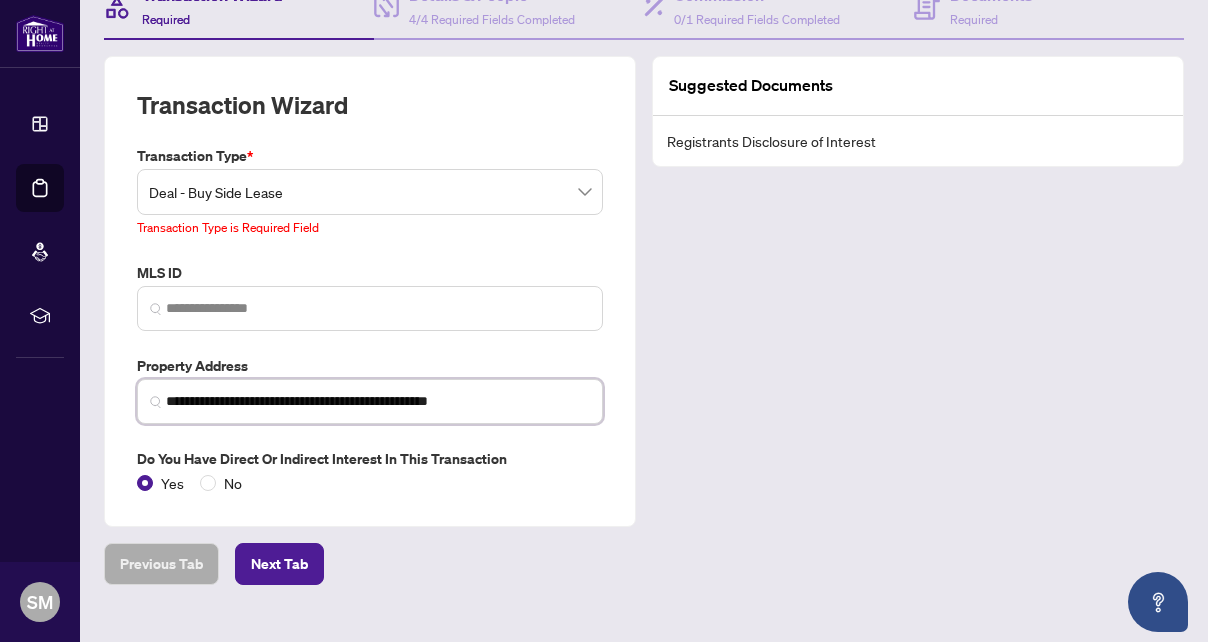 scroll, scrollTop: 230, scrollLeft: 0, axis: vertical 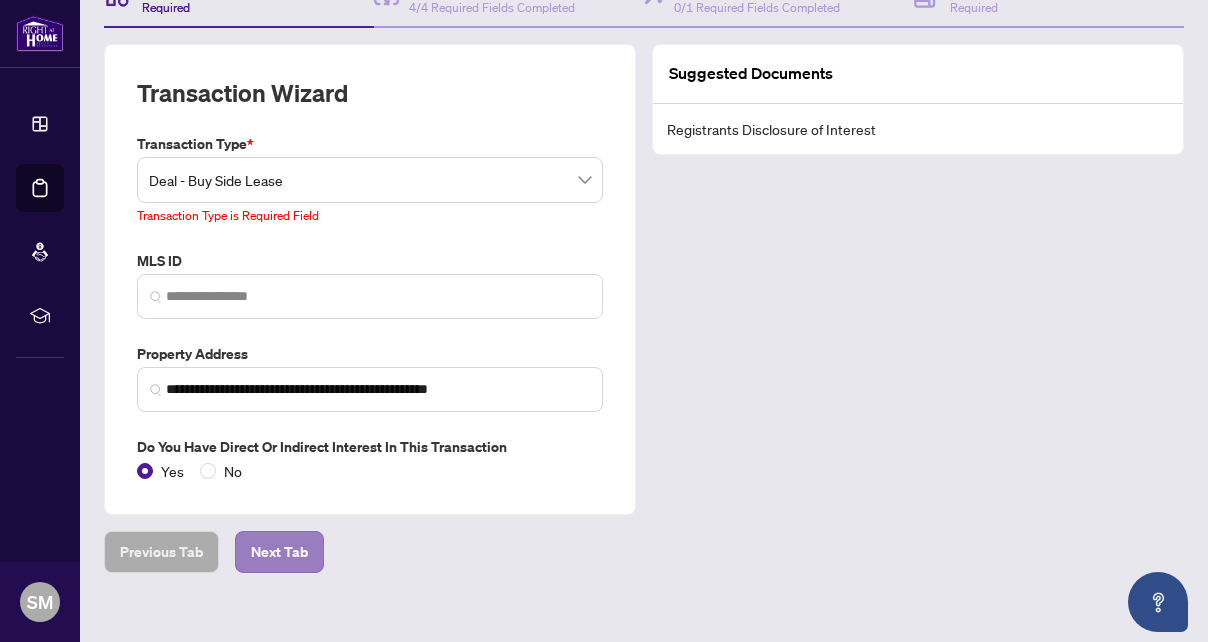 click on "Next Tab" at bounding box center (279, 552) 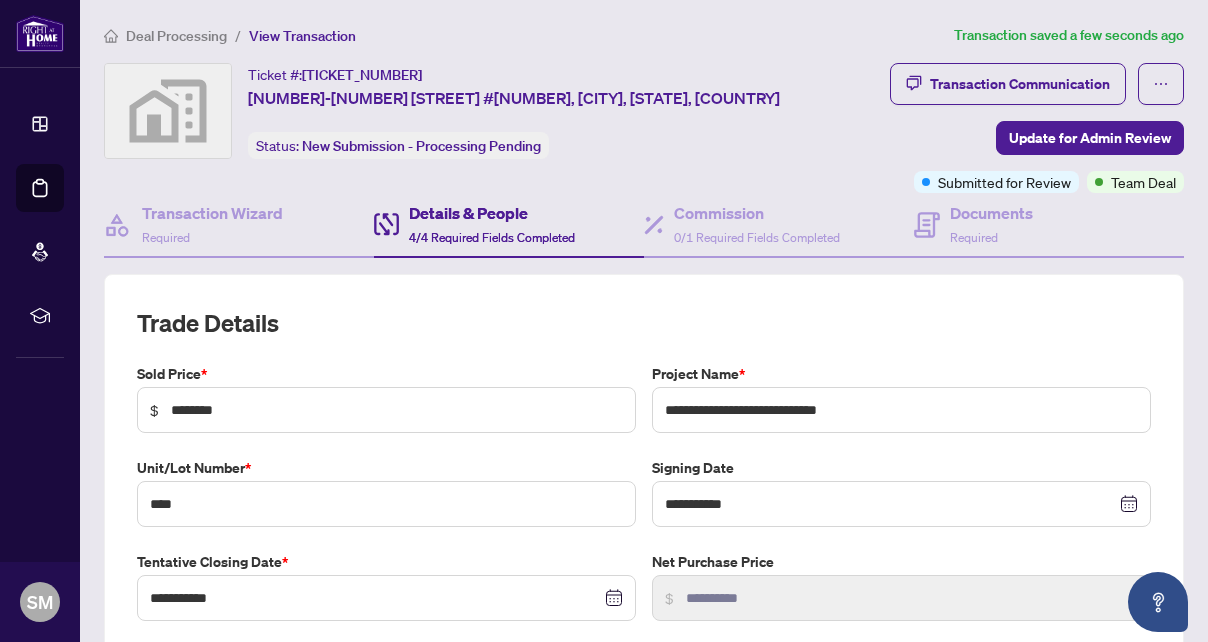 scroll, scrollTop: 0, scrollLeft: 0, axis: both 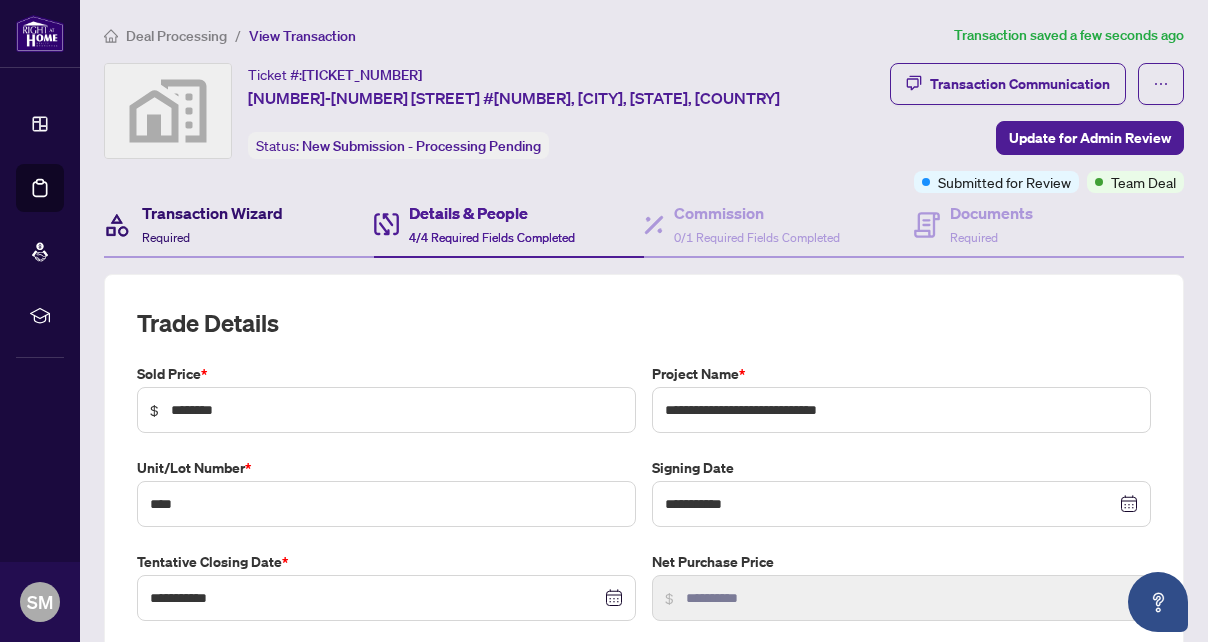 click on "Transaction Wizard" at bounding box center [212, 213] 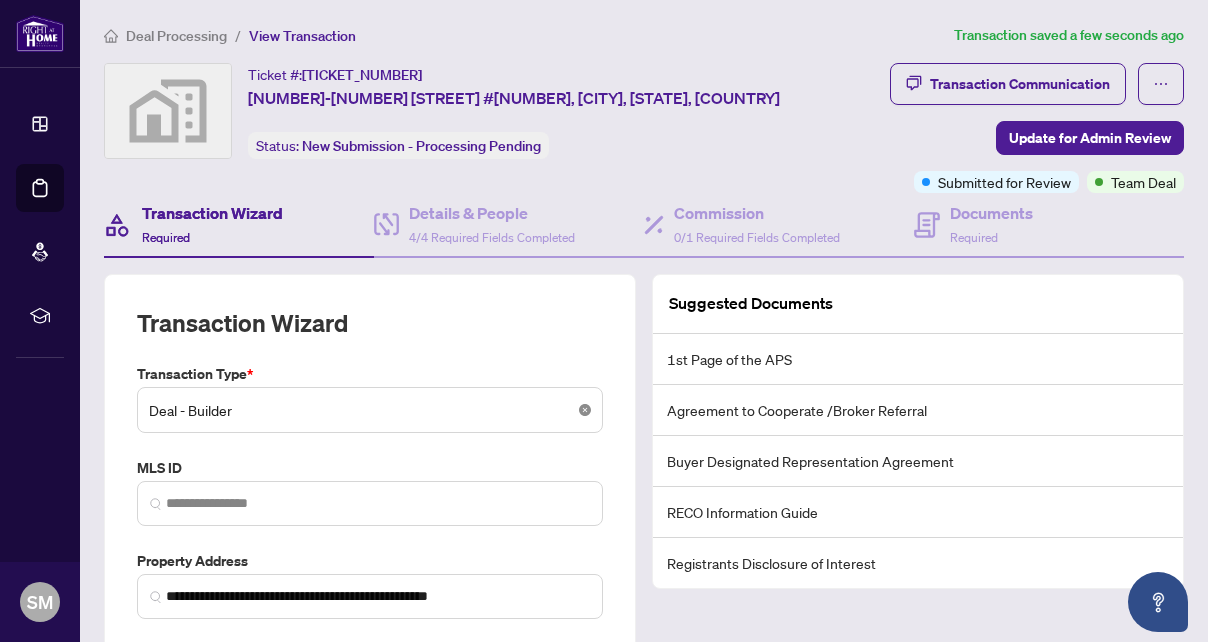 click on "**********" at bounding box center [604, 321] 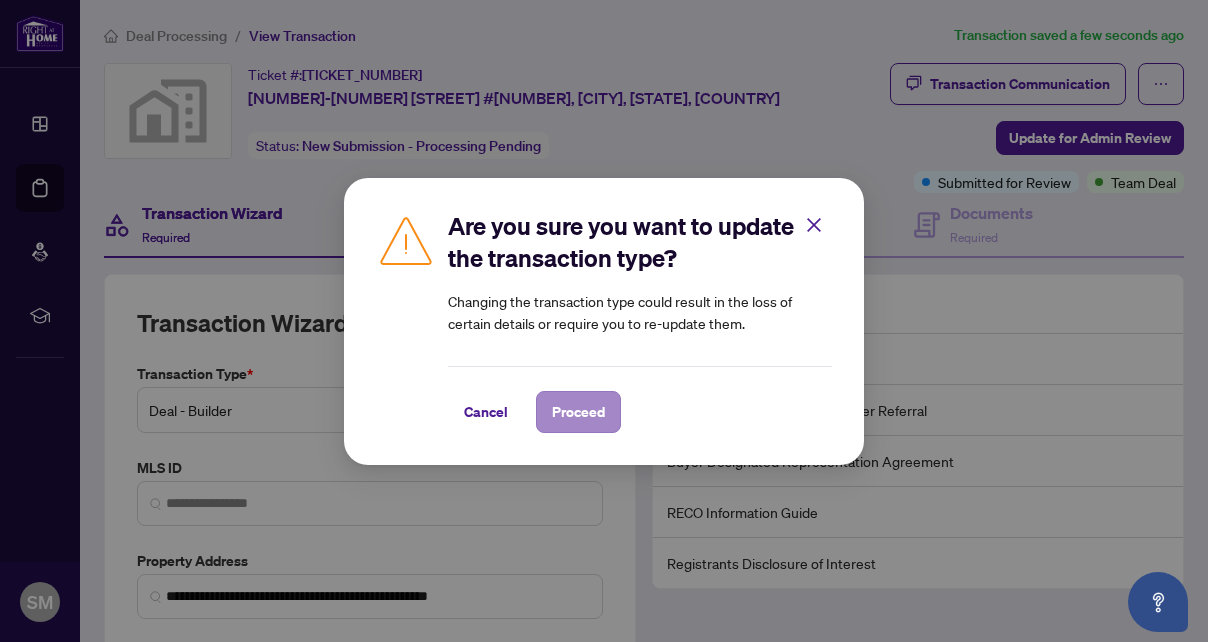 click on "Proceed" at bounding box center (578, 412) 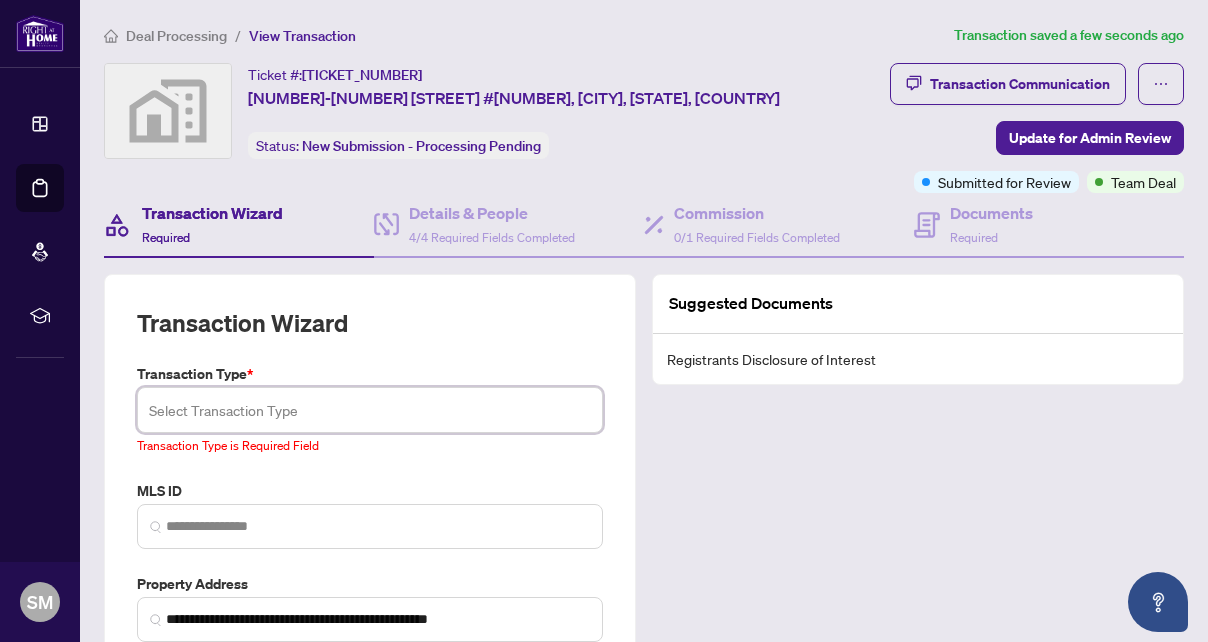 click at bounding box center [370, 410] 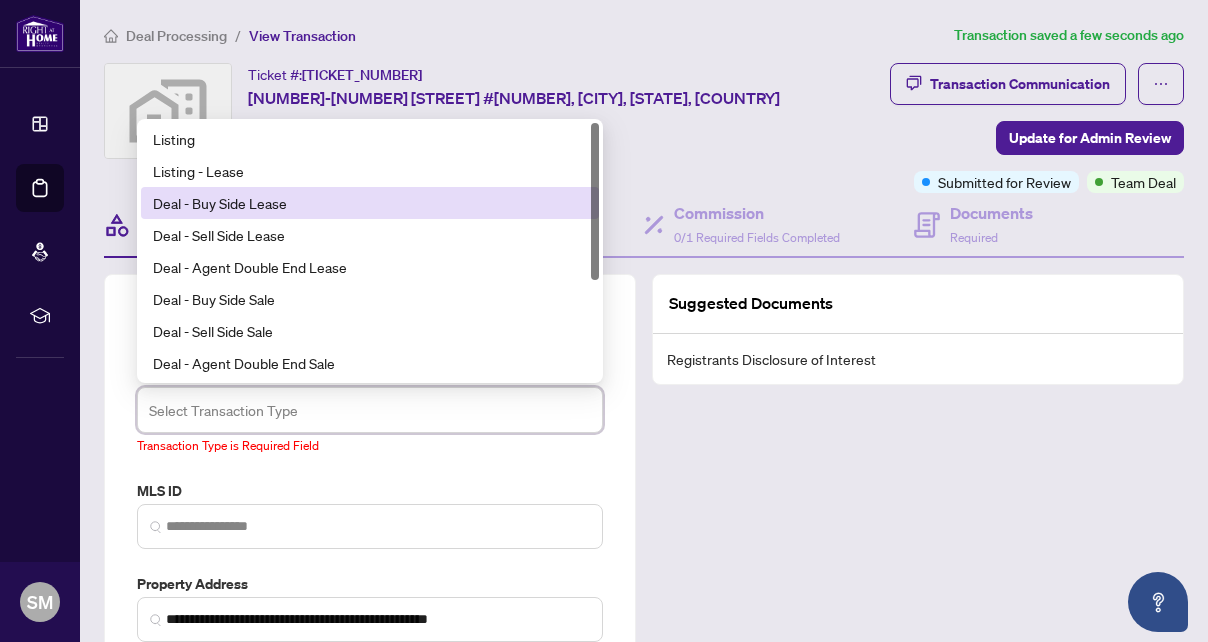 click on "Deal - Buy Side Lease" at bounding box center [370, 203] 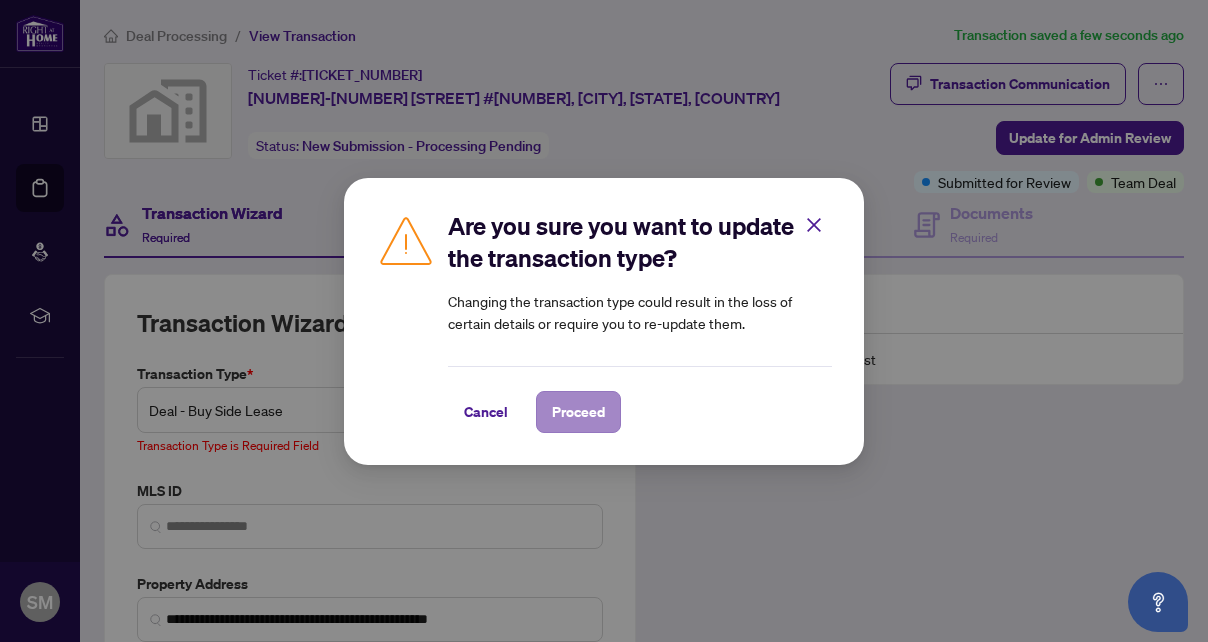 click on "Proceed" at bounding box center [578, 412] 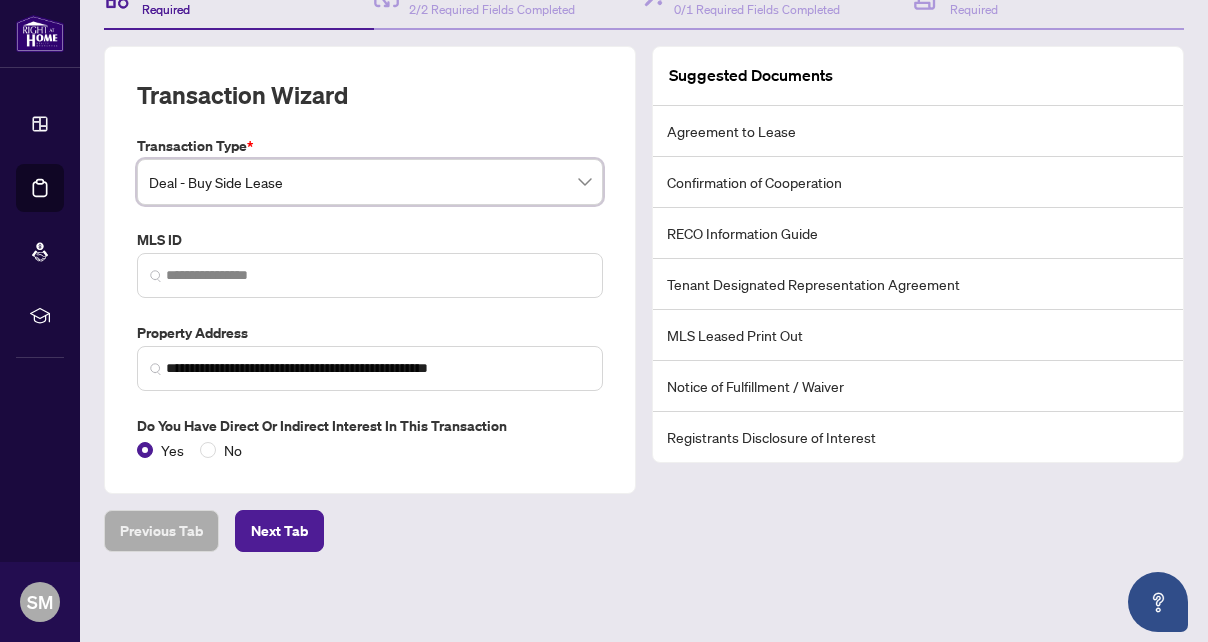 scroll, scrollTop: 227, scrollLeft: 0, axis: vertical 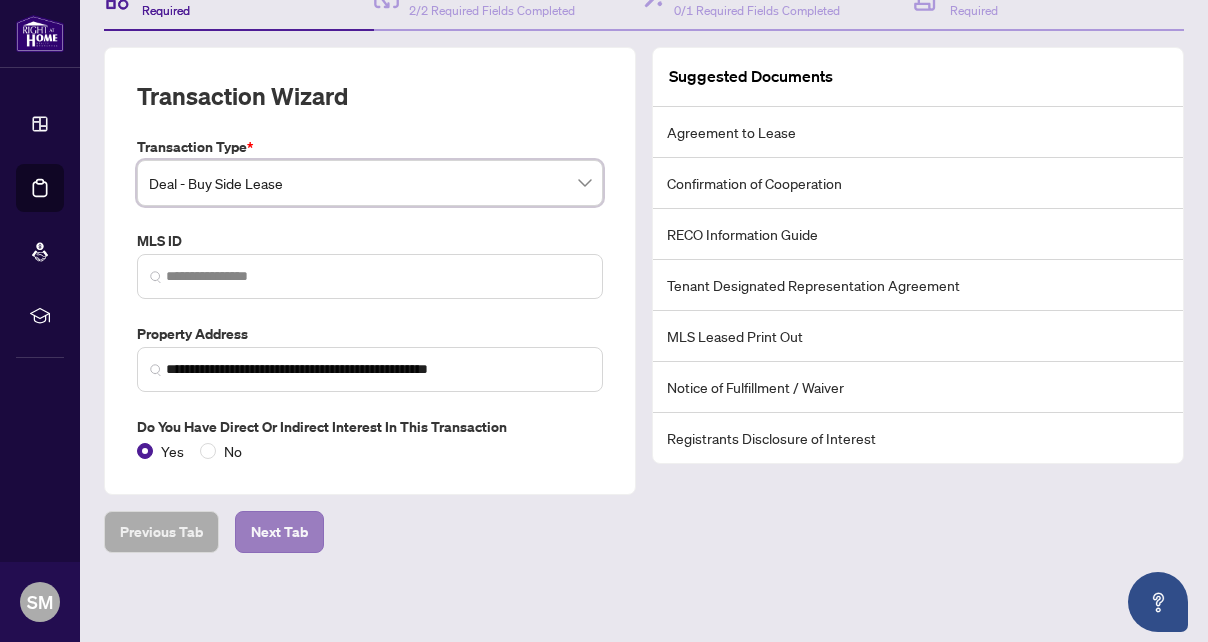 click on "Next Tab" at bounding box center [279, 532] 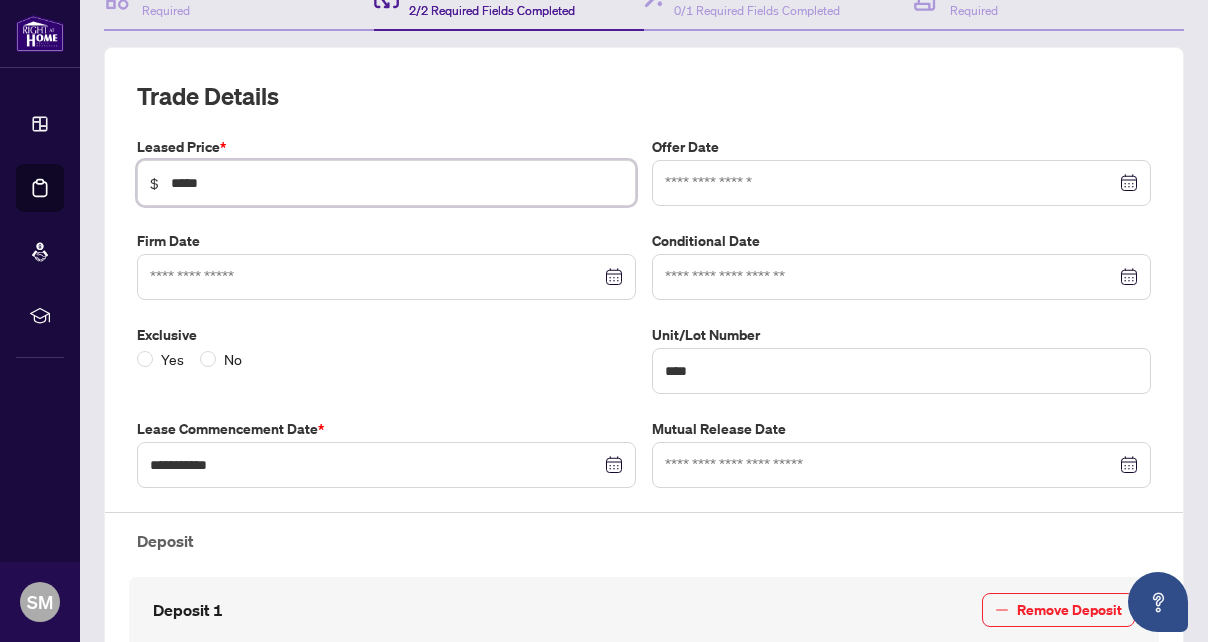 drag, startPoint x: 223, startPoint y: 182, endPoint x: 126, endPoint y: 179, distance: 97.04638 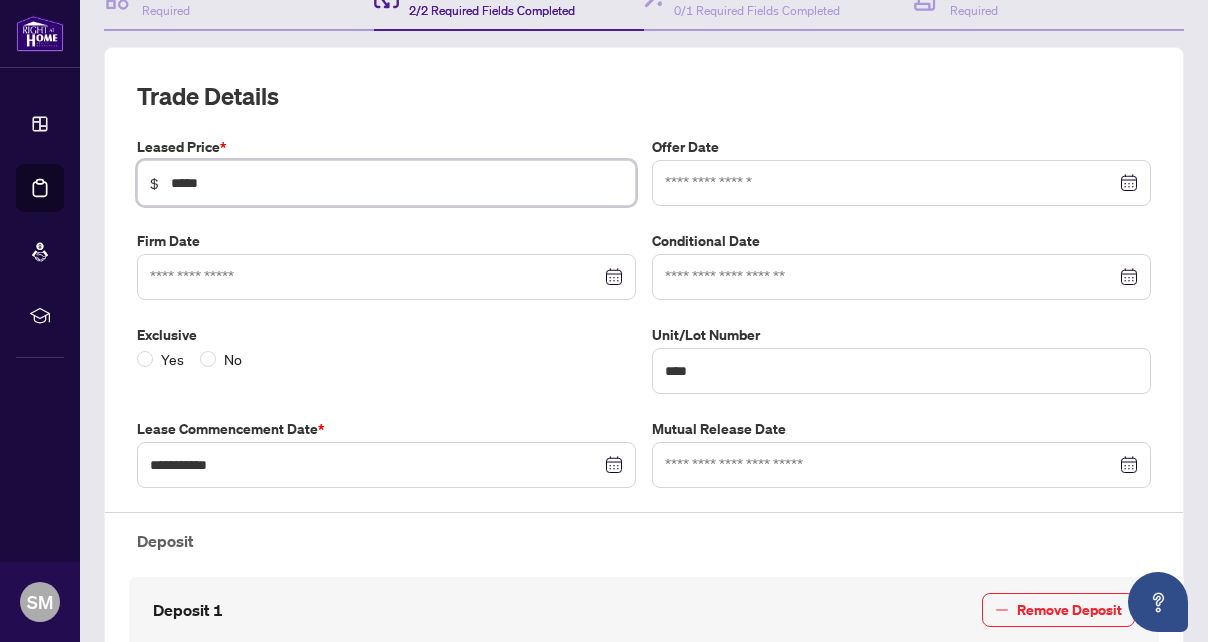 click on "**********" at bounding box center [644, 497] 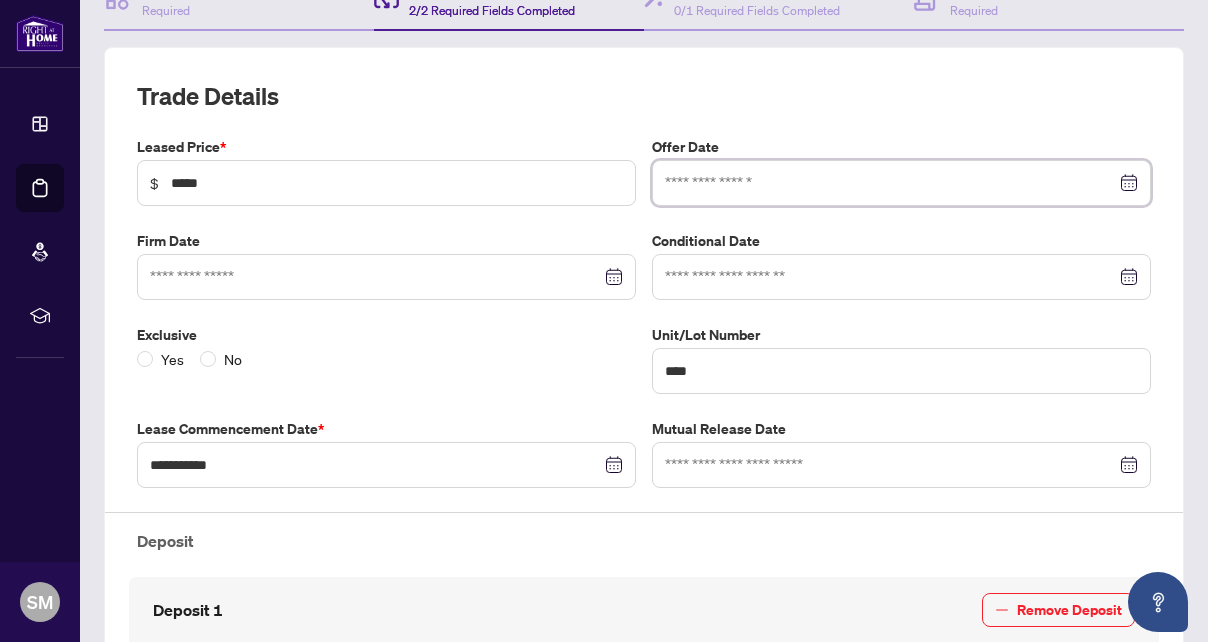 click at bounding box center [890, 183] 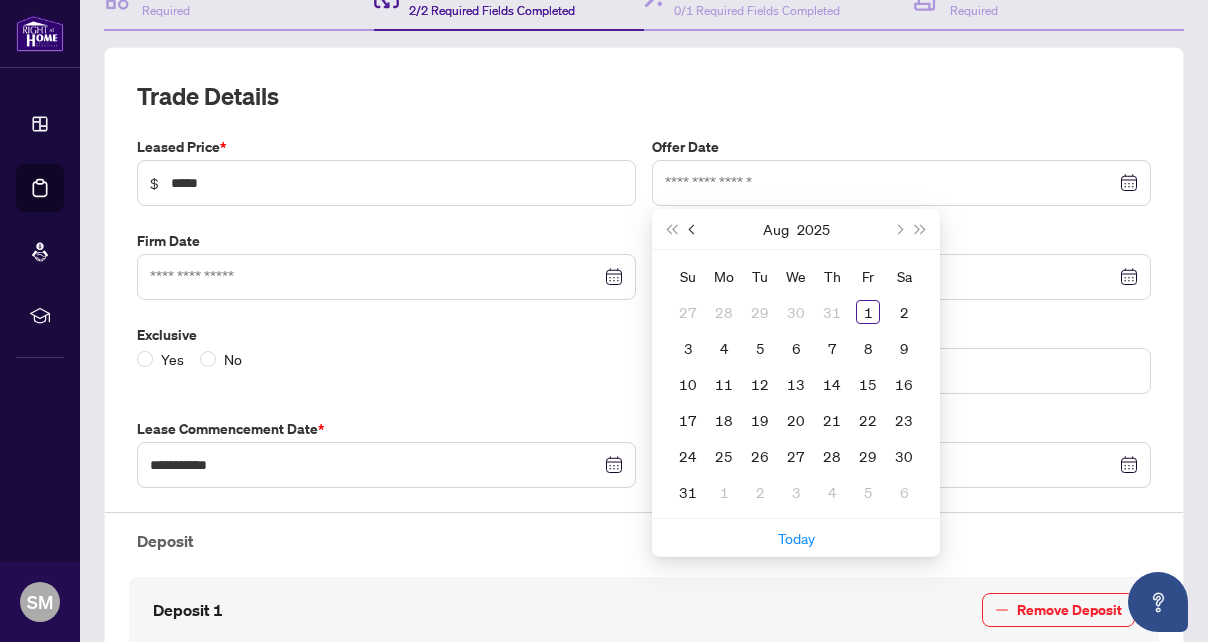 click at bounding box center (694, 229) 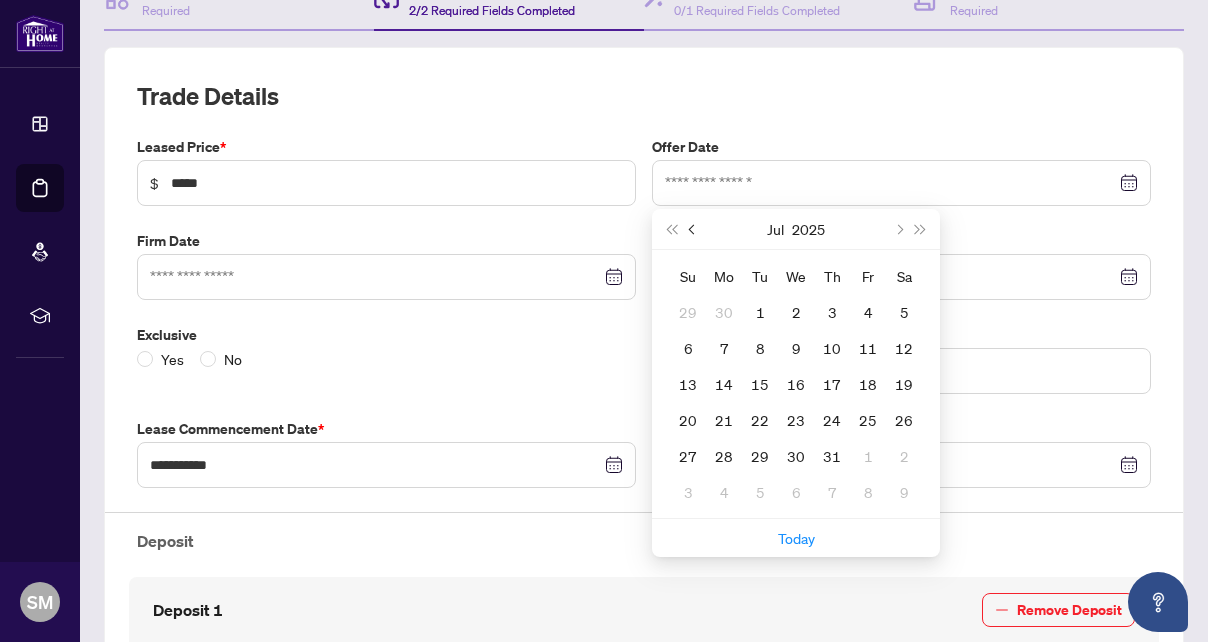 click at bounding box center [694, 229] 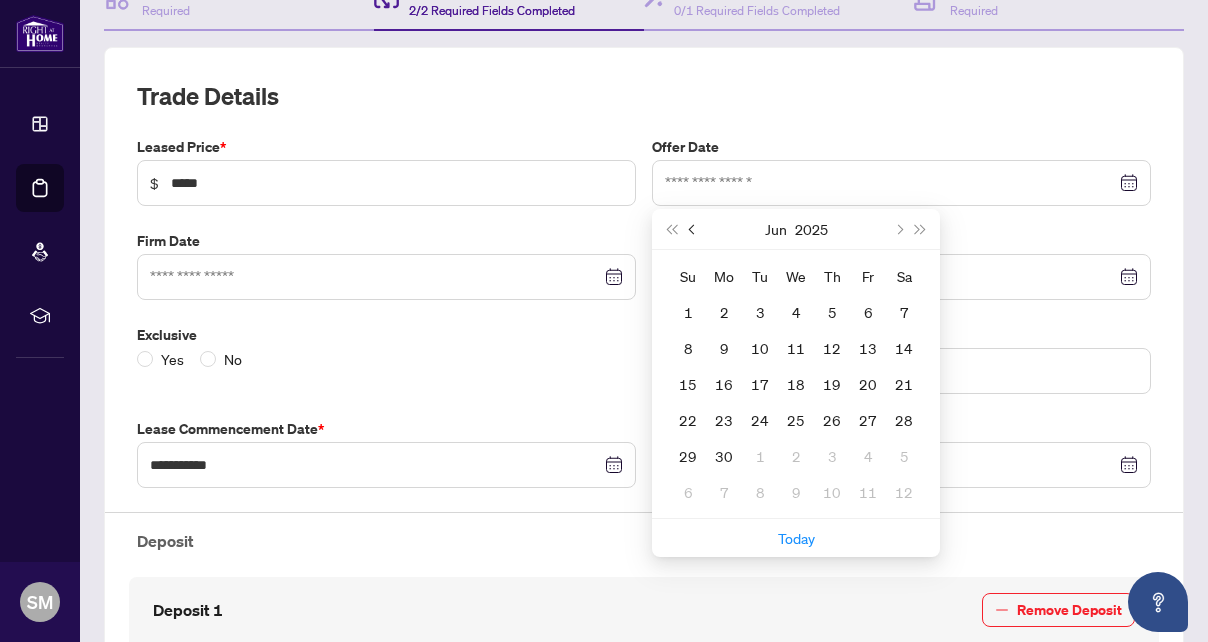 click at bounding box center (694, 229) 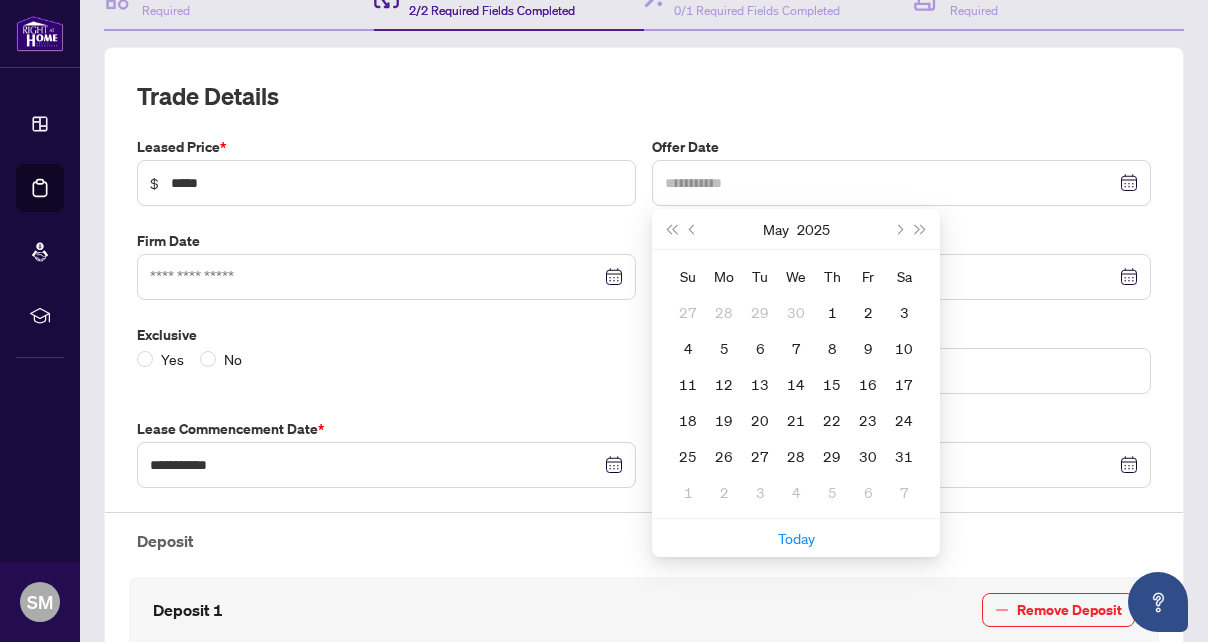click on "15" at bounding box center [832, 384] 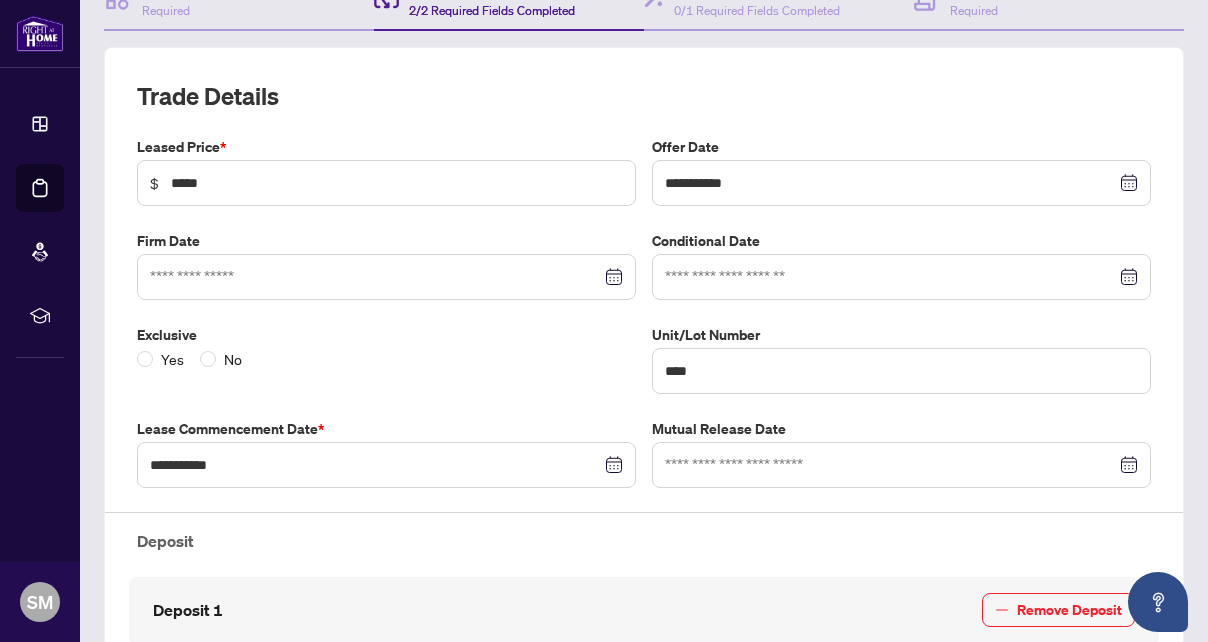 click at bounding box center [386, 277] 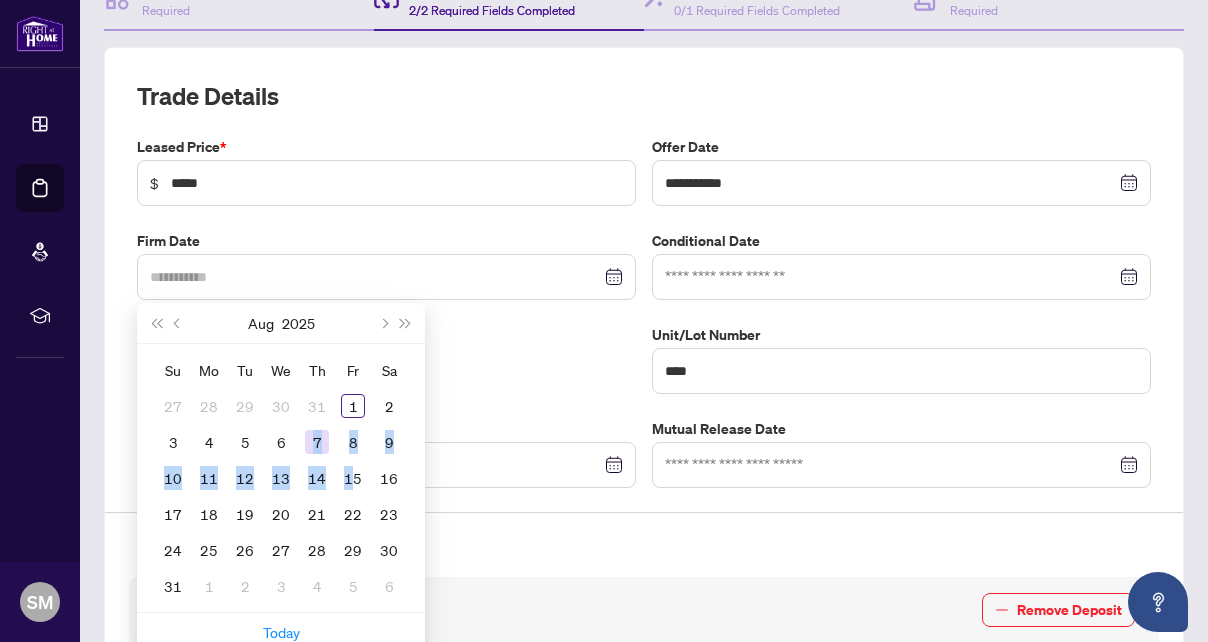 drag, startPoint x: 352, startPoint y: 474, endPoint x: 315, endPoint y: 439, distance: 50.931328 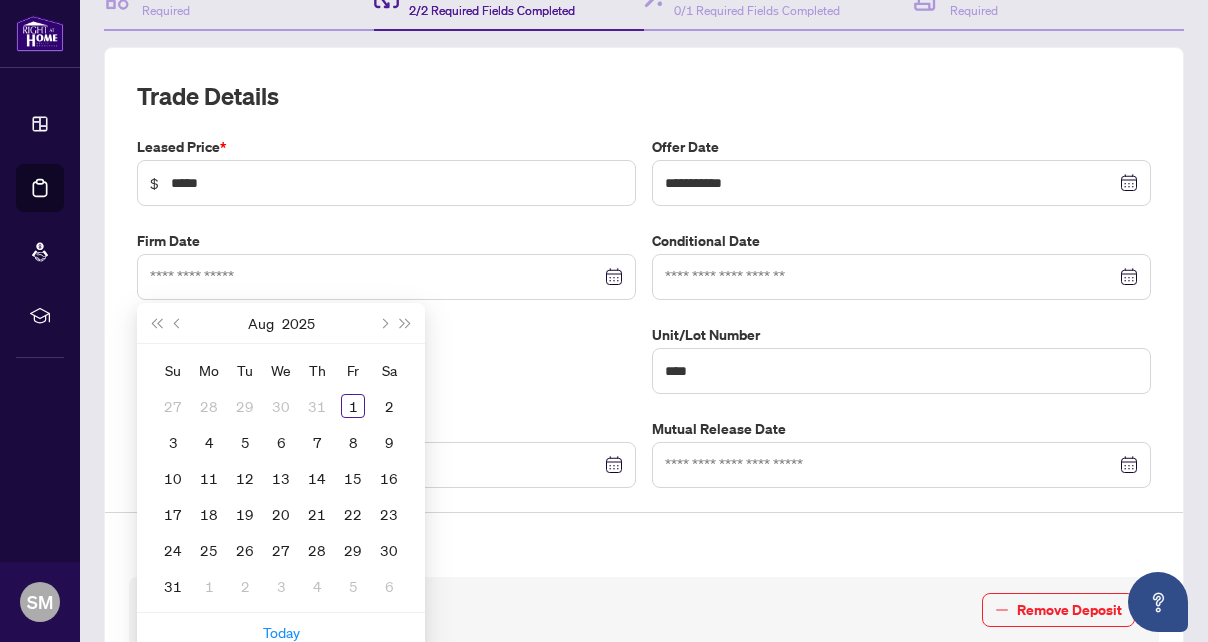 click on "Exclusive Yes No" at bounding box center [386, 359] 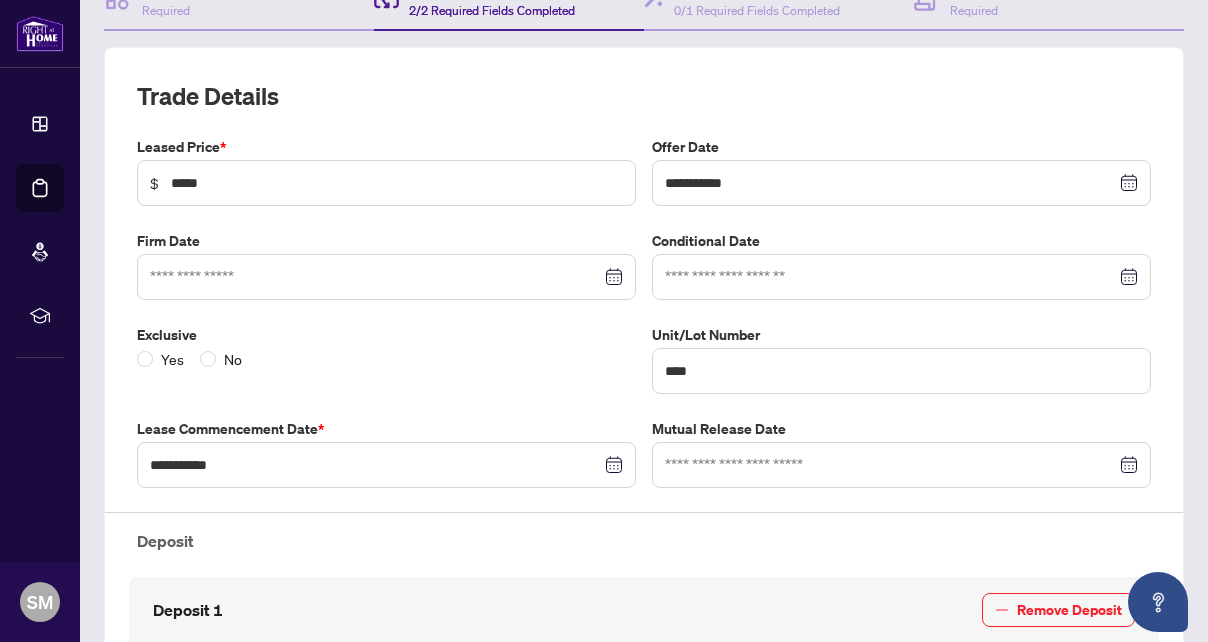 click at bounding box center (386, 277) 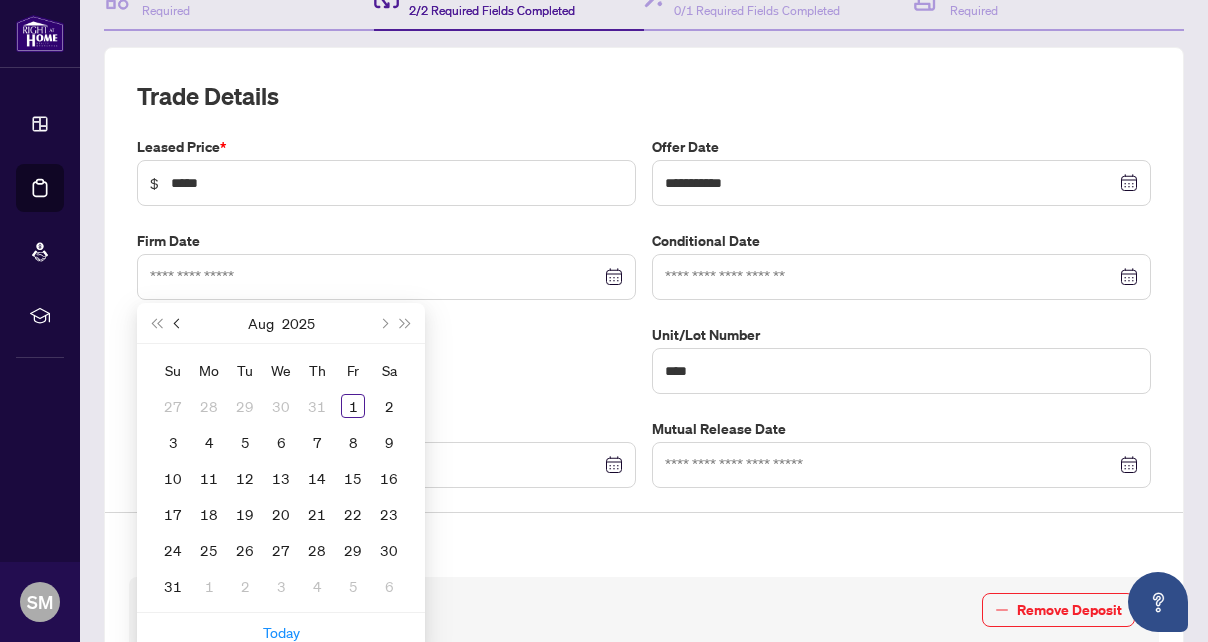 click at bounding box center [178, 323] 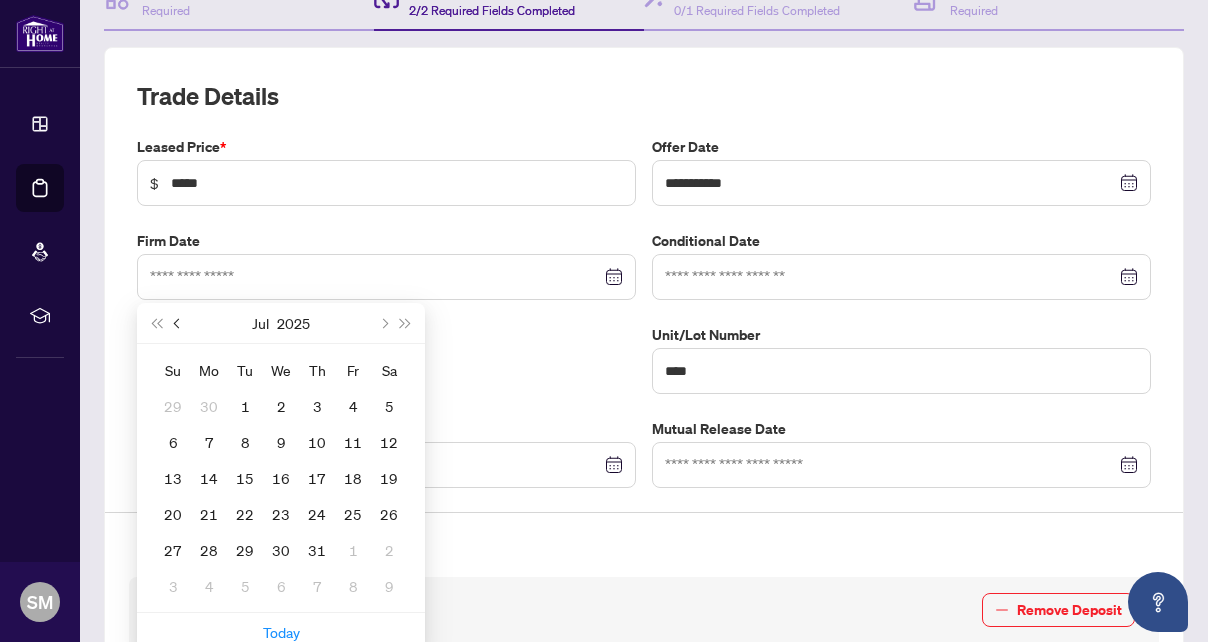 click at bounding box center [178, 323] 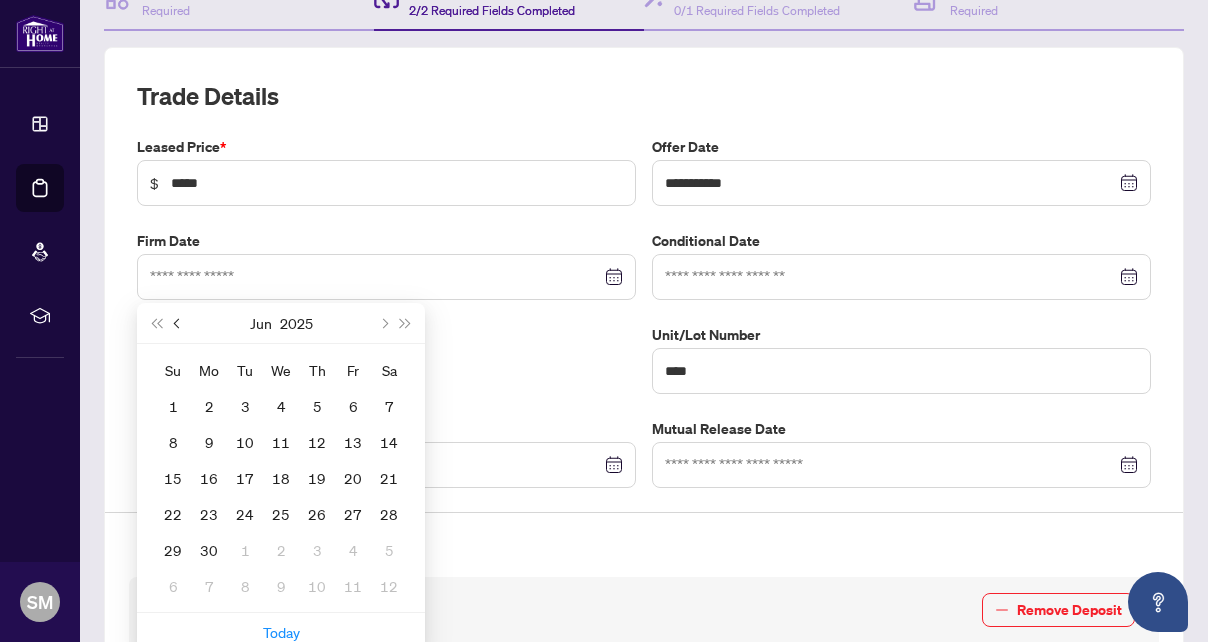 click at bounding box center [178, 323] 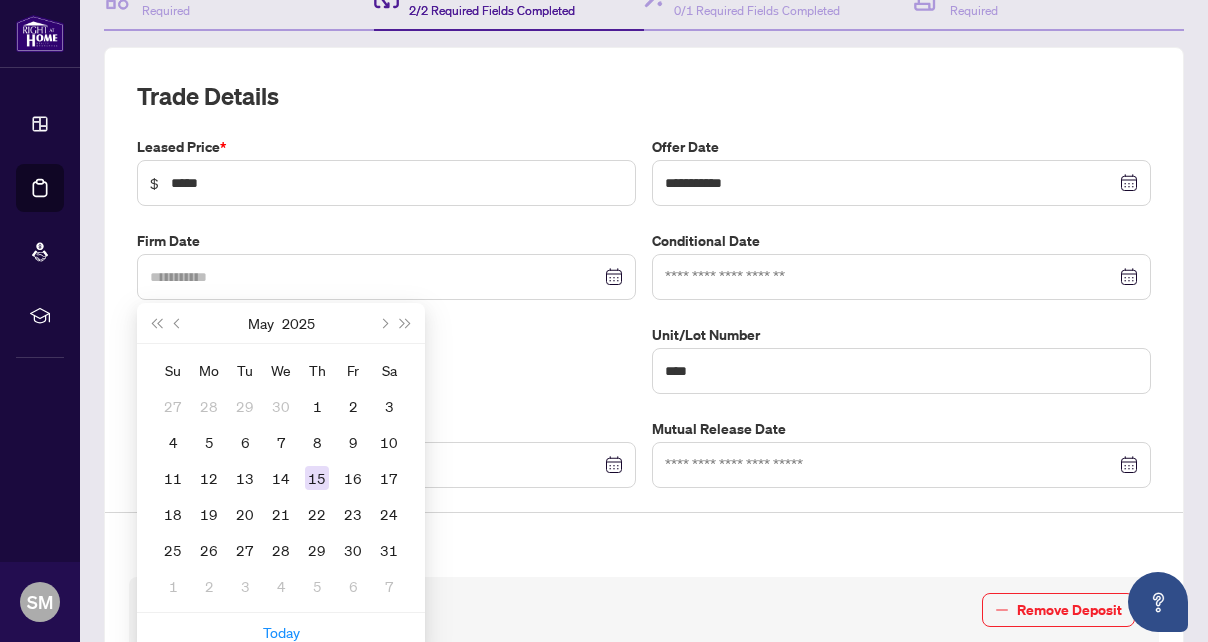 click on "15" at bounding box center (317, 478) 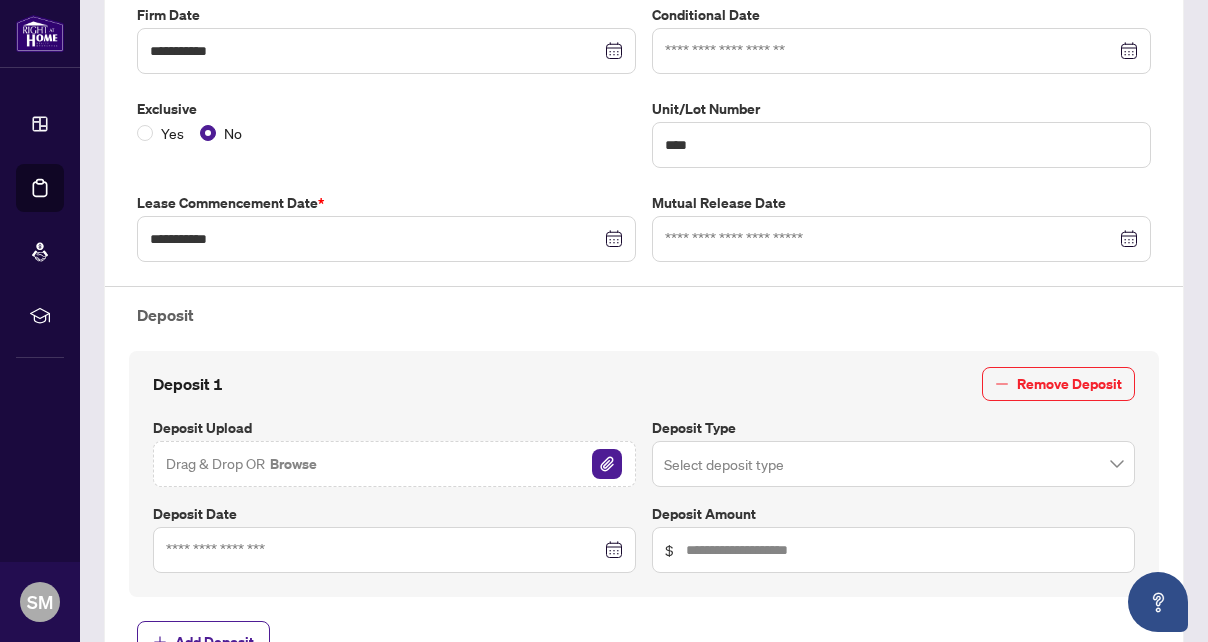 scroll, scrollTop: 472, scrollLeft: 0, axis: vertical 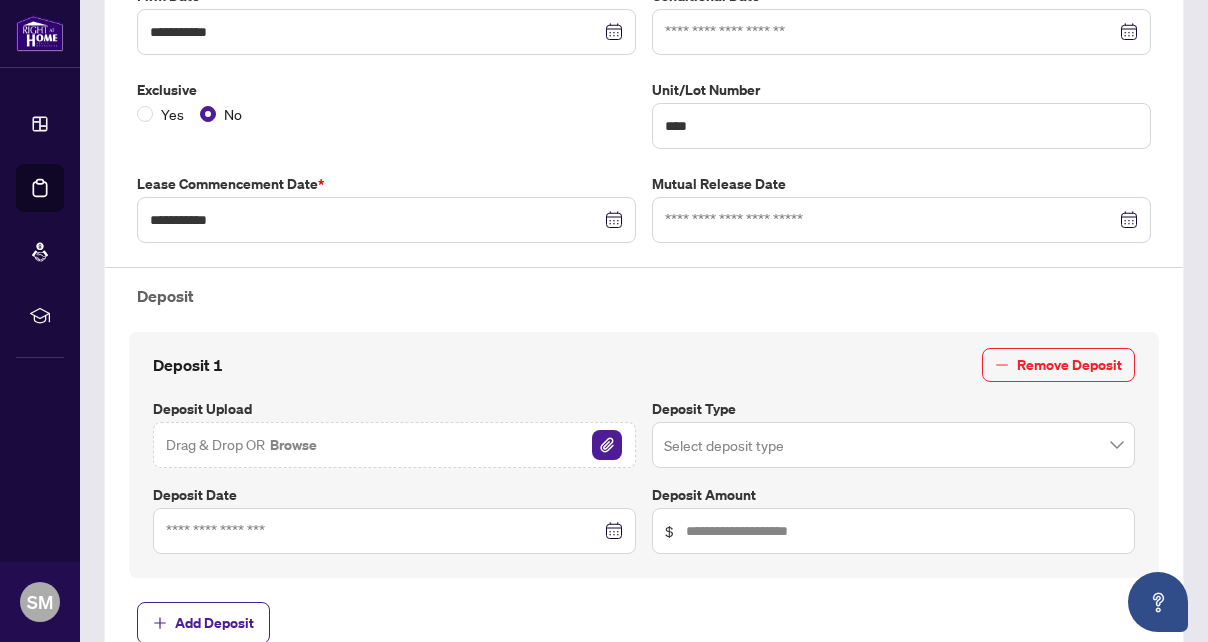 click at bounding box center (893, 445) 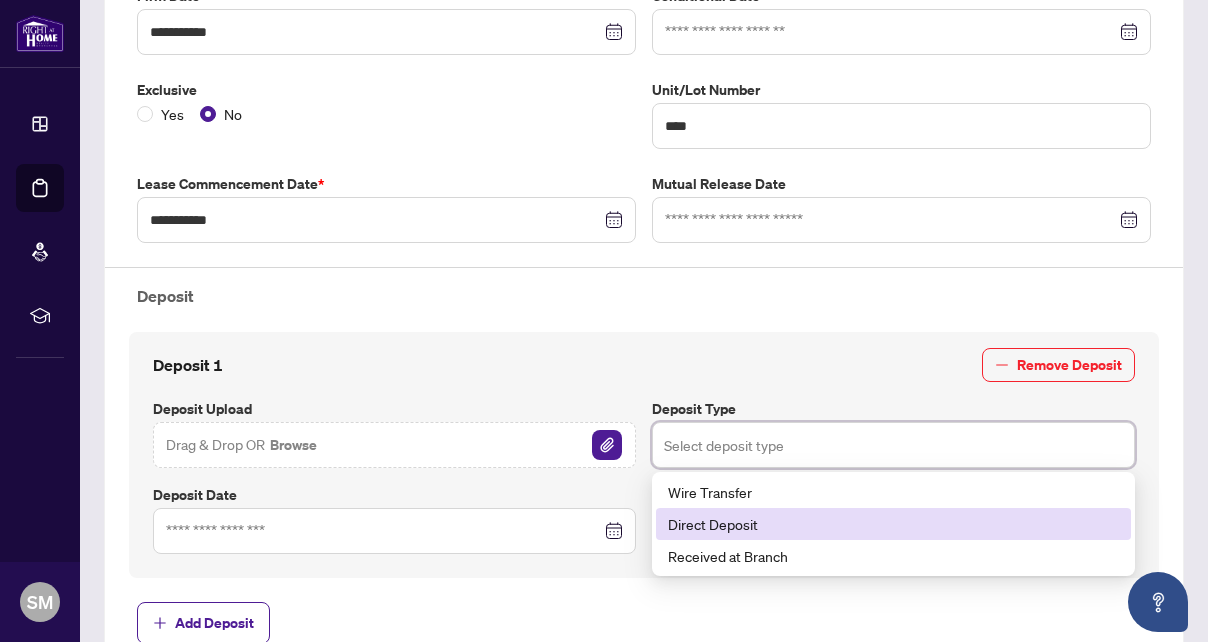 click on "Direct Deposit" at bounding box center (893, 524) 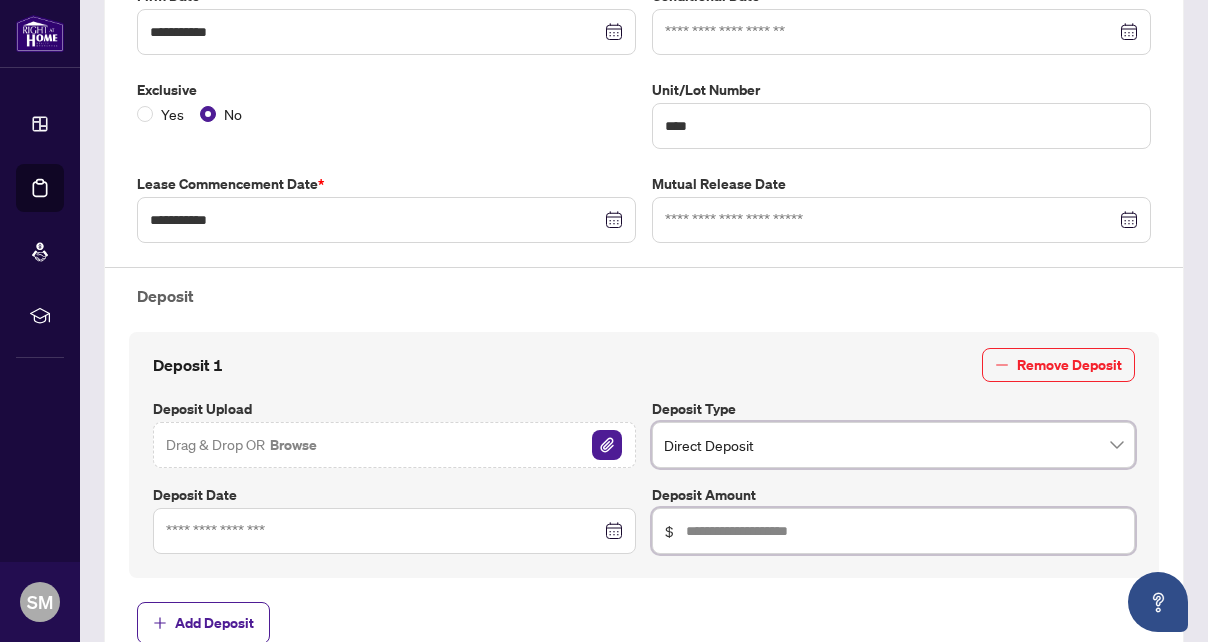 click at bounding box center (904, 531) 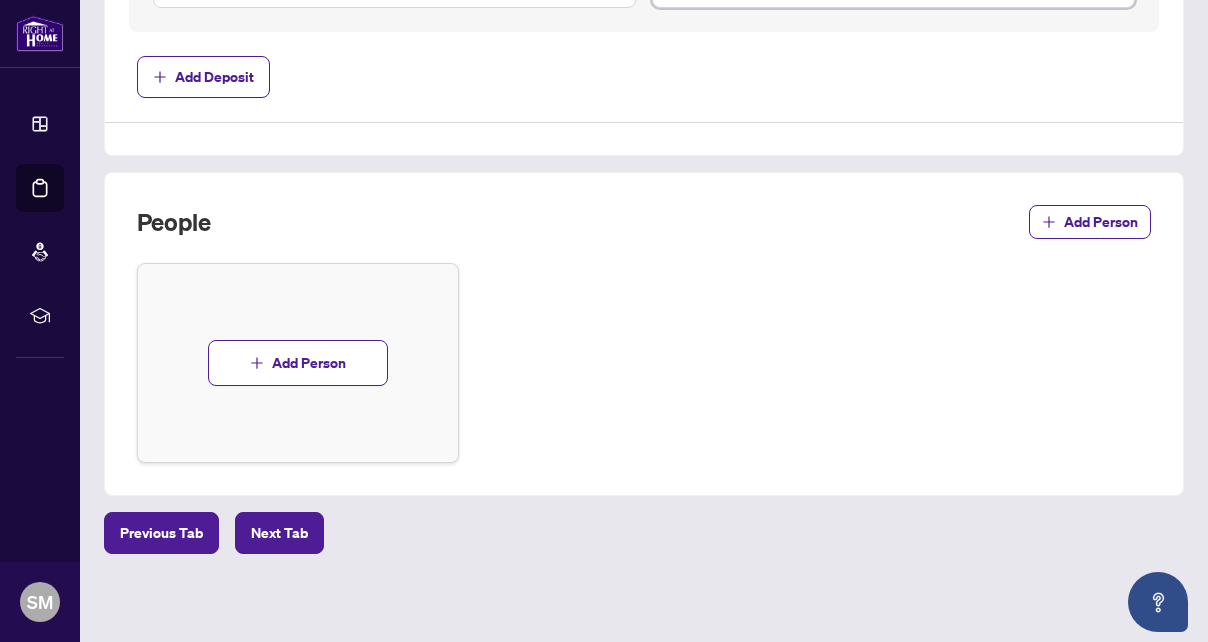 scroll, scrollTop: 1017, scrollLeft: 0, axis: vertical 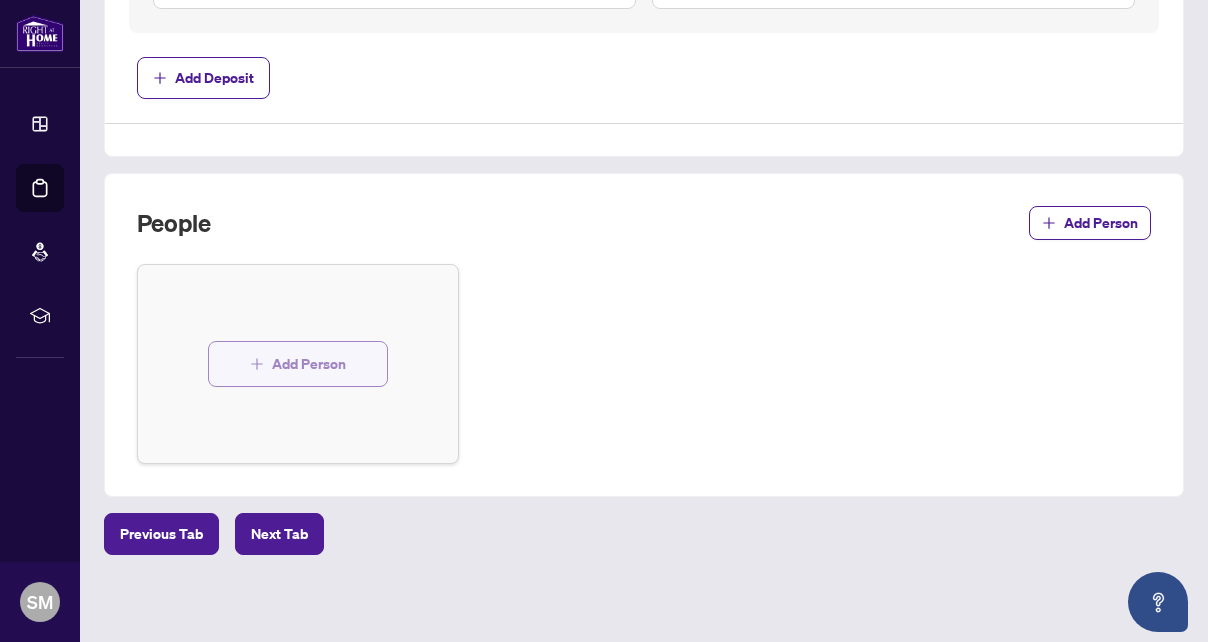 click on "Add Person" at bounding box center (309, 364) 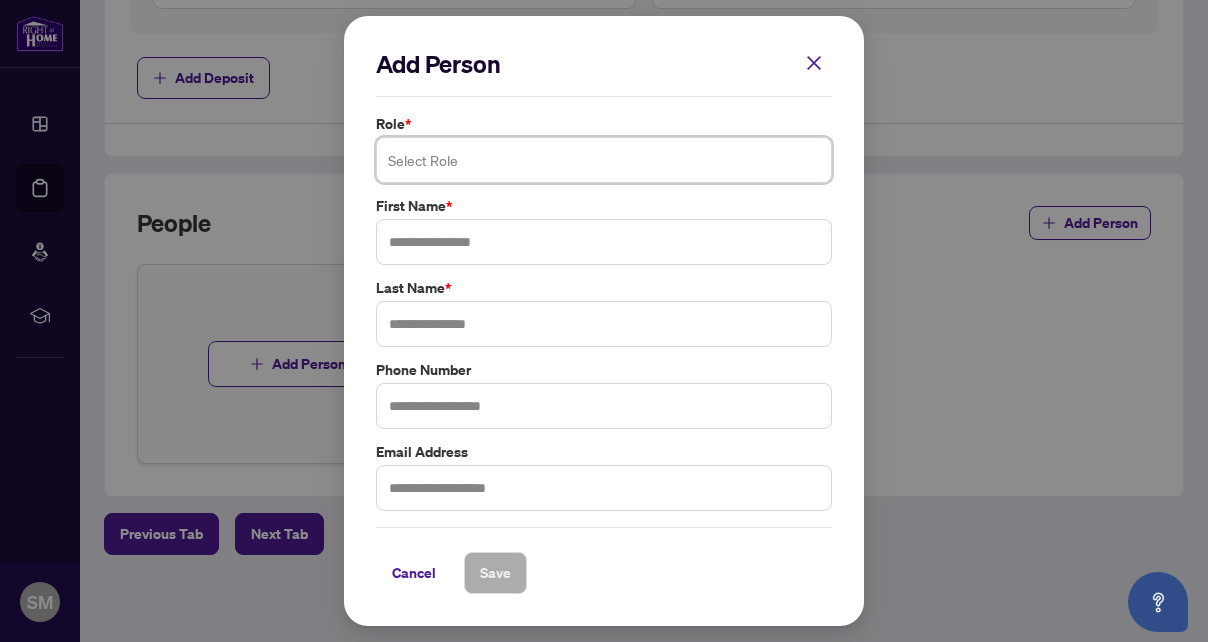 click at bounding box center (604, 160) 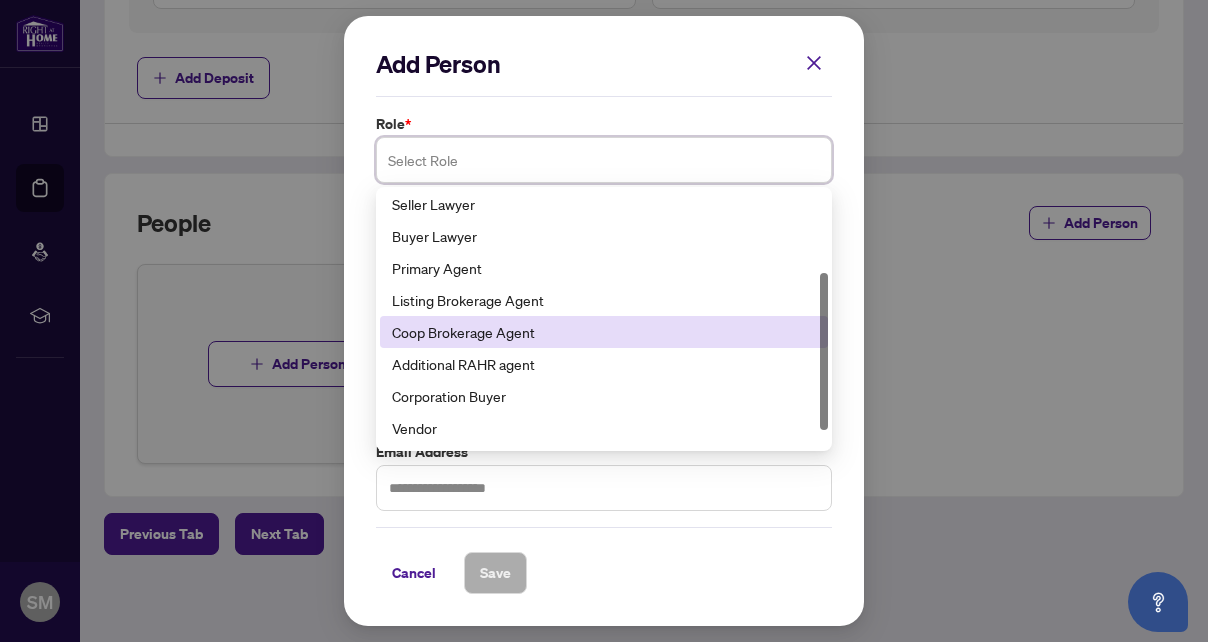 scroll, scrollTop: 133, scrollLeft: 0, axis: vertical 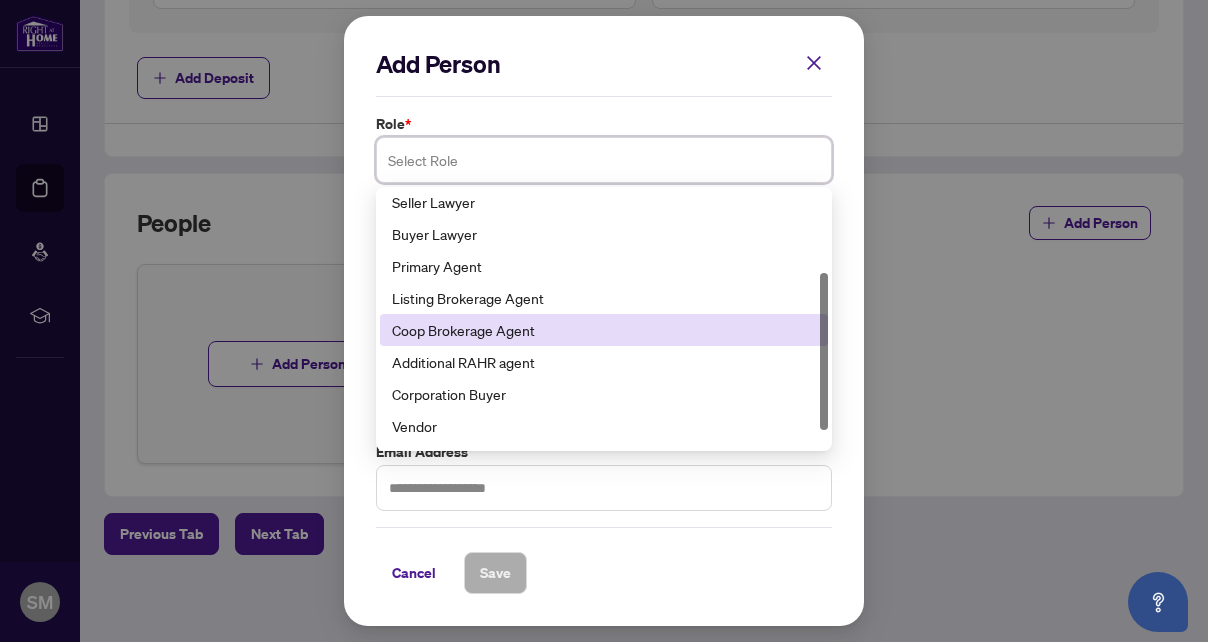 click on "Coop Brokerage Agent" at bounding box center [604, 330] 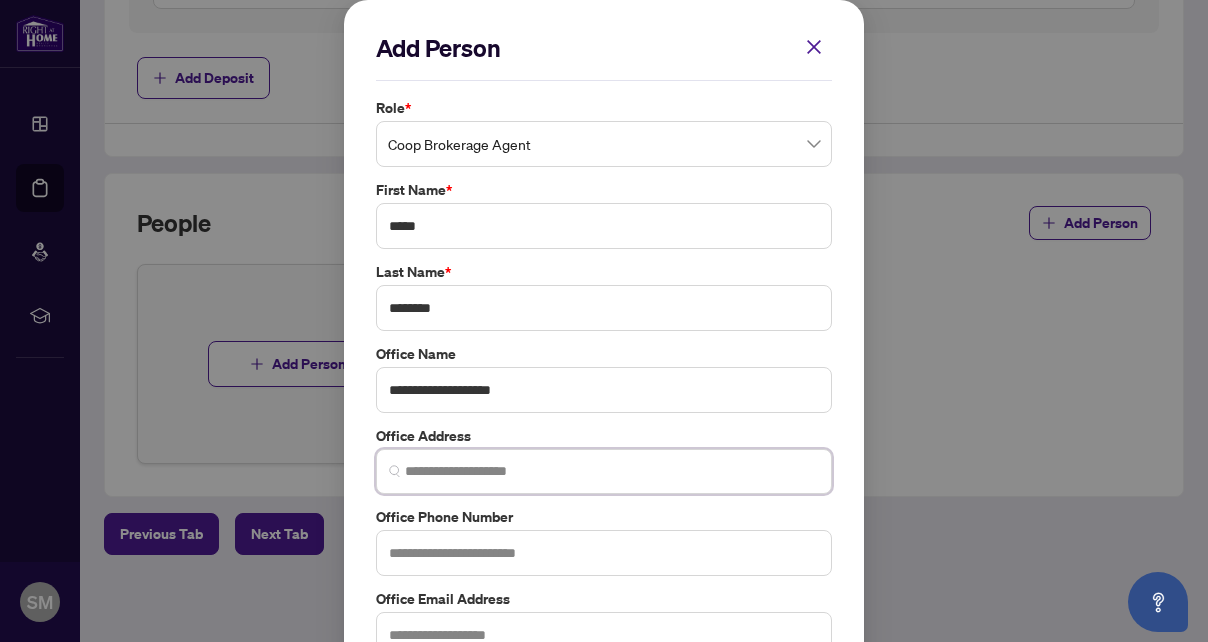click at bounding box center (612, 471) 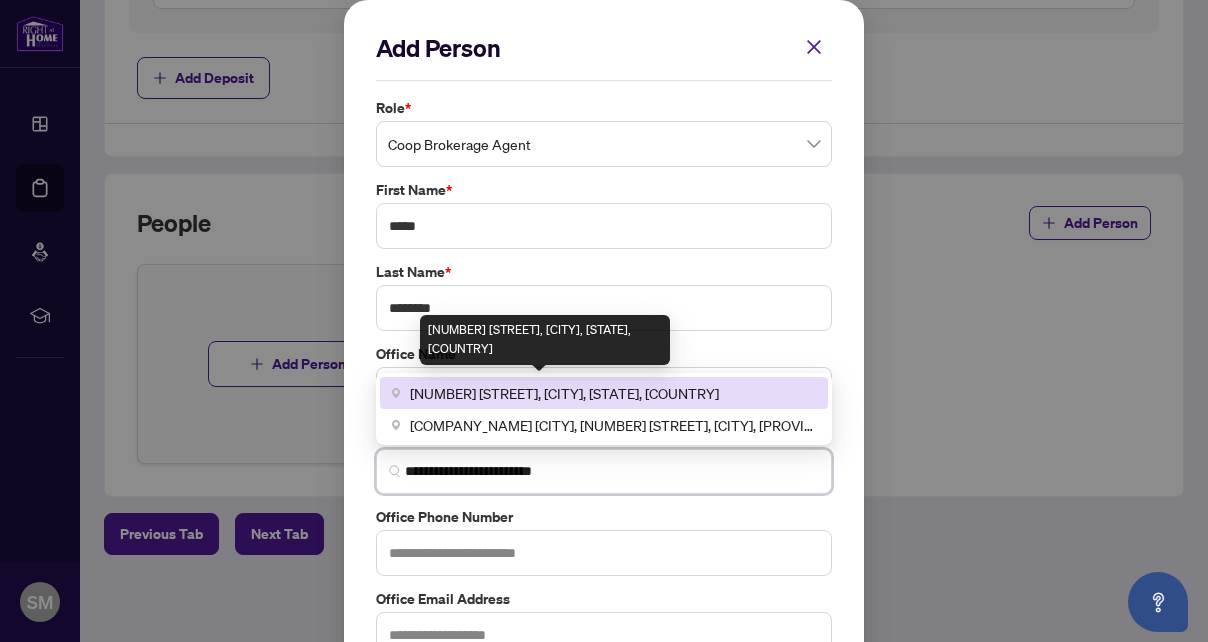 click on "[NUMBER] [STREET], [CITY], [STATE], [COUNTRY]" at bounding box center (564, 393) 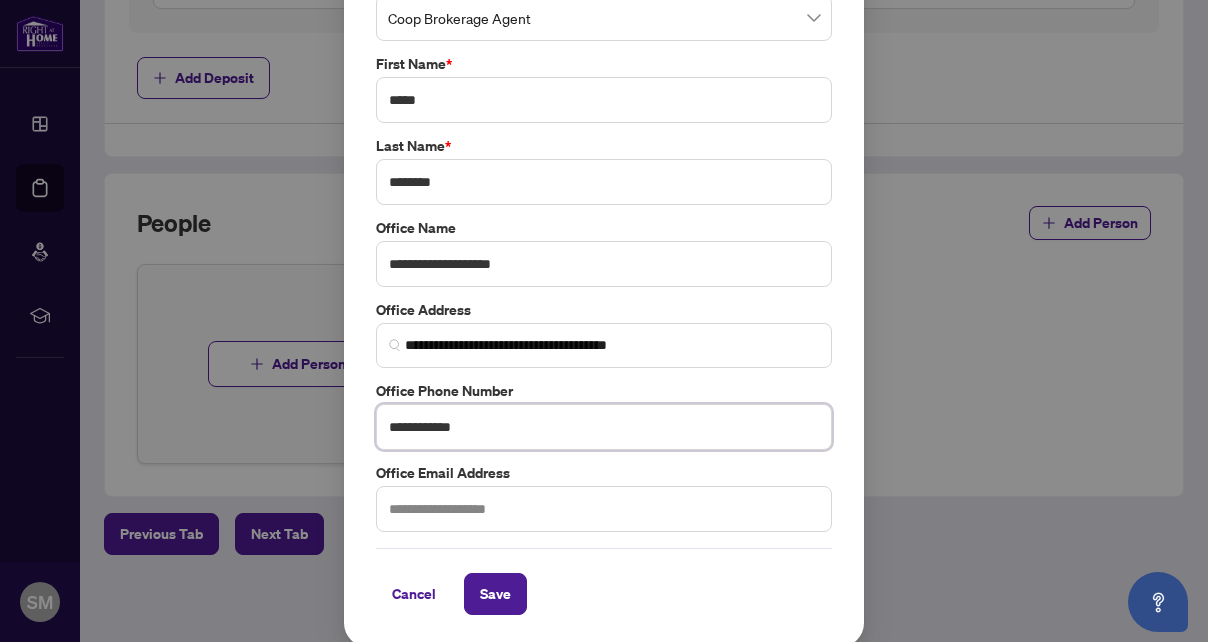 scroll, scrollTop: 124, scrollLeft: 0, axis: vertical 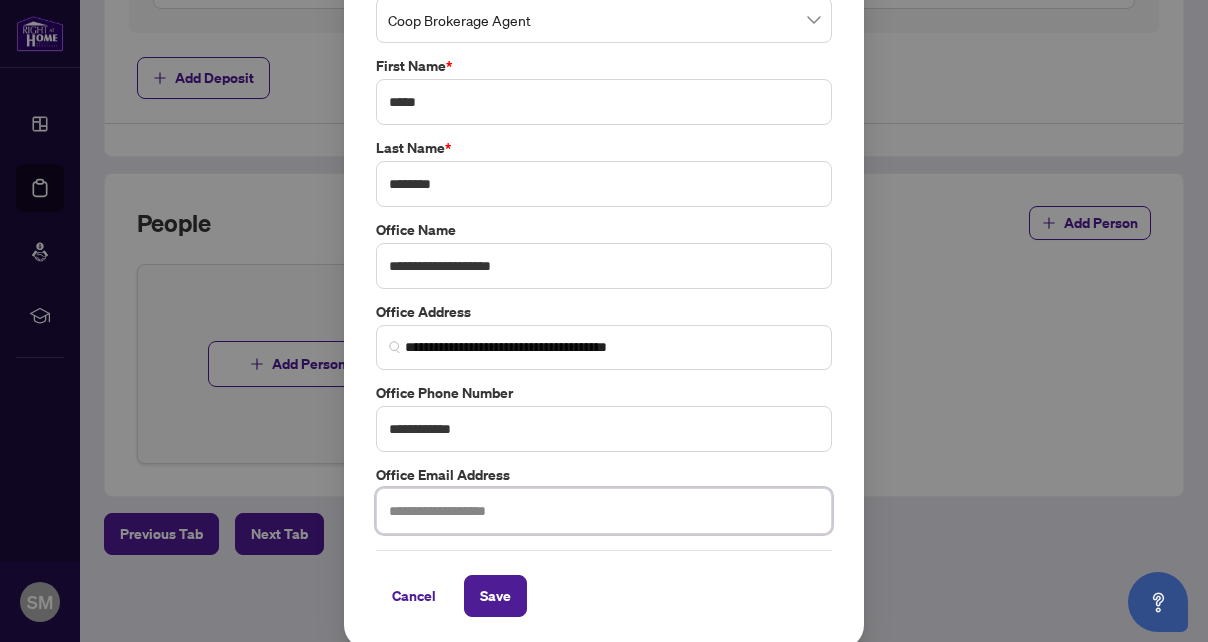 click at bounding box center (604, 511) 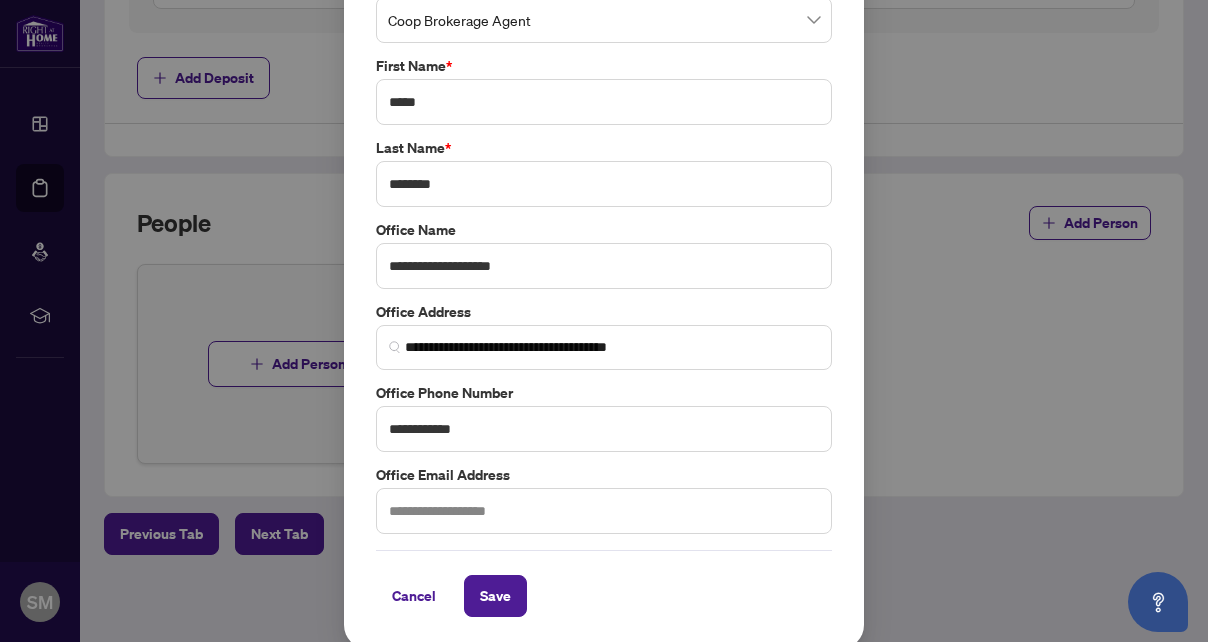 click on "Office Email Address" at bounding box center [604, 475] 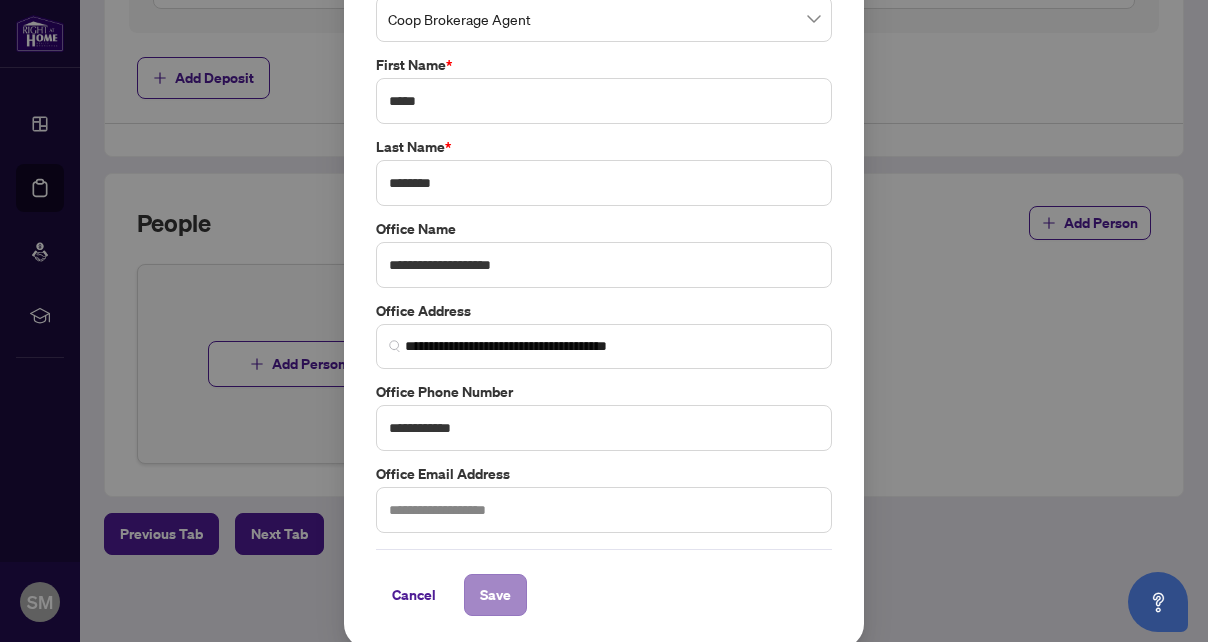 scroll, scrollTop: 124, scrollLeft: 0, axis: vertical 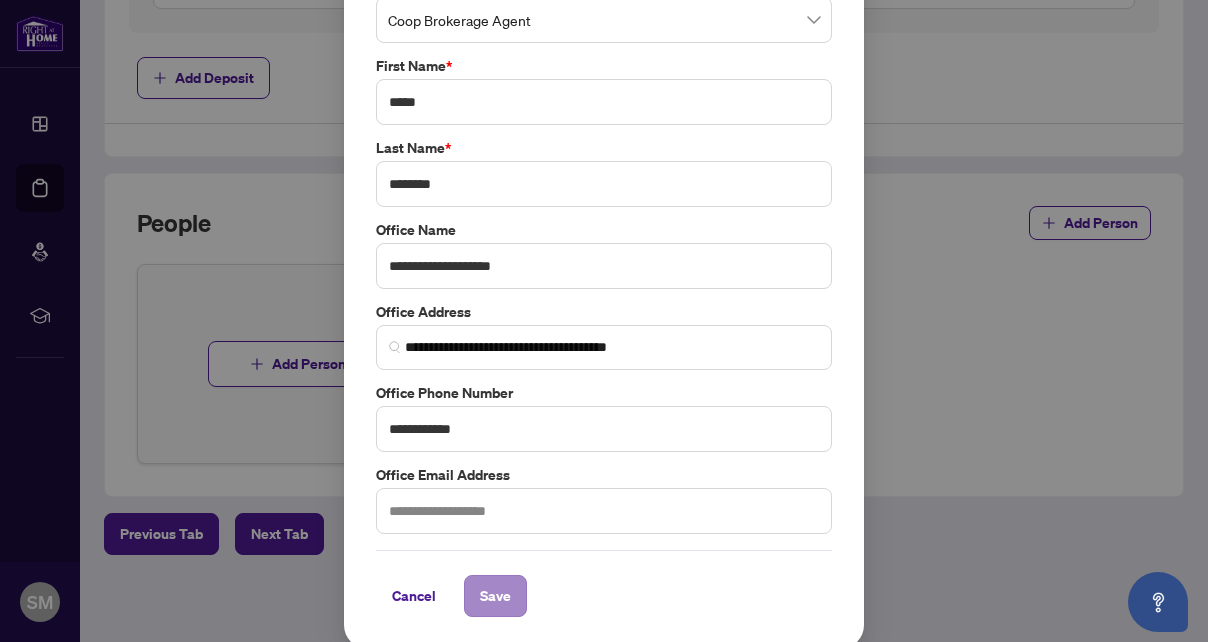 click on "Save" at bounding box center (495, 596) 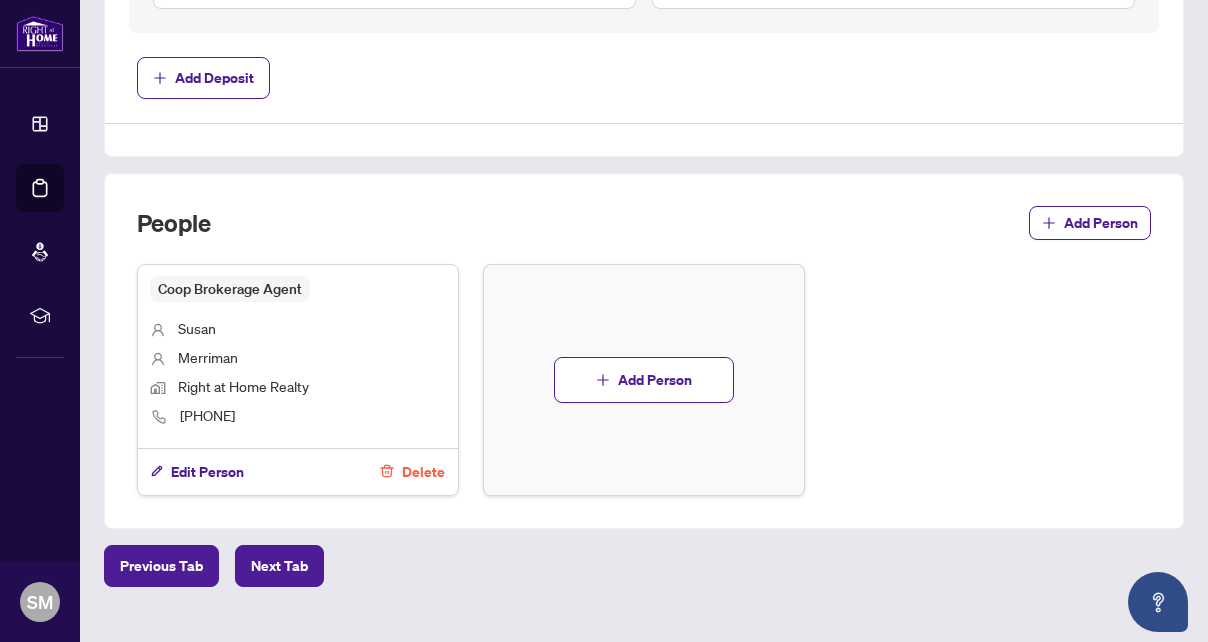scroll, scrollTop: 0, scrollLeft: 0, axis: both 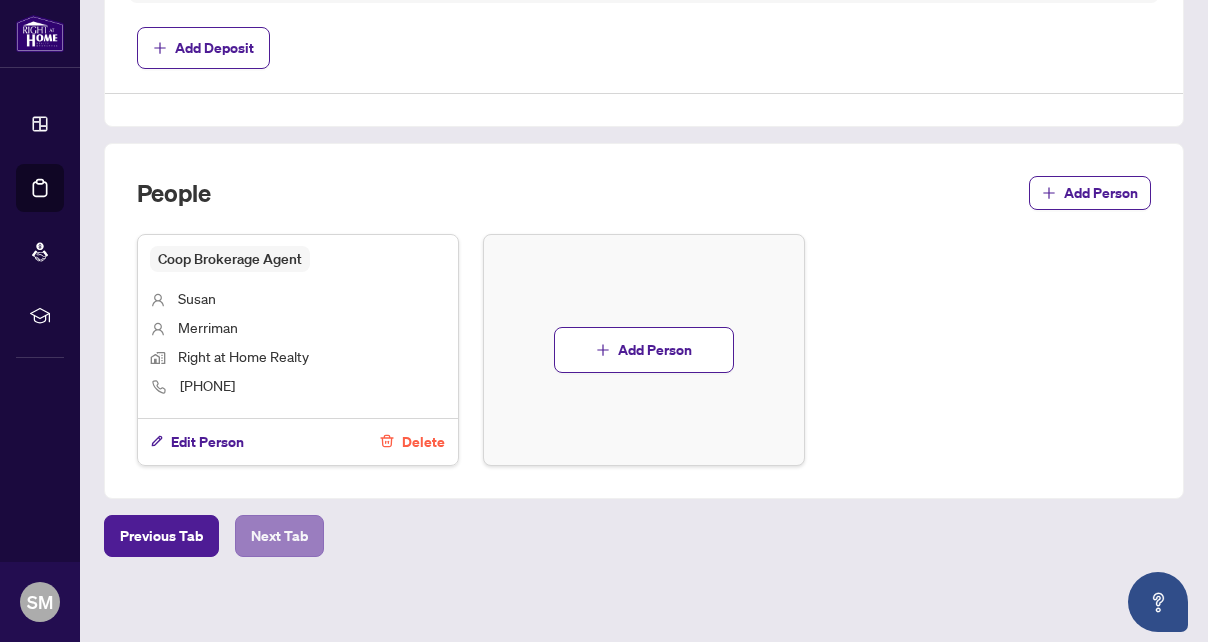 click on "Next Tab" at bounding box center (279, 536) 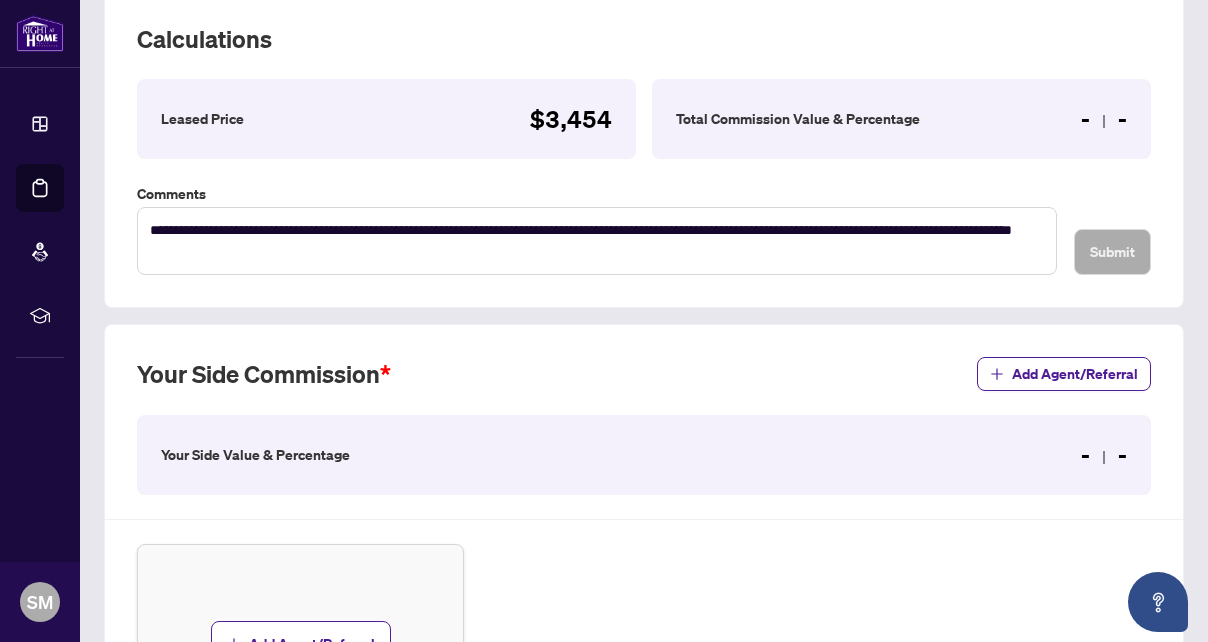 scroll, scrollTop: 269, scrollLeft: 0, axis: vertical 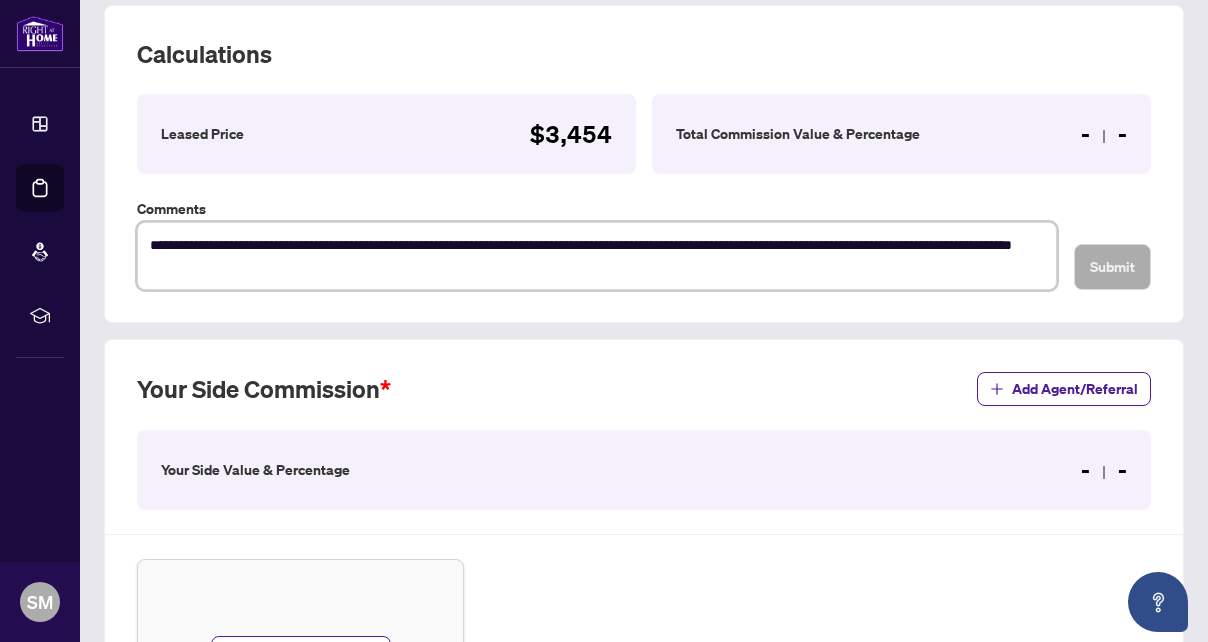 click on "**********" at bounding box center (597, 256) 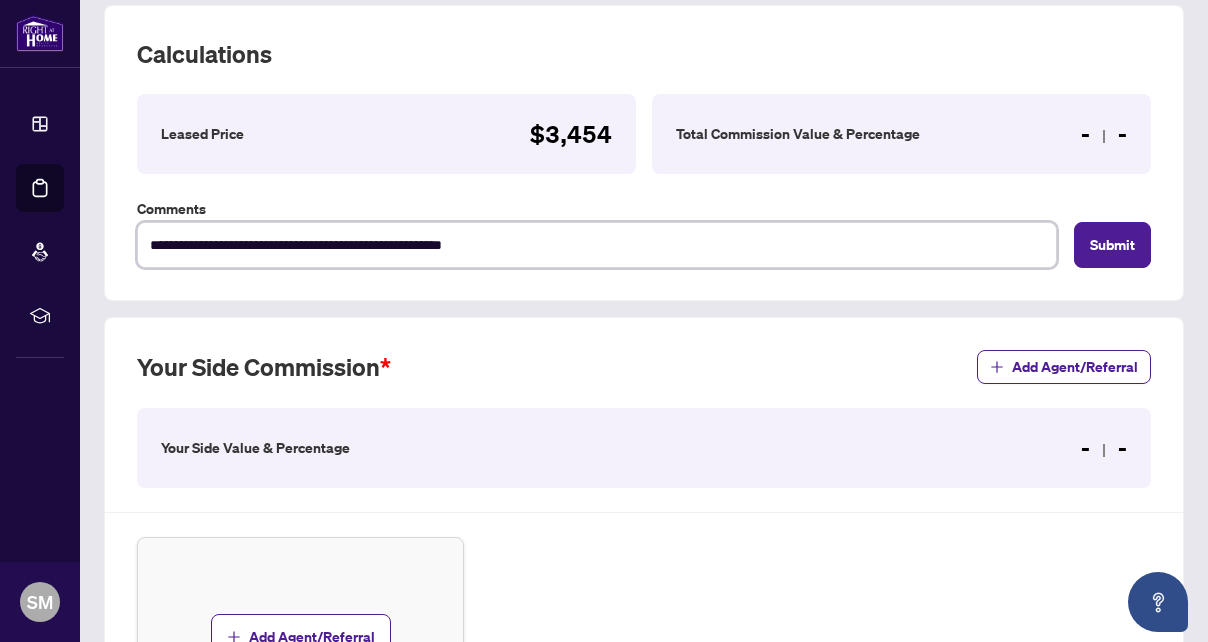 click on "**********" at bounding box center (597, 245) 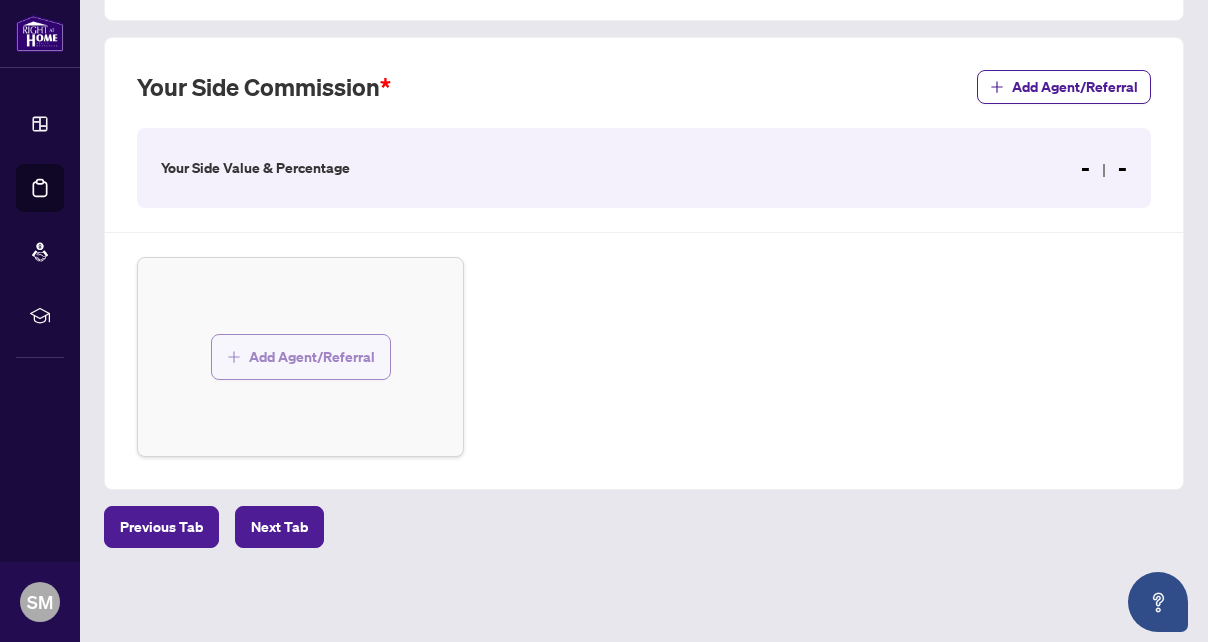 scroll, scrollTop: 547, scrollLeft: 0, axis: vertical 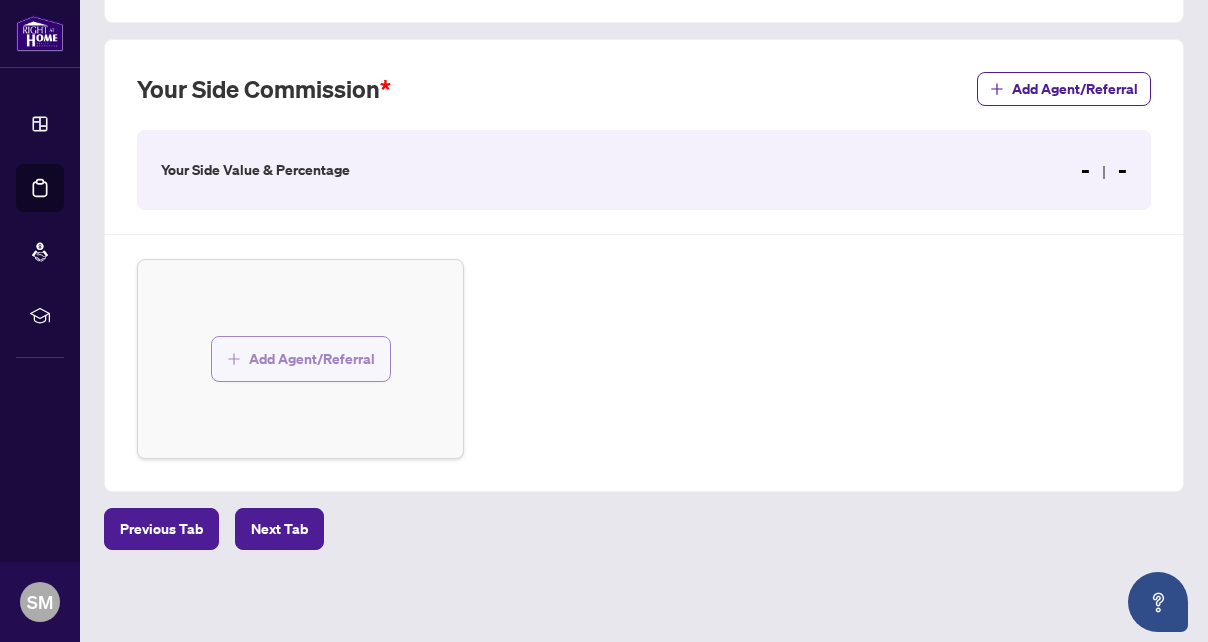 click on "Add Agent/Referral" at bounding box center (312, 359) 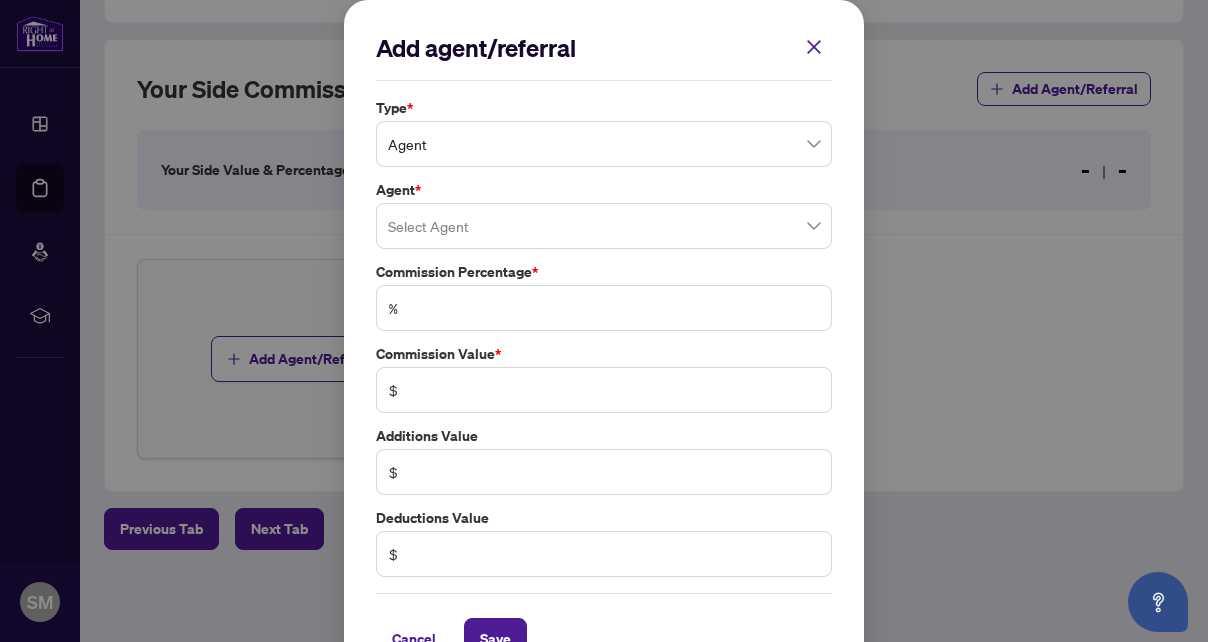 click on "Agent" at bounding box center [604, 144] 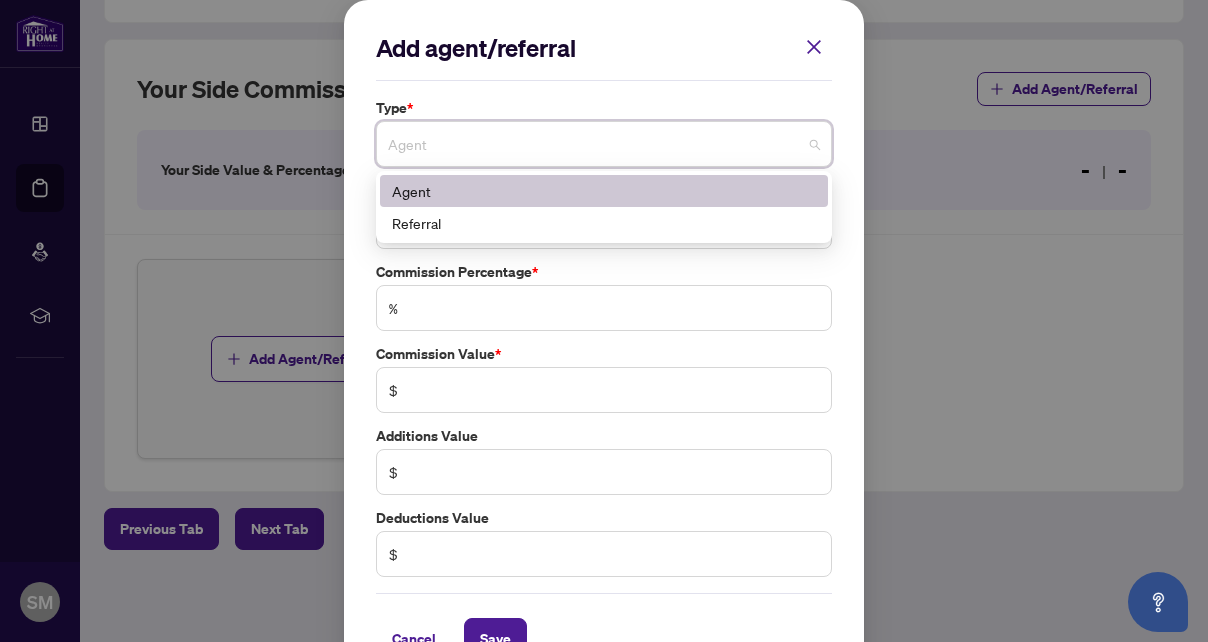 click on "Agent" at bounding box center [604, 191] 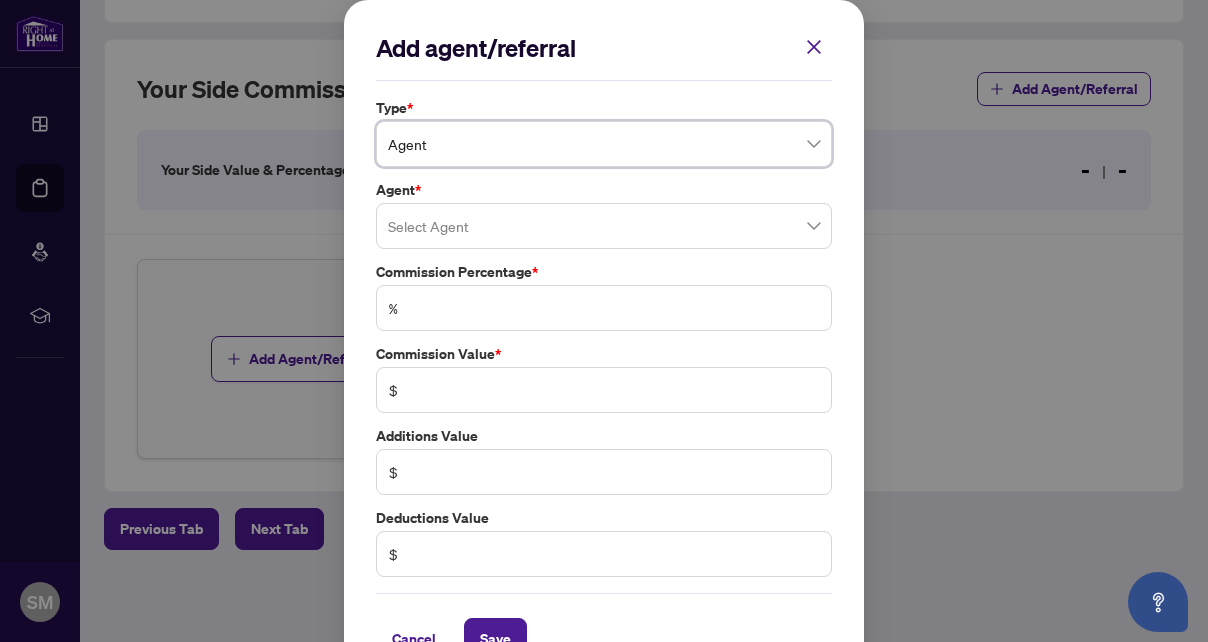 click at bounding box center [604, 226] 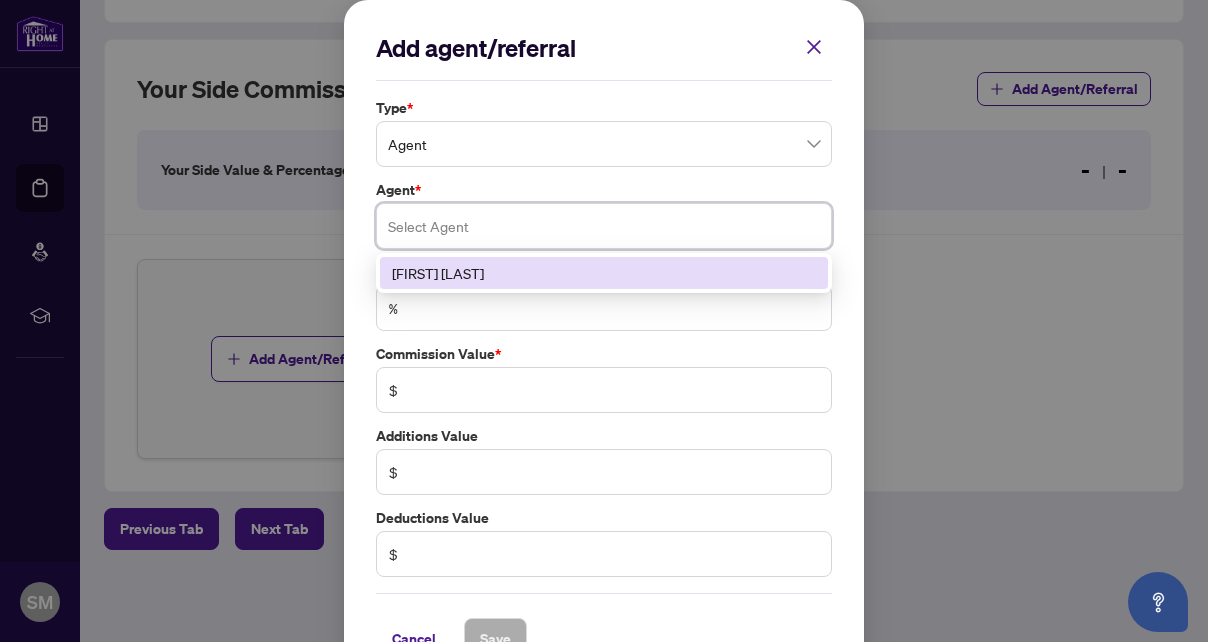 click on "[FIRST] [LAST]" at bounding box center [604, 273] 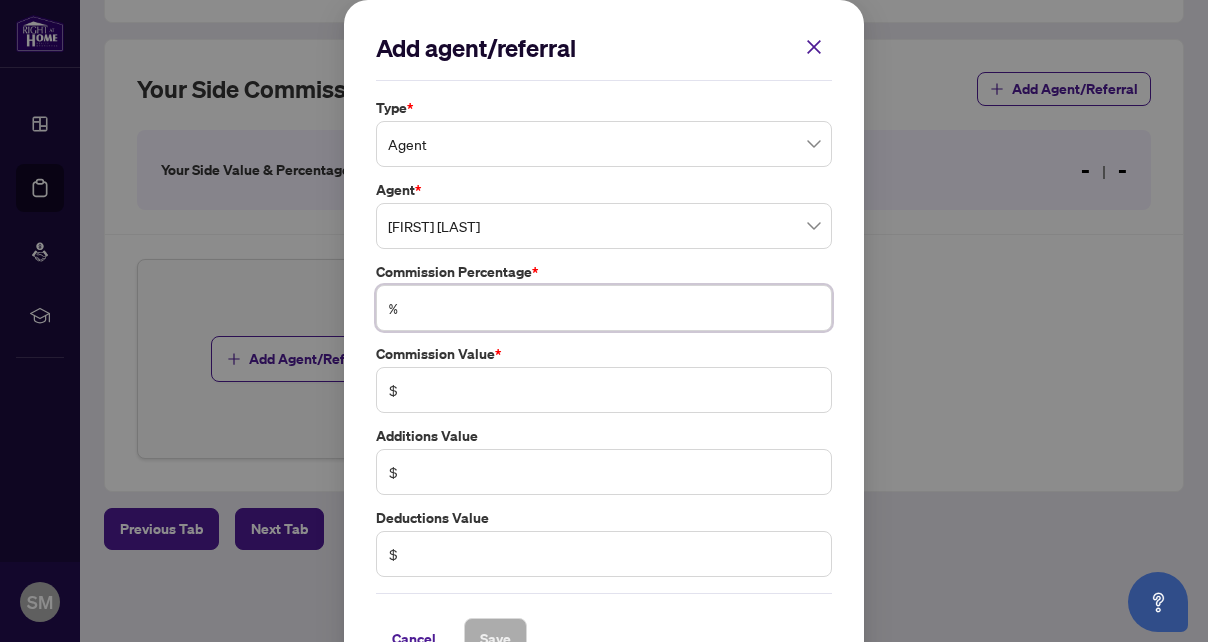 click at bounding box center [614, 308] 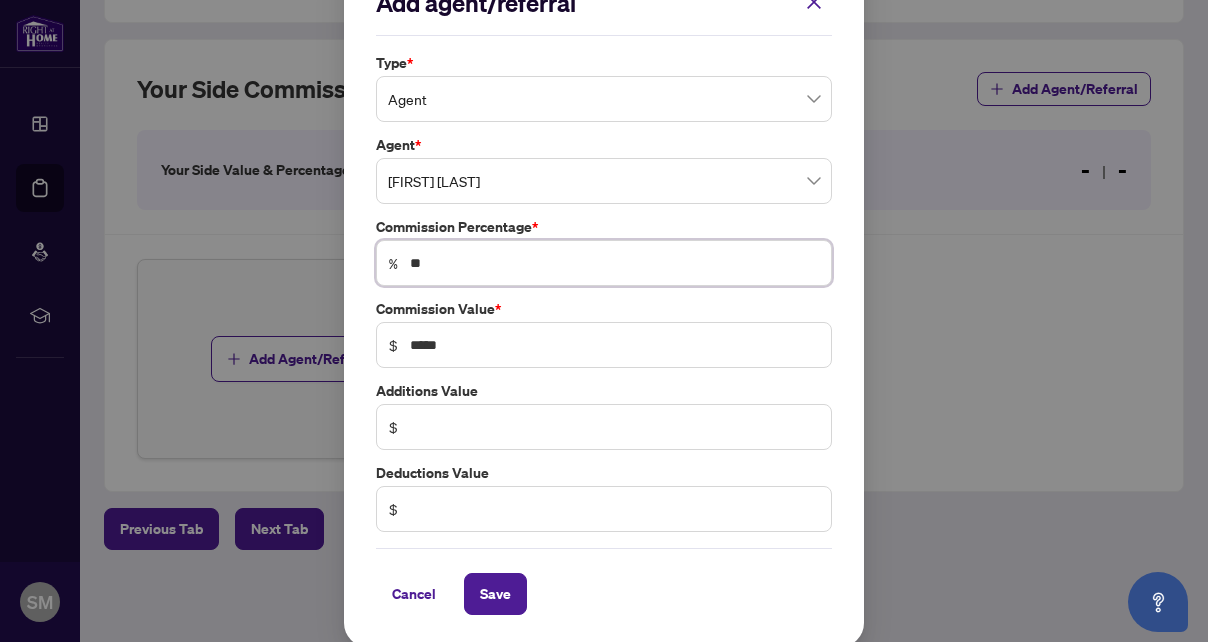 scroll, scrollTop: 44, scrollLeft: 0, axis: vertical 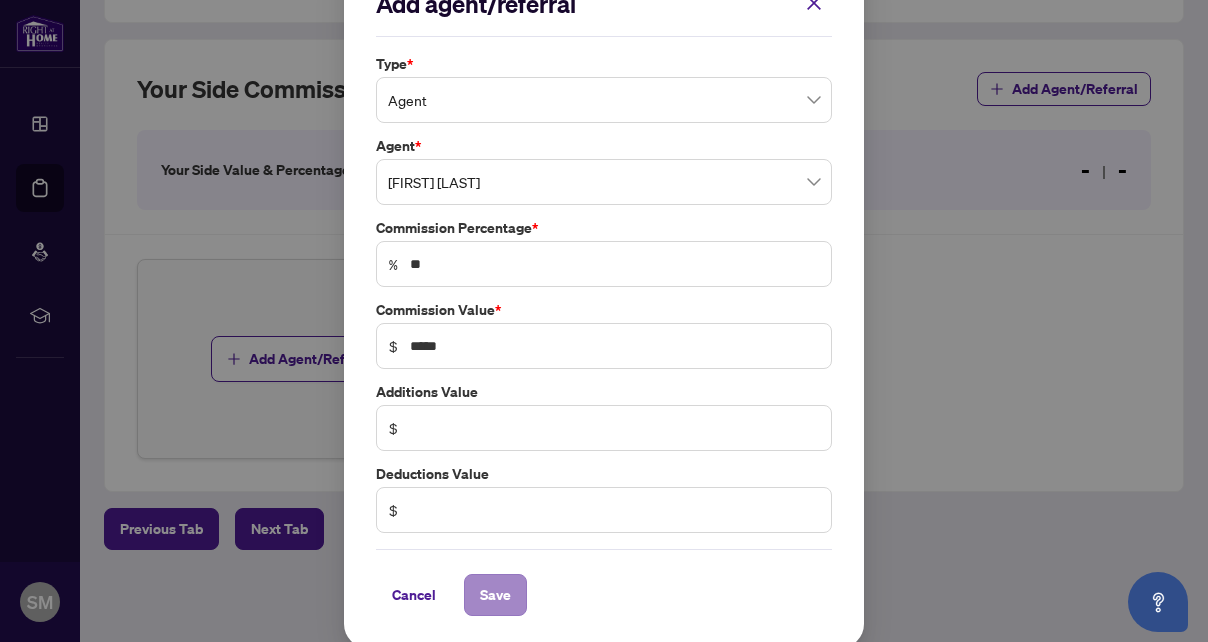 click on "Save" at bounding box center (495, 595) 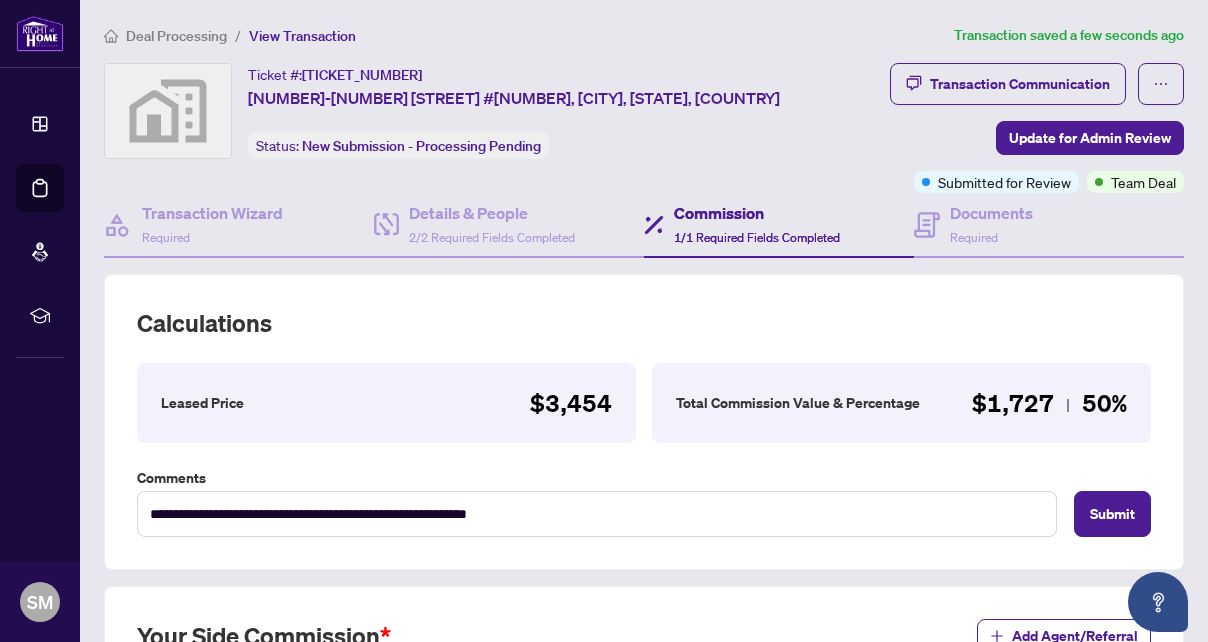 scroll, scrollTop: 0, scrollLeft: 0, axis: both 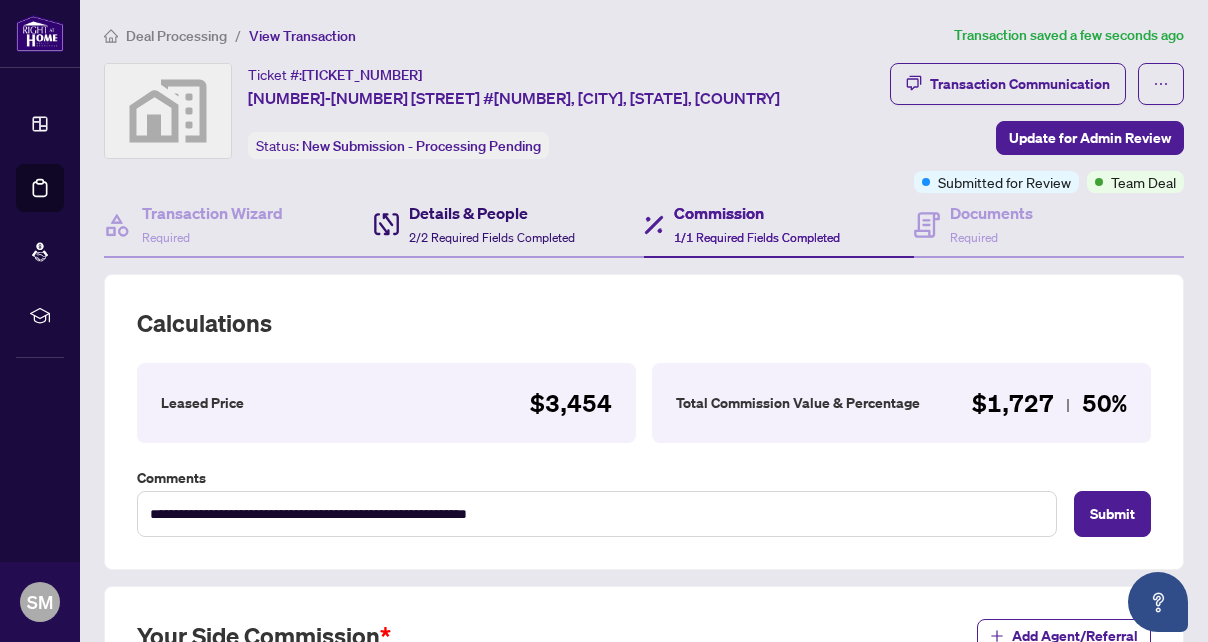 click on "2/2 Required Fields Completed" at bounding box center (492, 237) 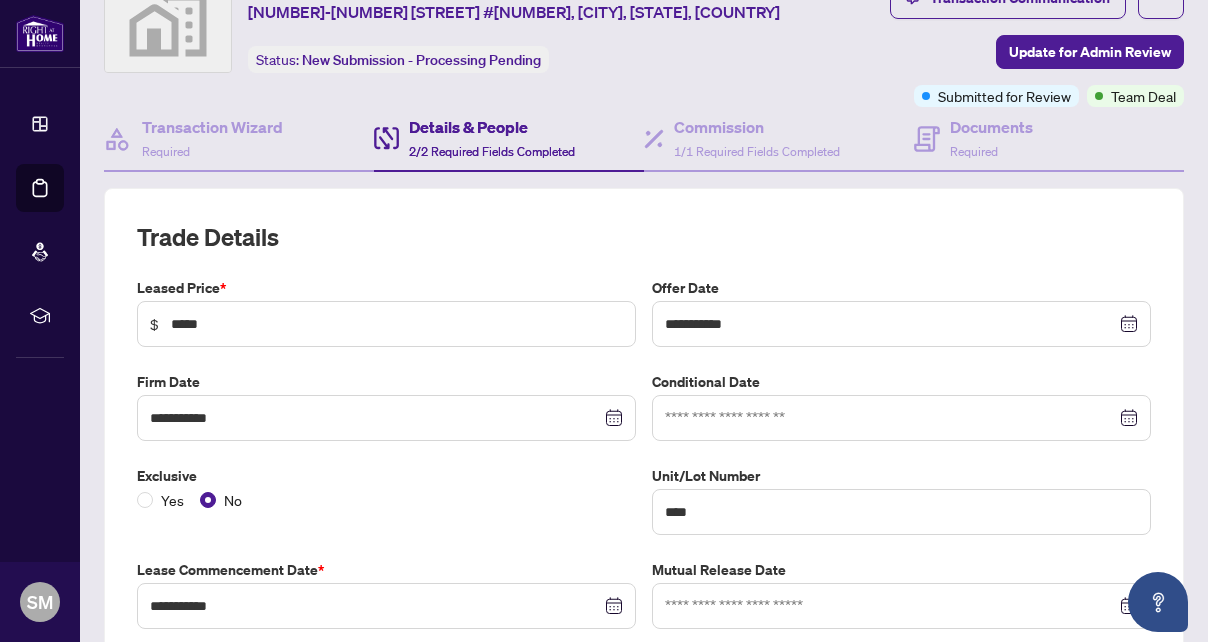 scroll, scrollTop: 103, scrollLeft: 0, axis: vertical 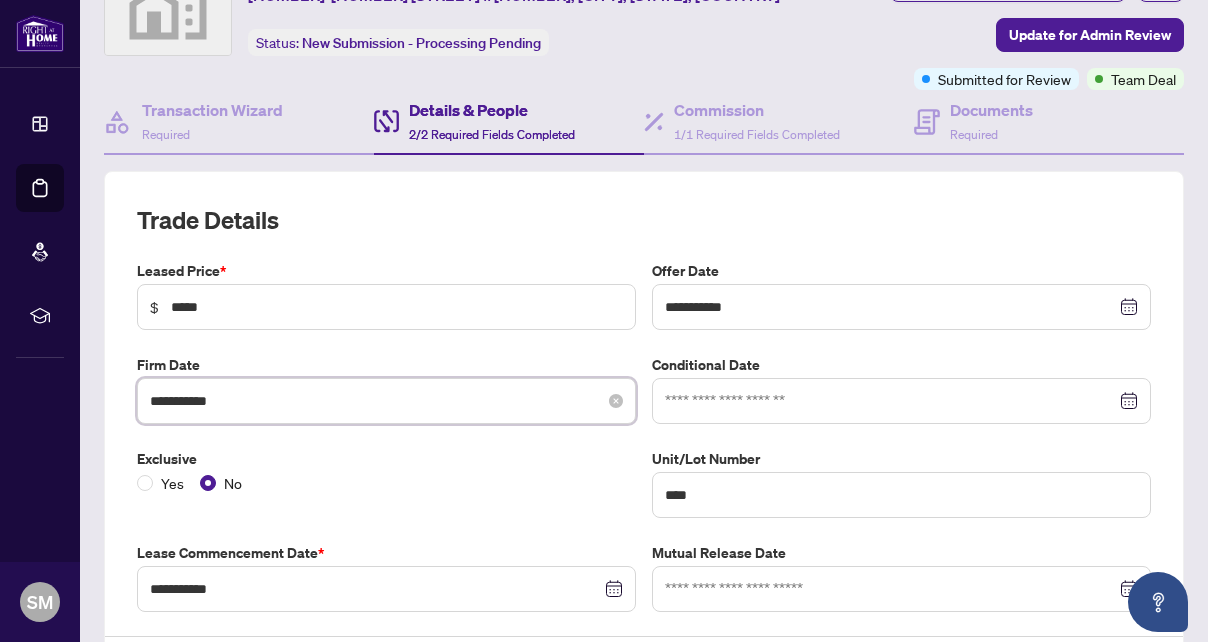 click on "**********" at bounding box center [375, 401] 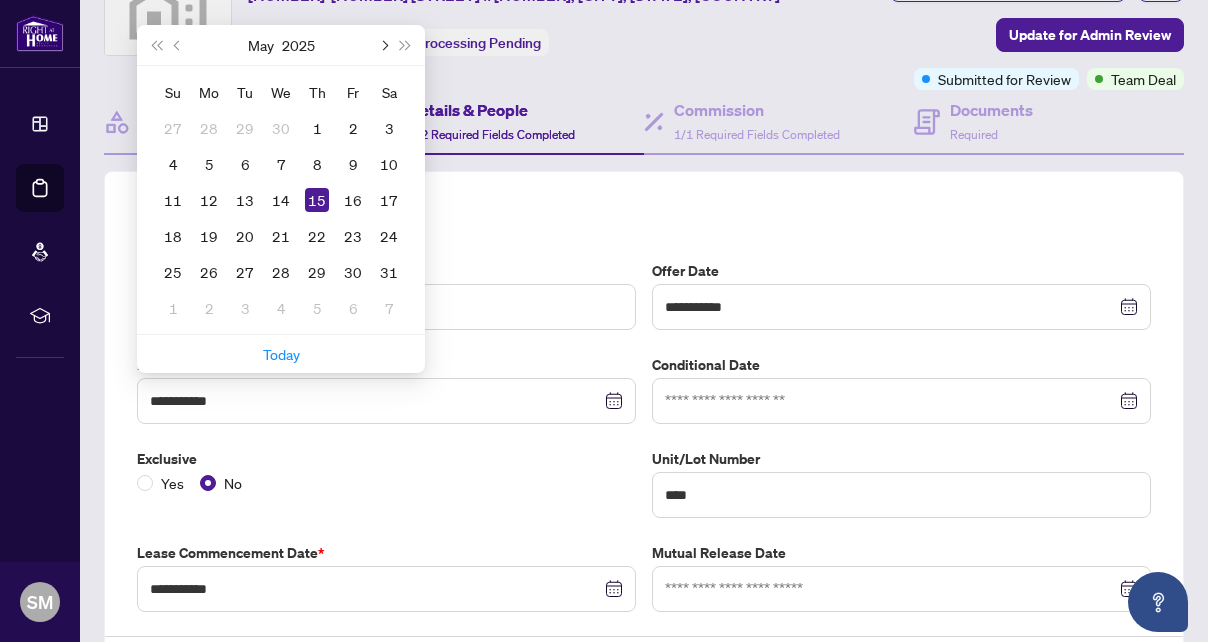 click at bounding box center (383, 45) 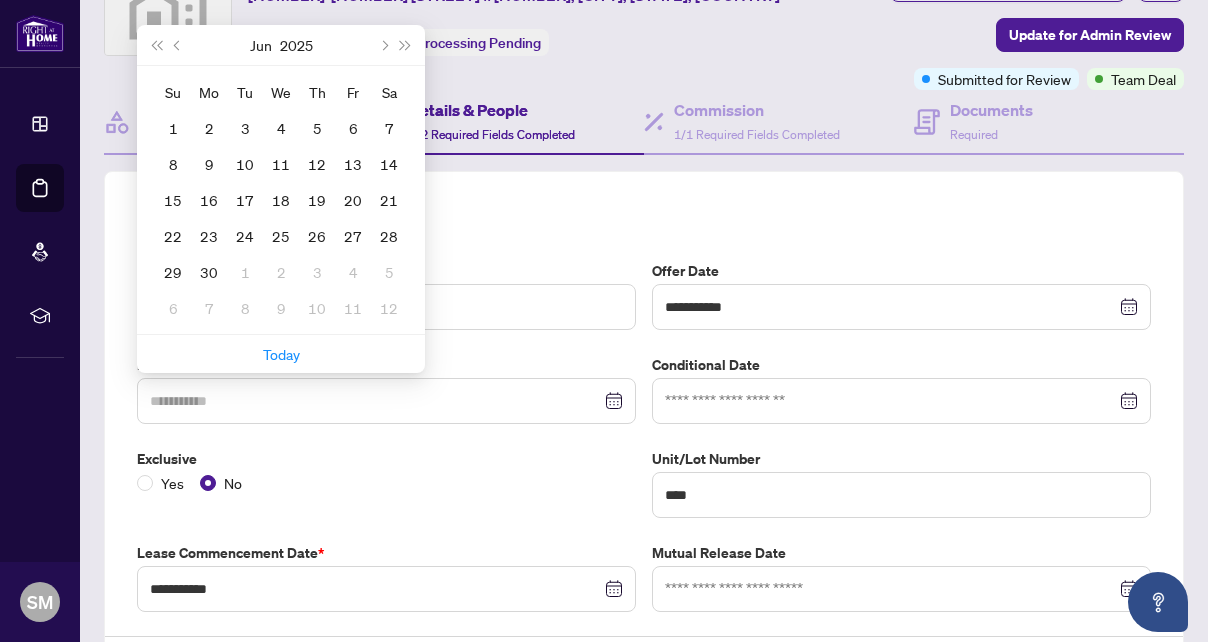 drag, startPoint x: 321, startPoint y: 126, endPoint x: 351, endPoint y: 191, distance: 71.5891 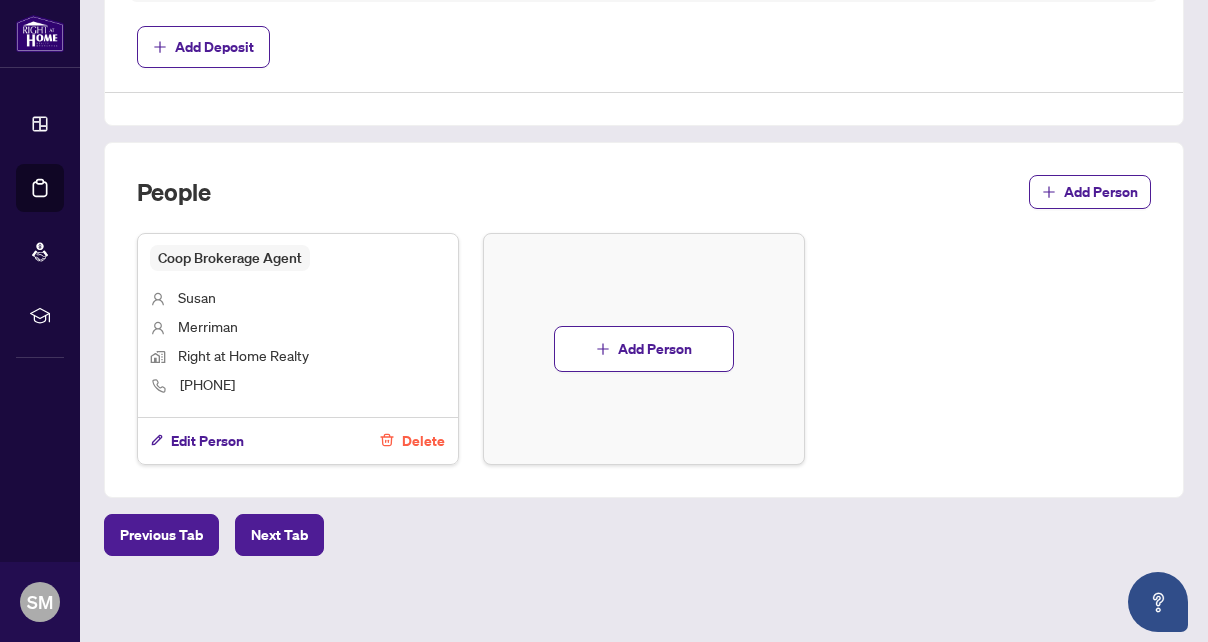 scroll, scrollTop: 1047, scrollLeft: 0, axis: vertical 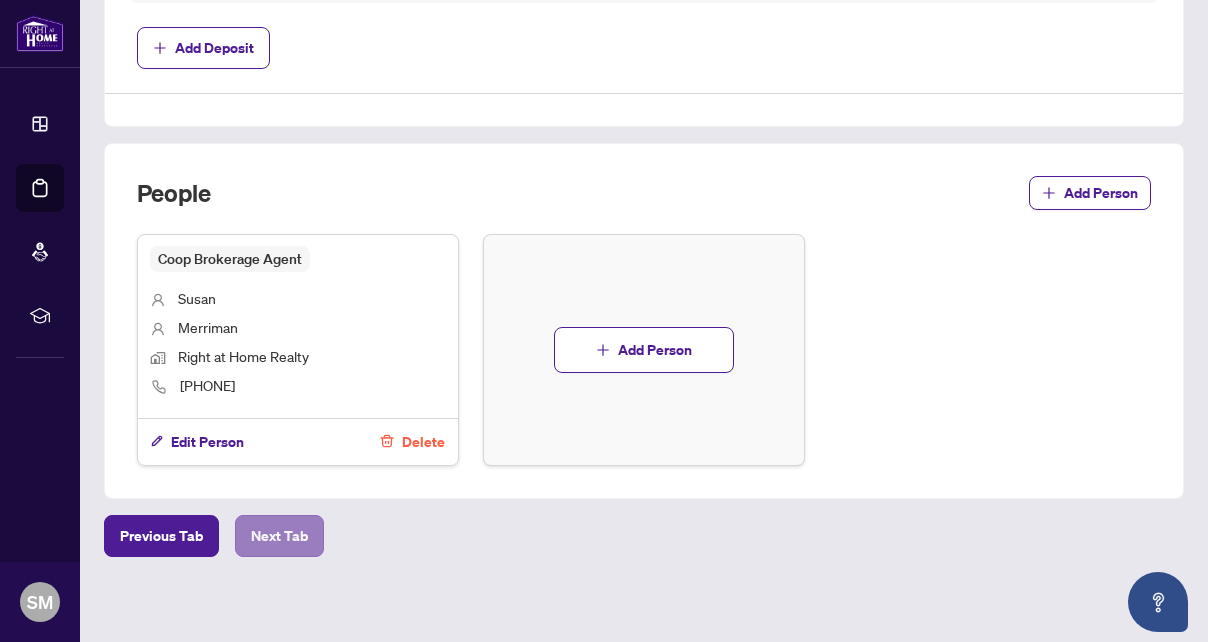 click on "Next Tab" at bounding box center [279, 536] 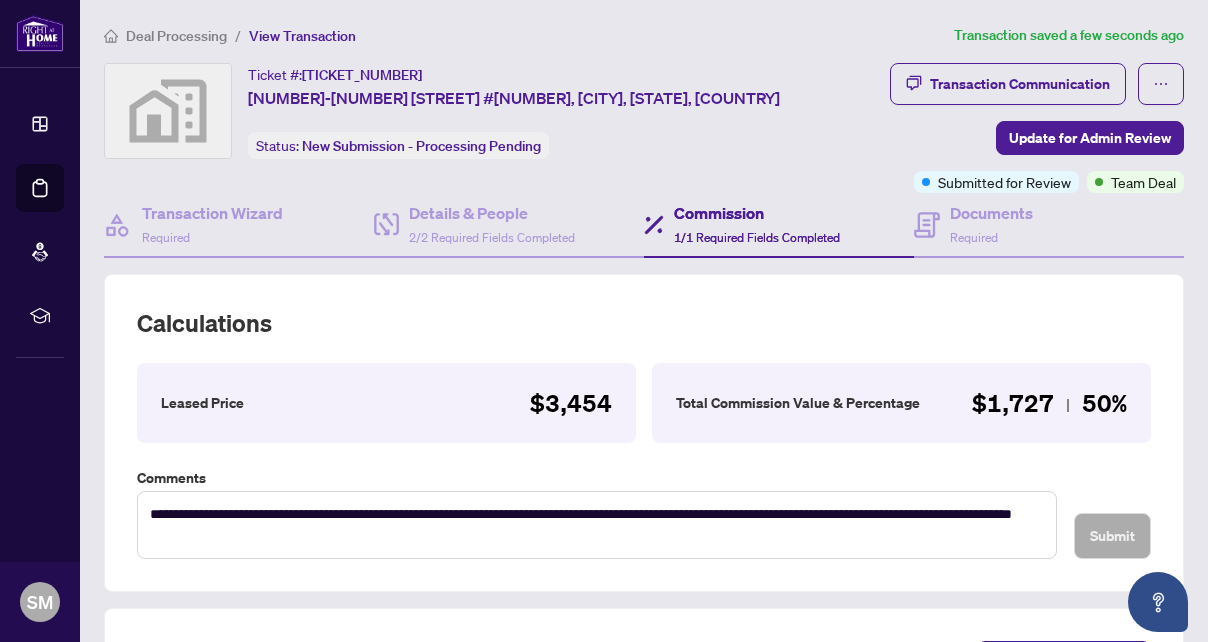 scroll, scrollTop: 0, scrollLeft: 0, axis: both 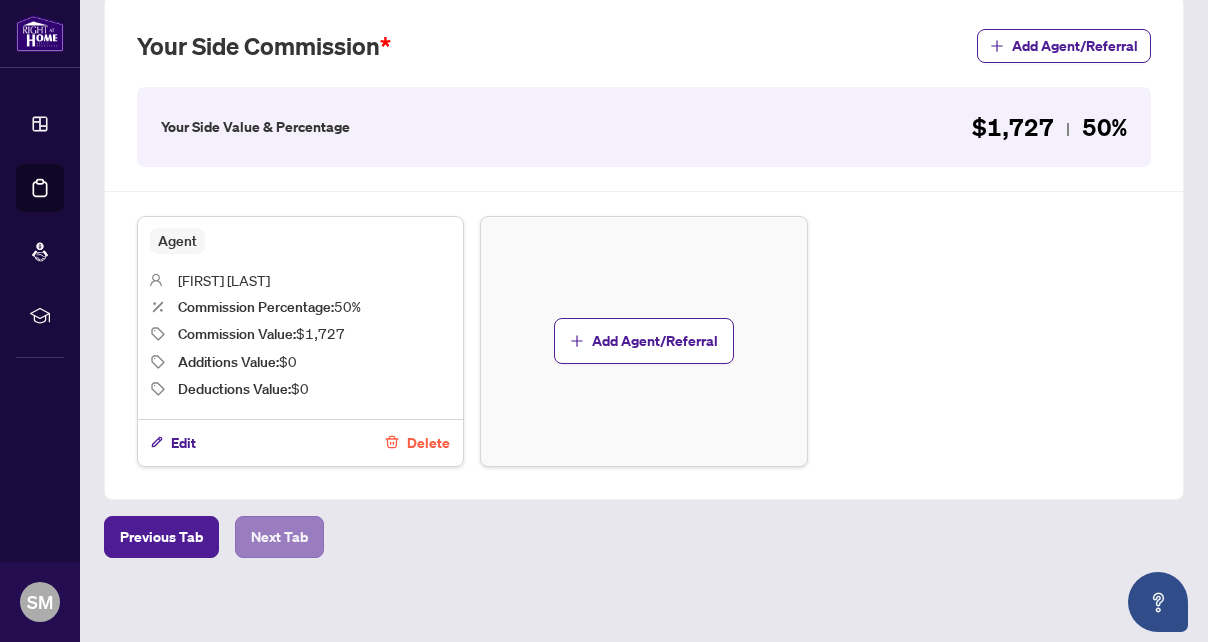 click on "Next Tab" at bounding box center (279, 537) 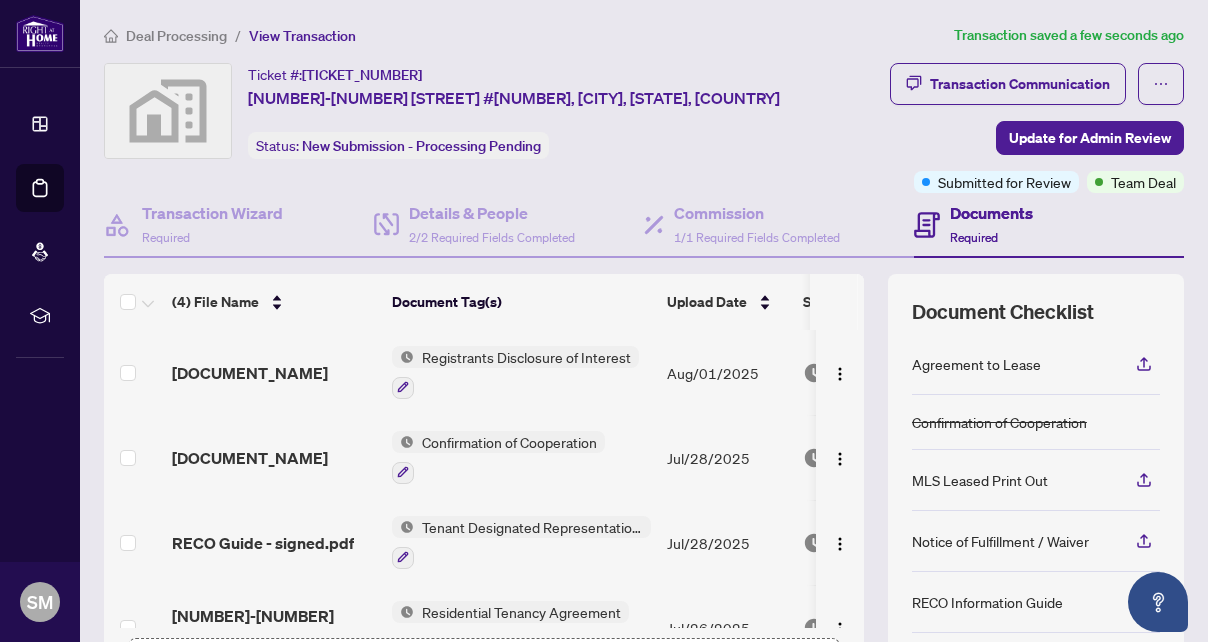 scroll, scrollTop: 0, scrollLeft: 0, axis: both 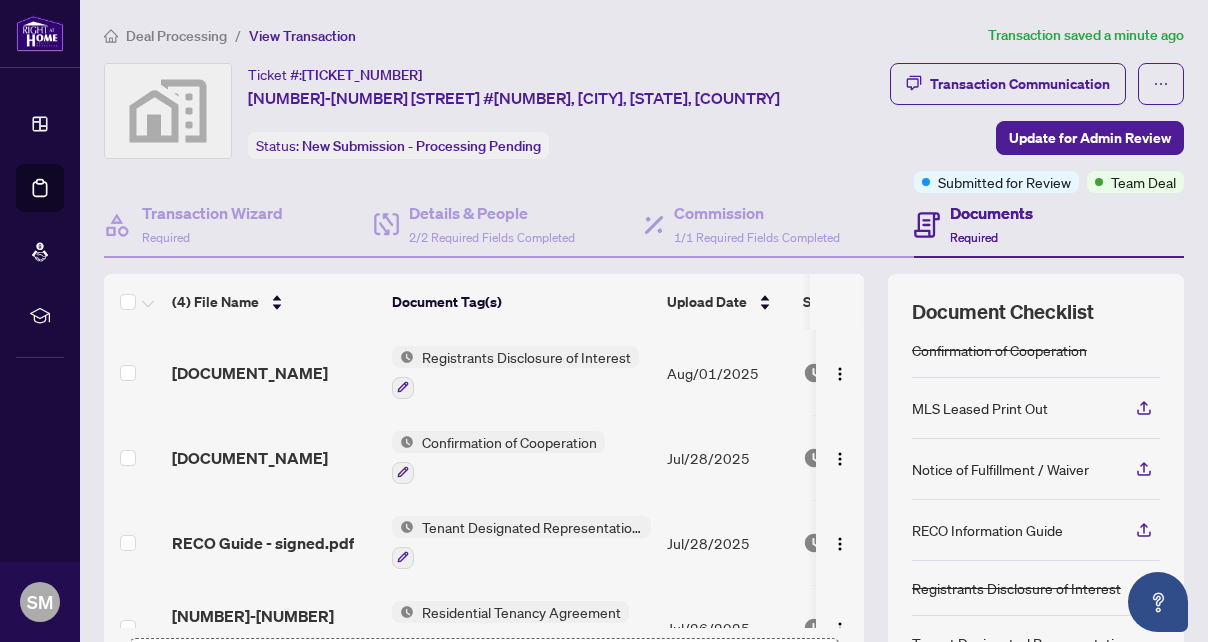 click on "Documents" at bounding box center (991, 213) 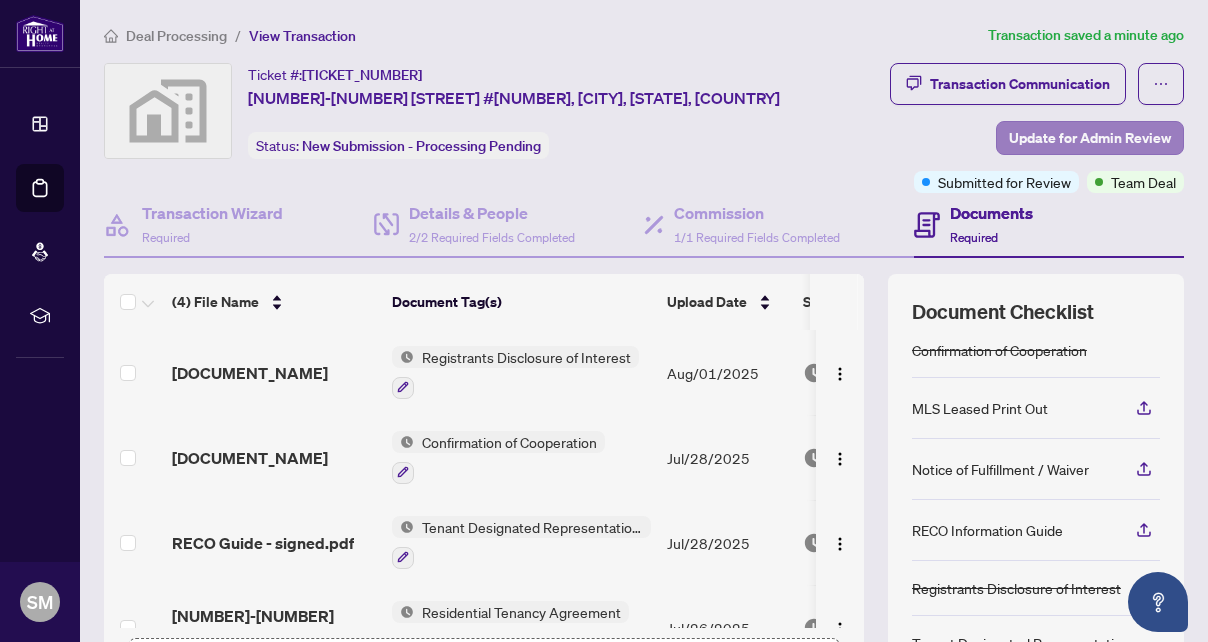 click on "Update for Admin Review" at bounding box center (1090, 138) 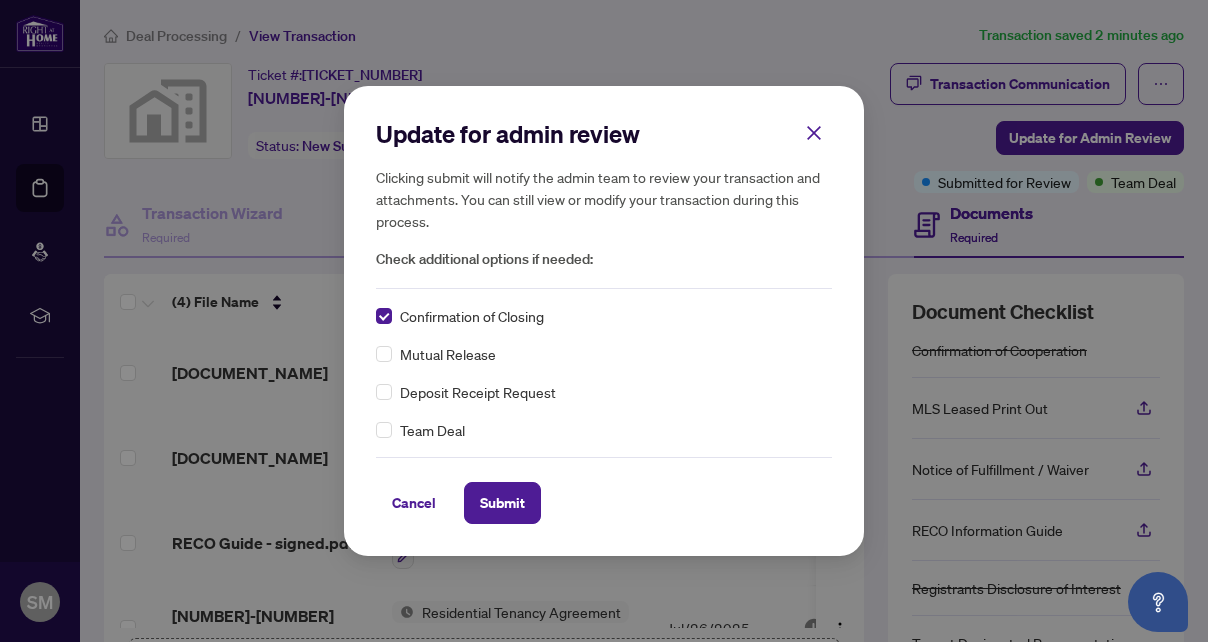 drag, startPoint x: 499, startPoint y: 502, endPoint x: 561, endPoint y: 416, distance: 106.01887 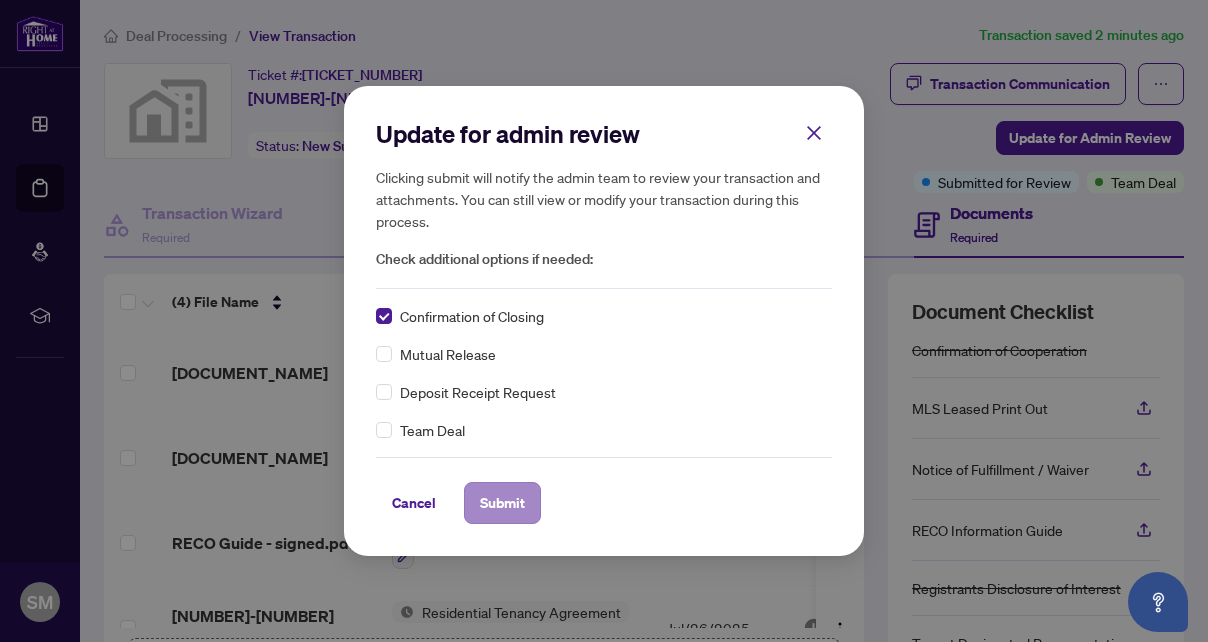 click on "Submit" at bounding box center [502, 503] 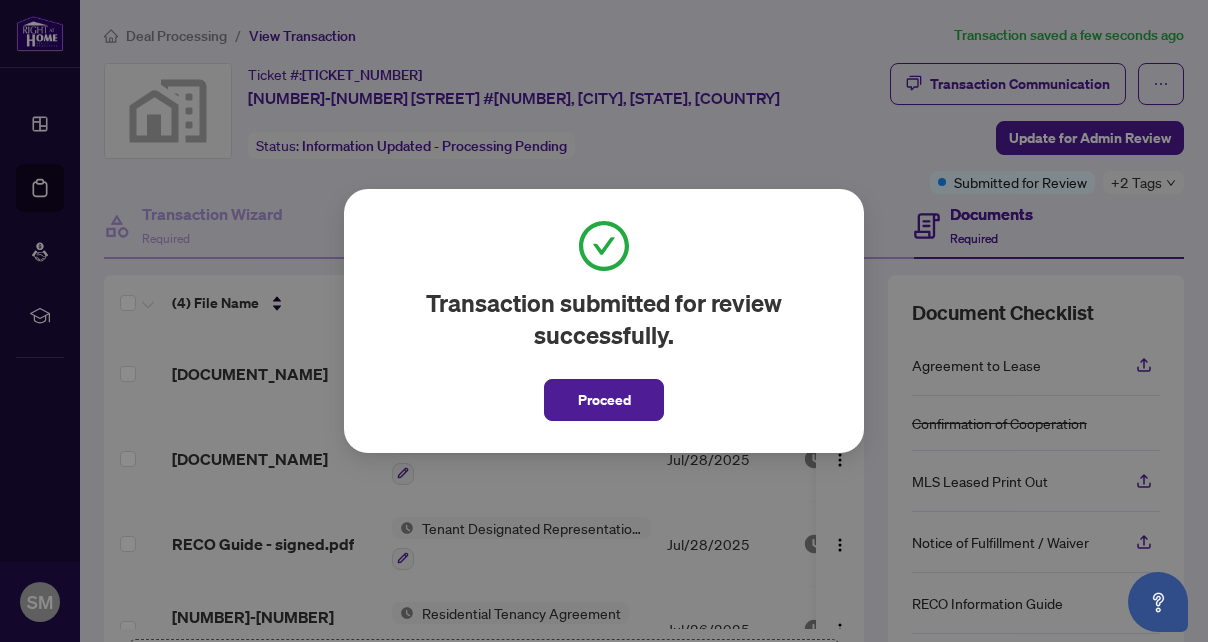 click on "Proceed" at bounding box center [604, 400] 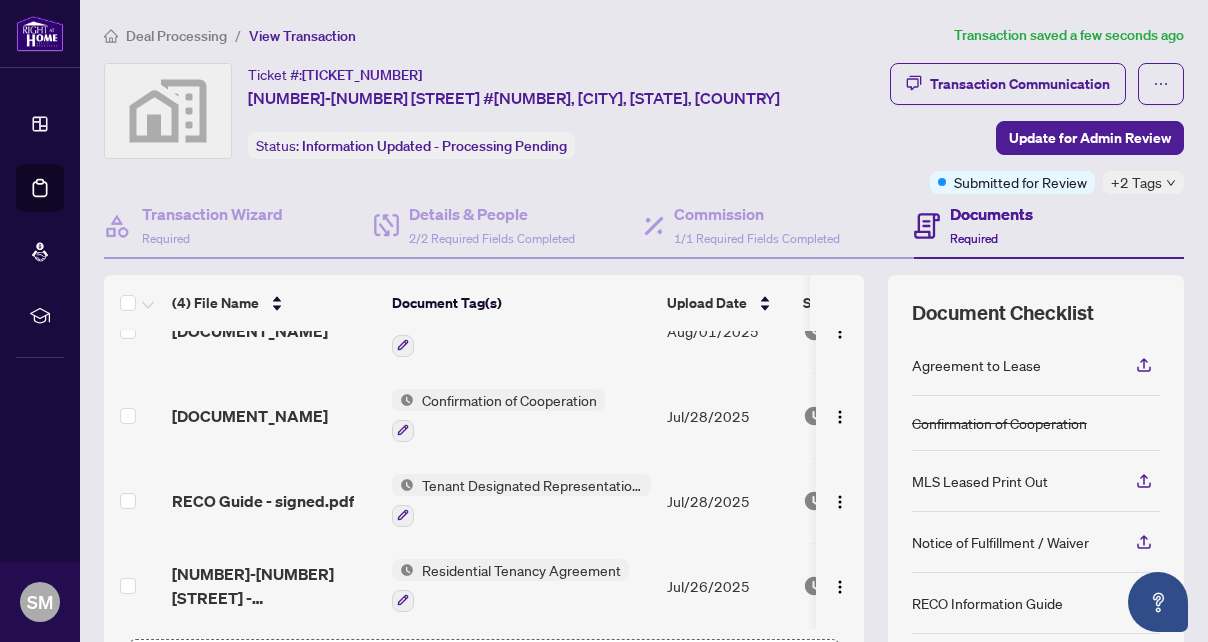 scroll, scrollTop: 49, scrollLeft: 0, axis: vertical 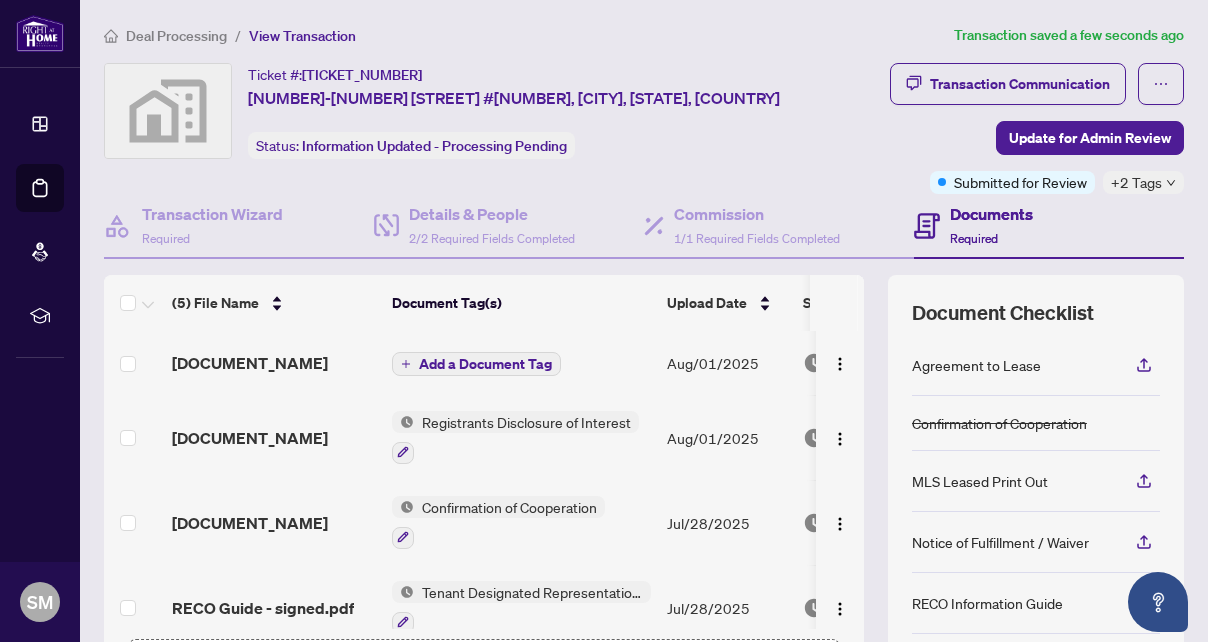 click on "Add a Document Tag" at bounding box center (485, 364) 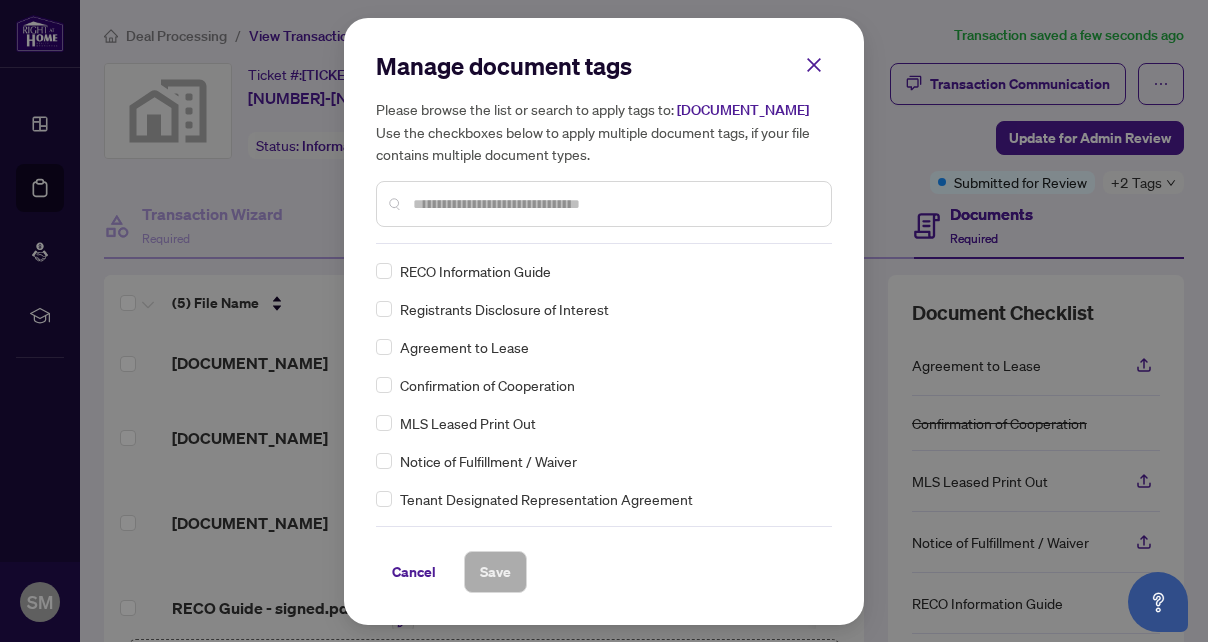 scroll, scrollTop: 0, scrollLeft: 0, axis: both 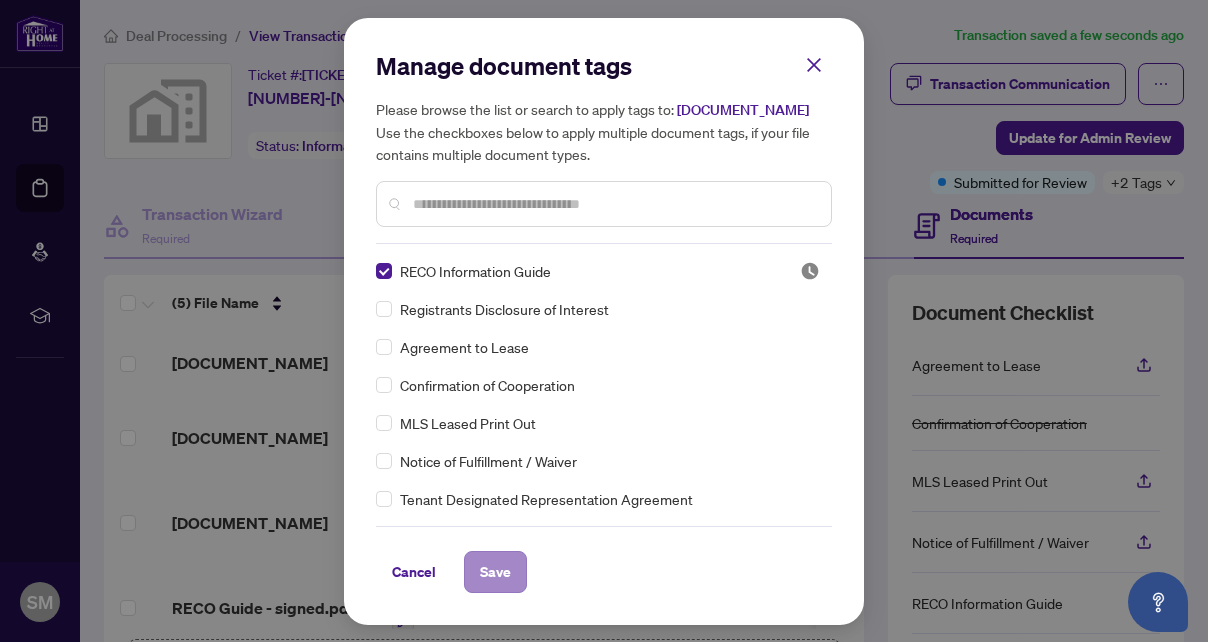 click on "Save" at bounding box center (495, 572) 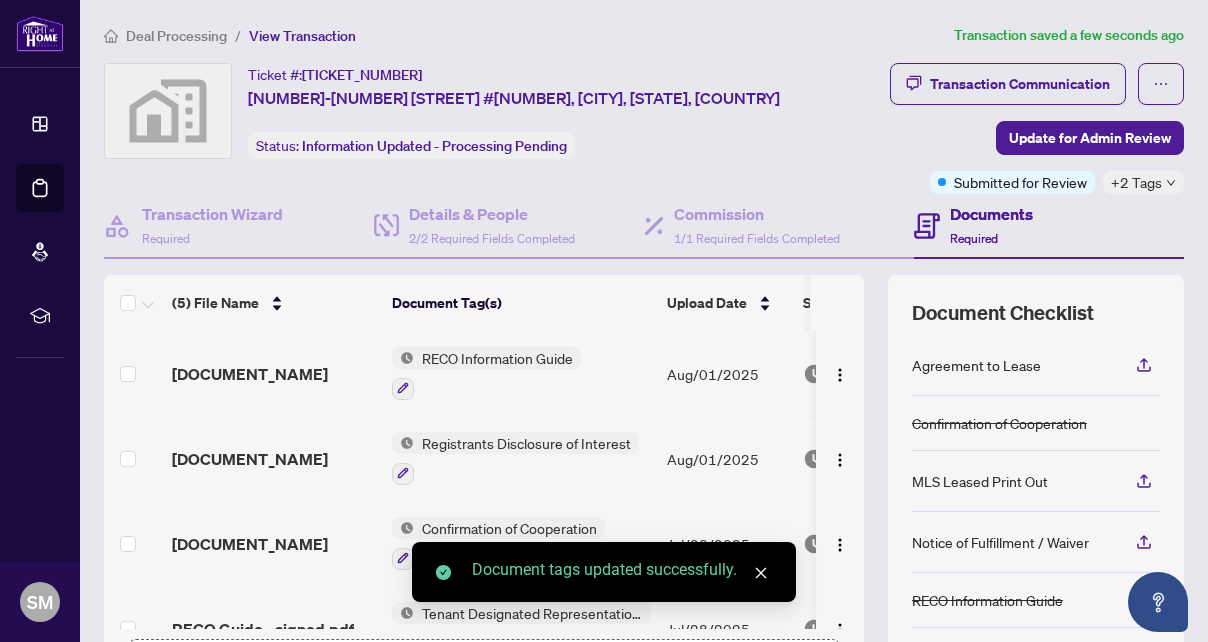 scroll, scrollTop: 0, scrollLeft: 0, axis: both 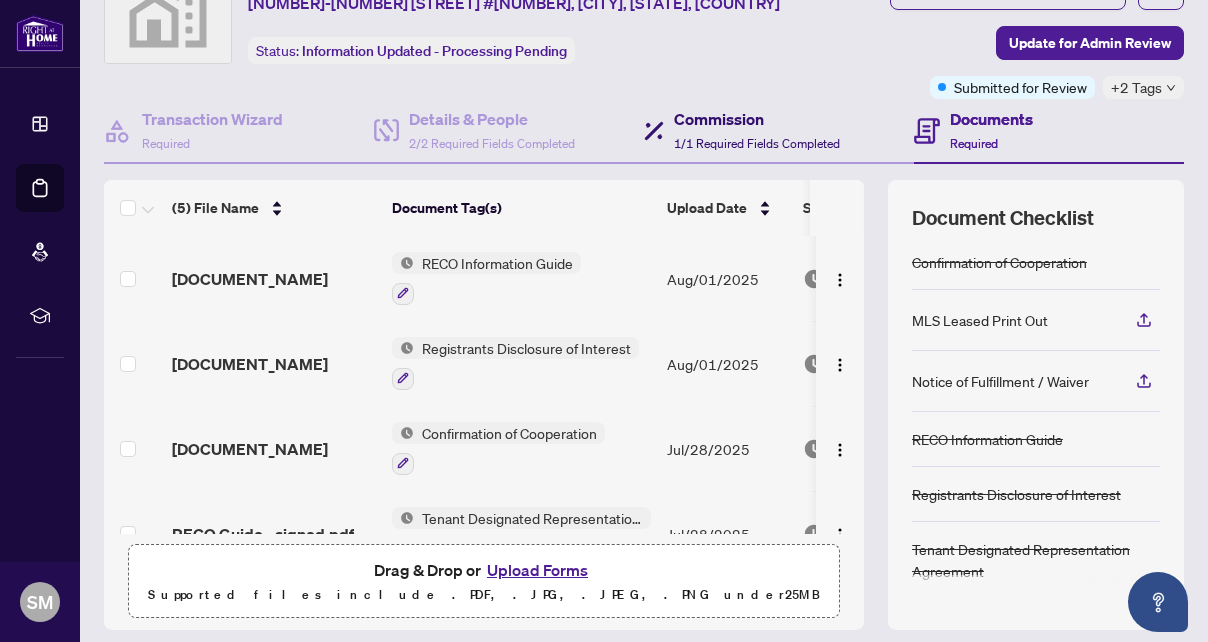 click on "Commission" at bounding box center [757, 119] 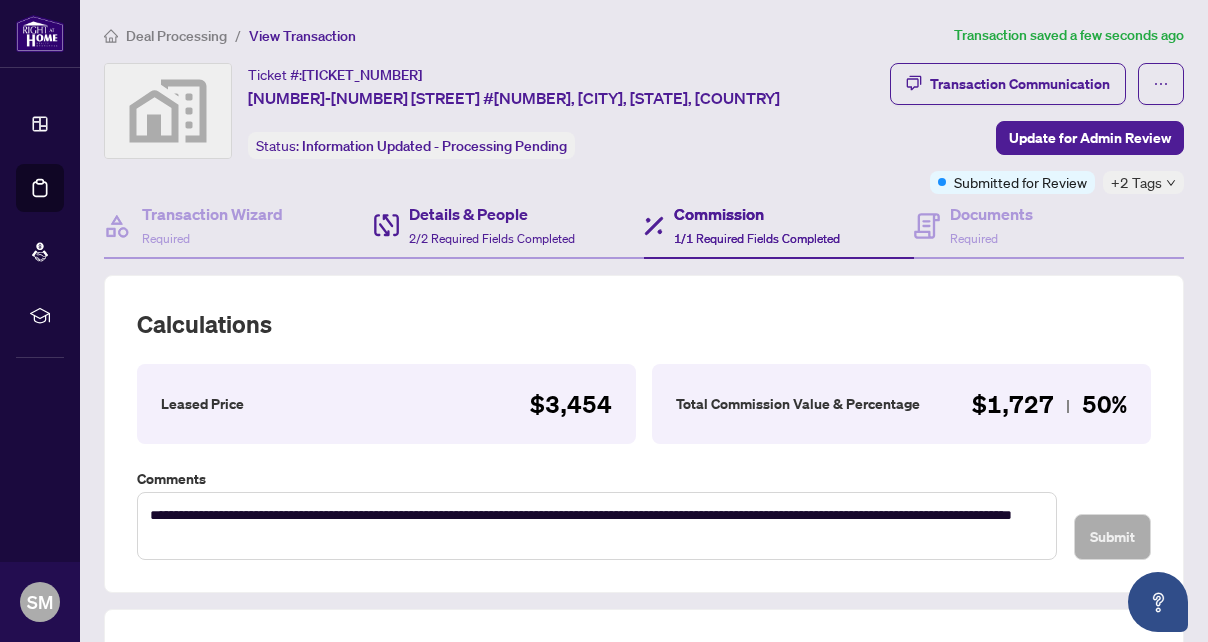 scroll, scrollTop: 0, scrollLeft: 0, axis: both 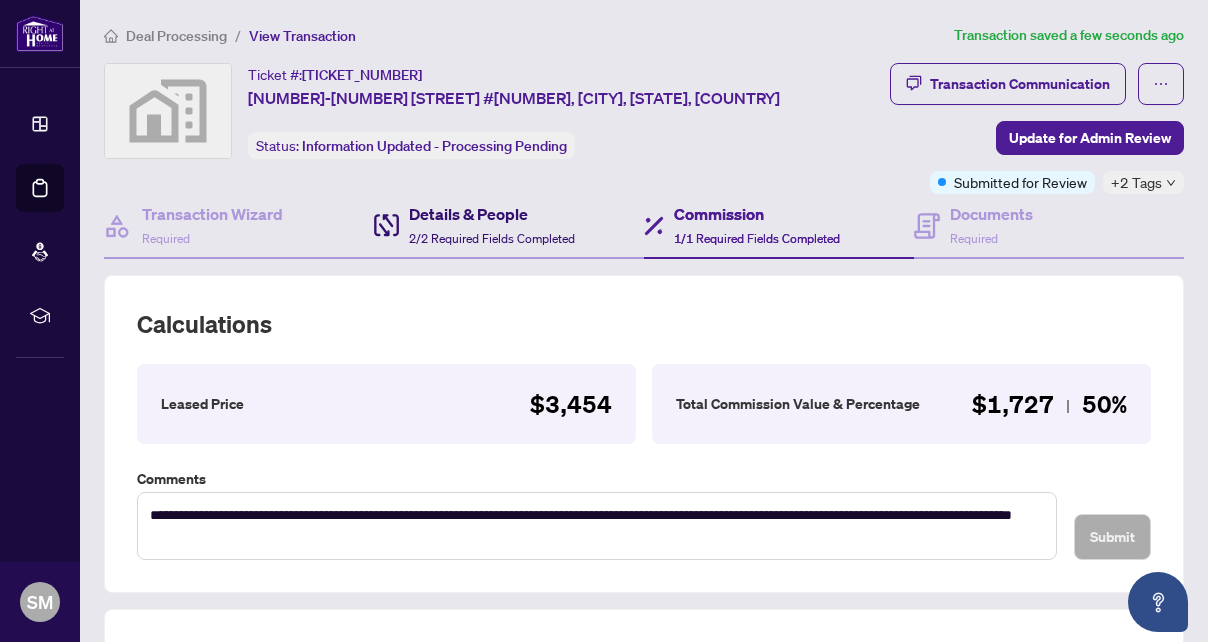 click on "Details & People" at bounding box center [492, 214] 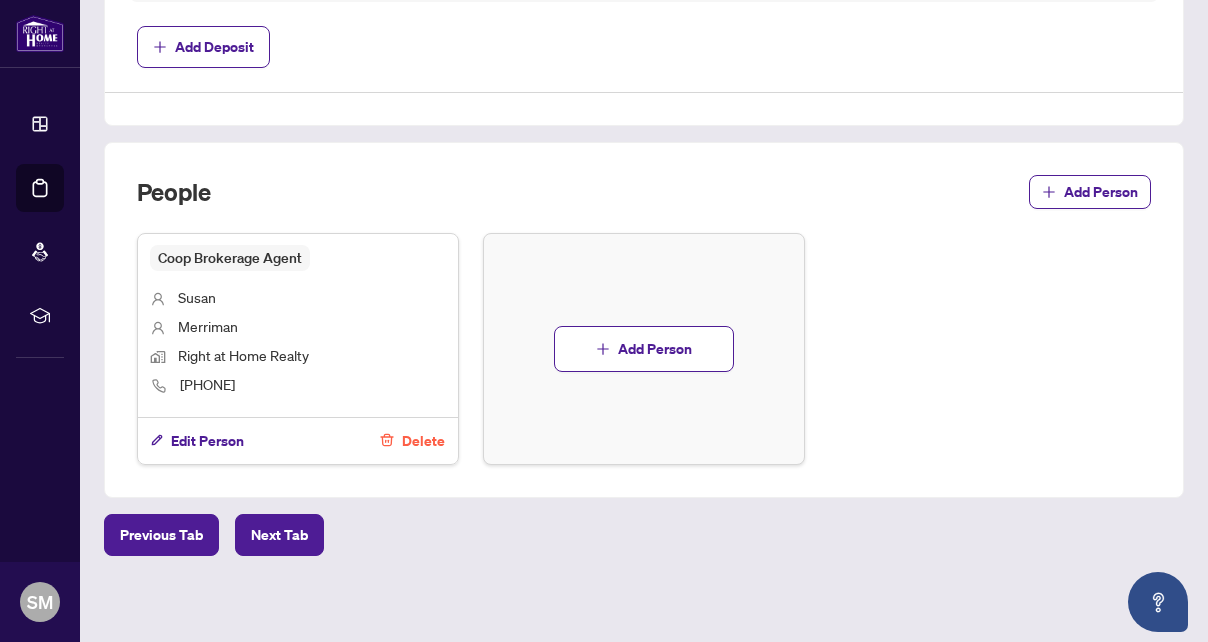 scroll, scrollTop: 1048, scrollLeft: 0, axis: vertical 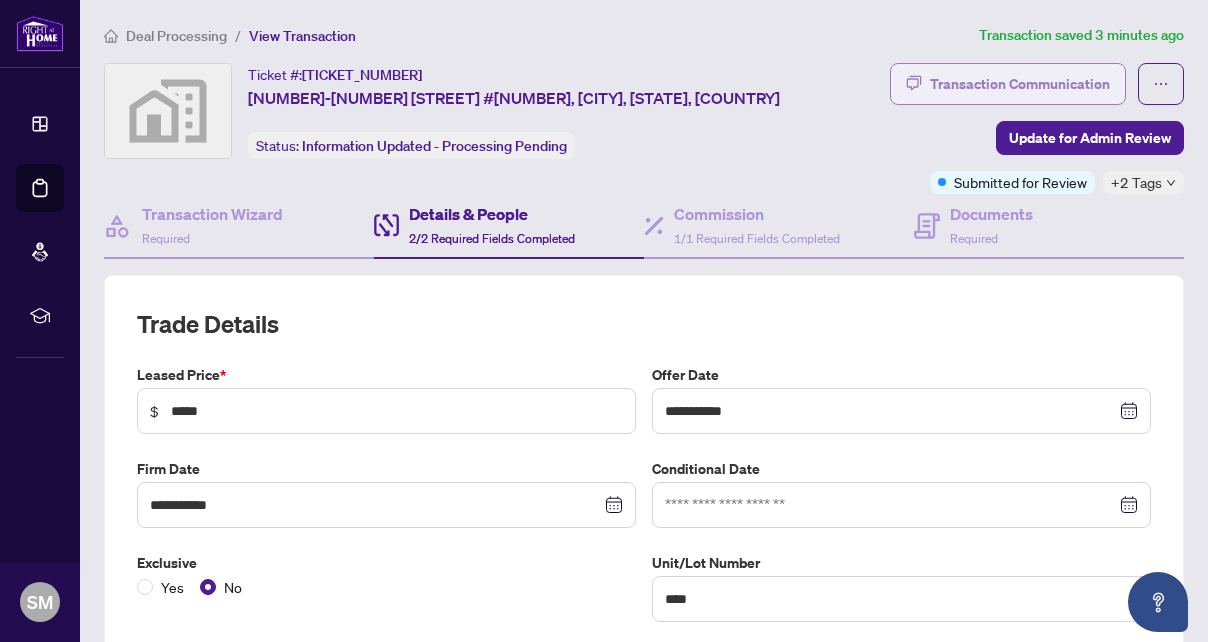 click on "Transaction Communication" at bounding box center (1020, 84) 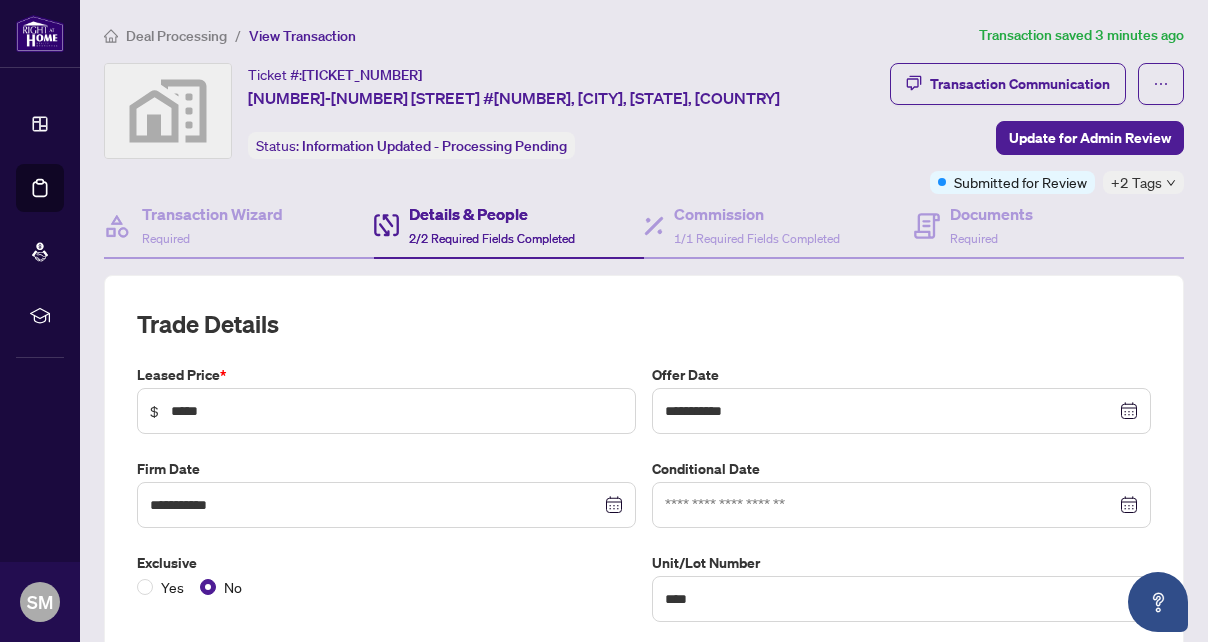 scroll, scrollTop: 0, scrollLeft: 0, axis: both 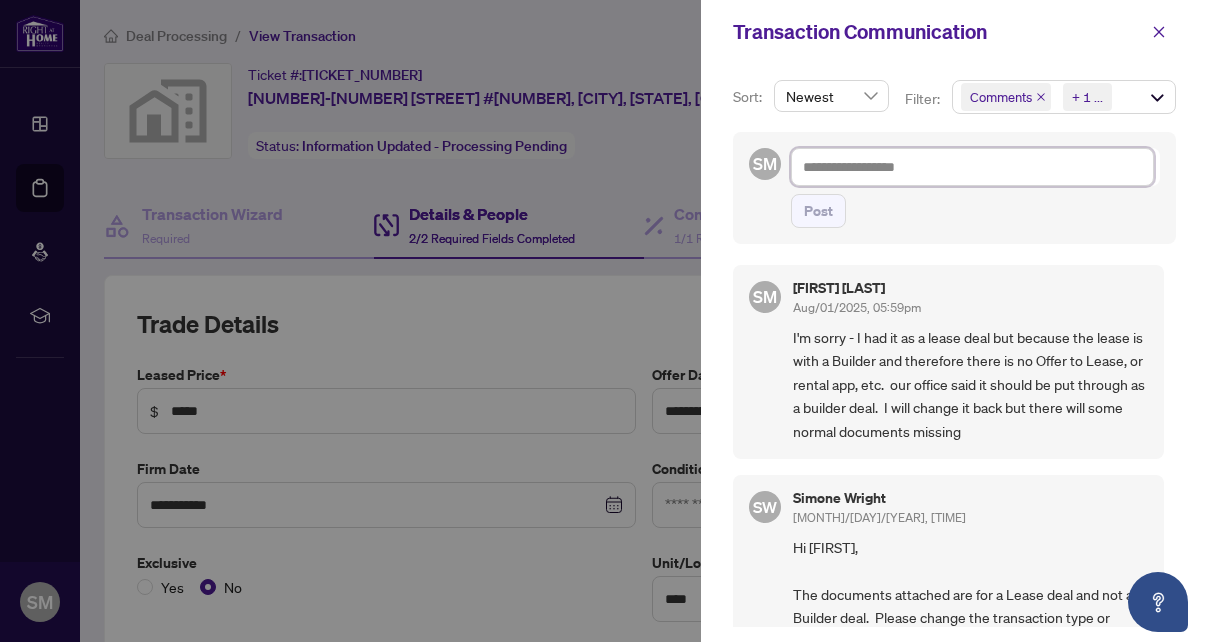 click at bounding box center [972, 167] 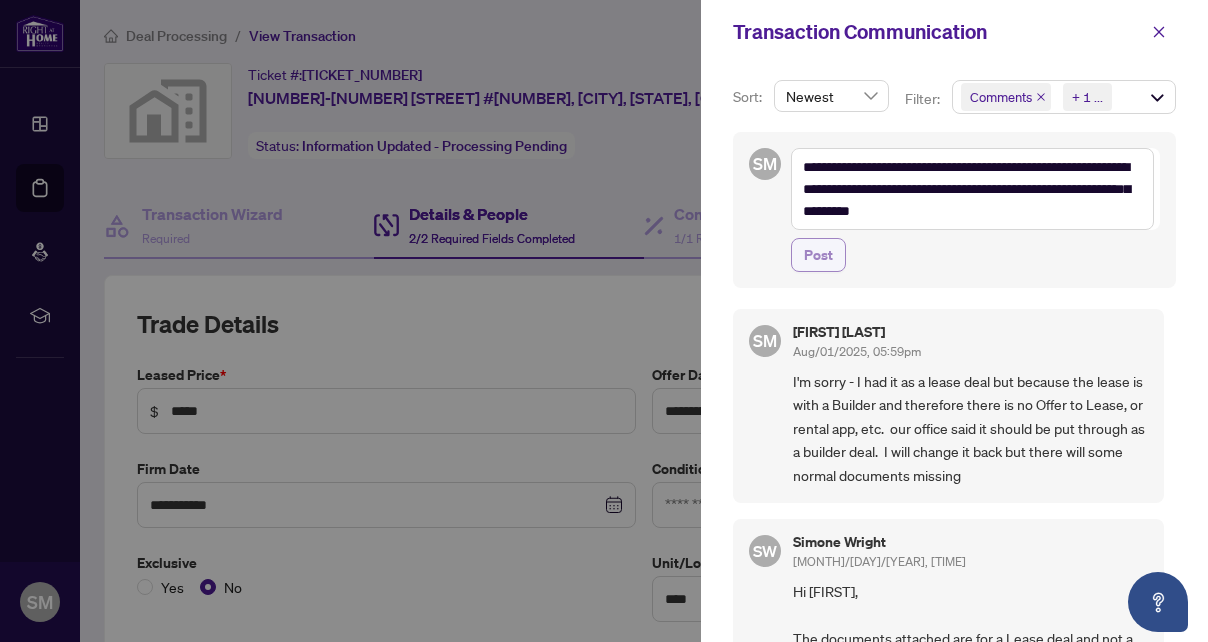 click on "Post" at bounding box center [818, 255] 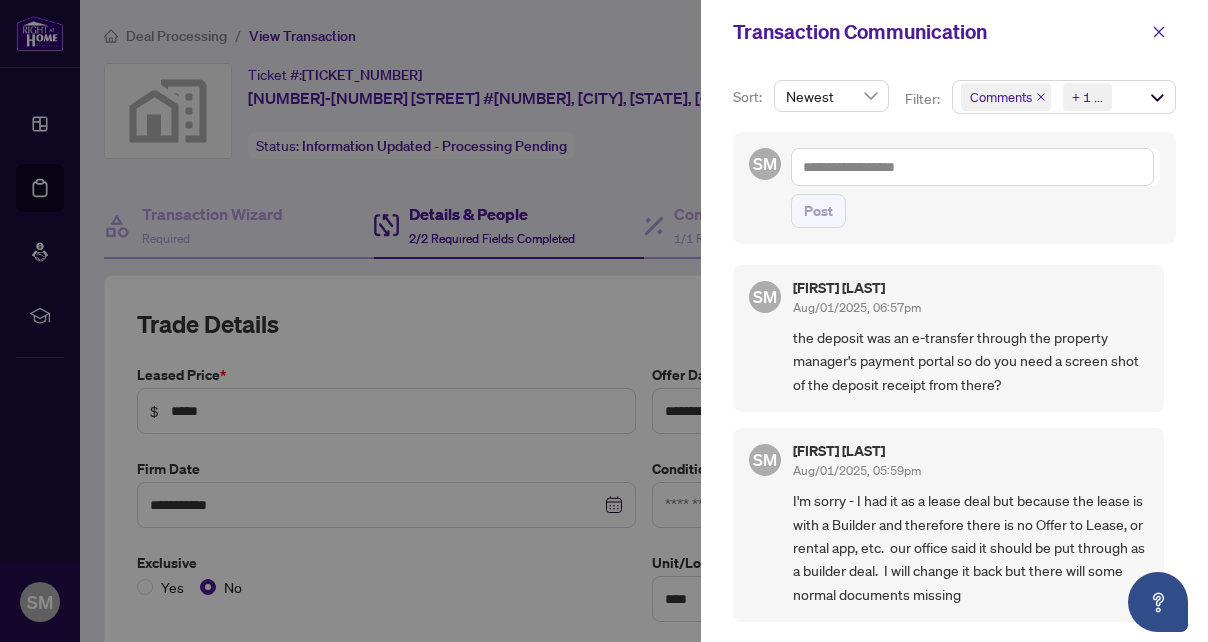 click at bounding box center (604, 321) 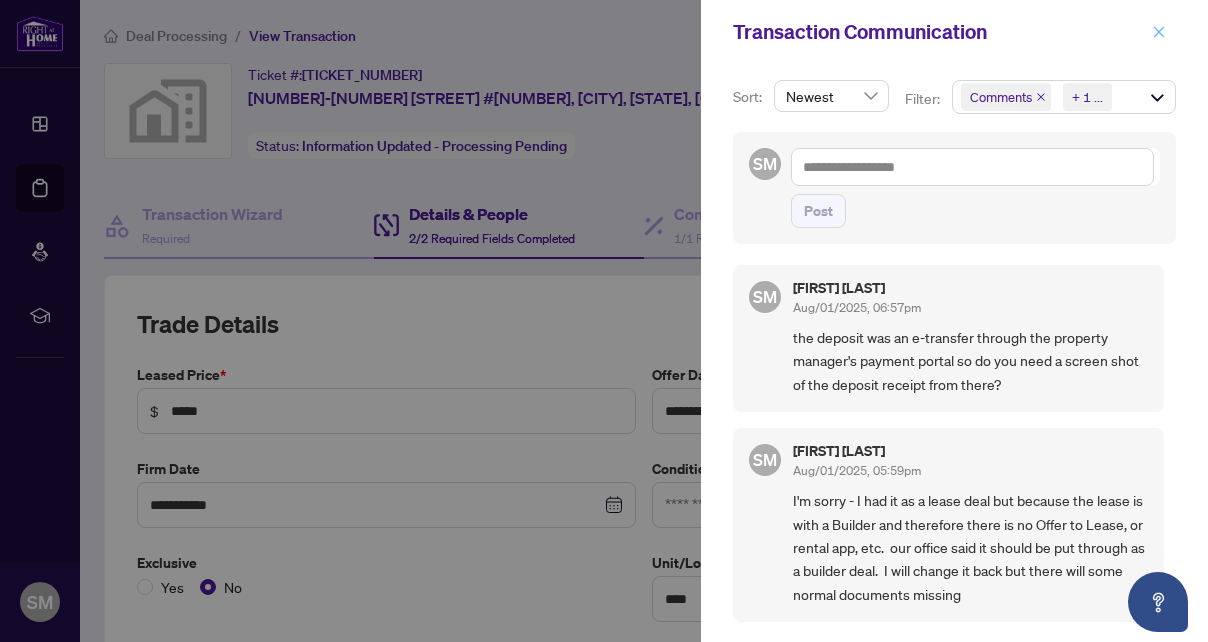 click 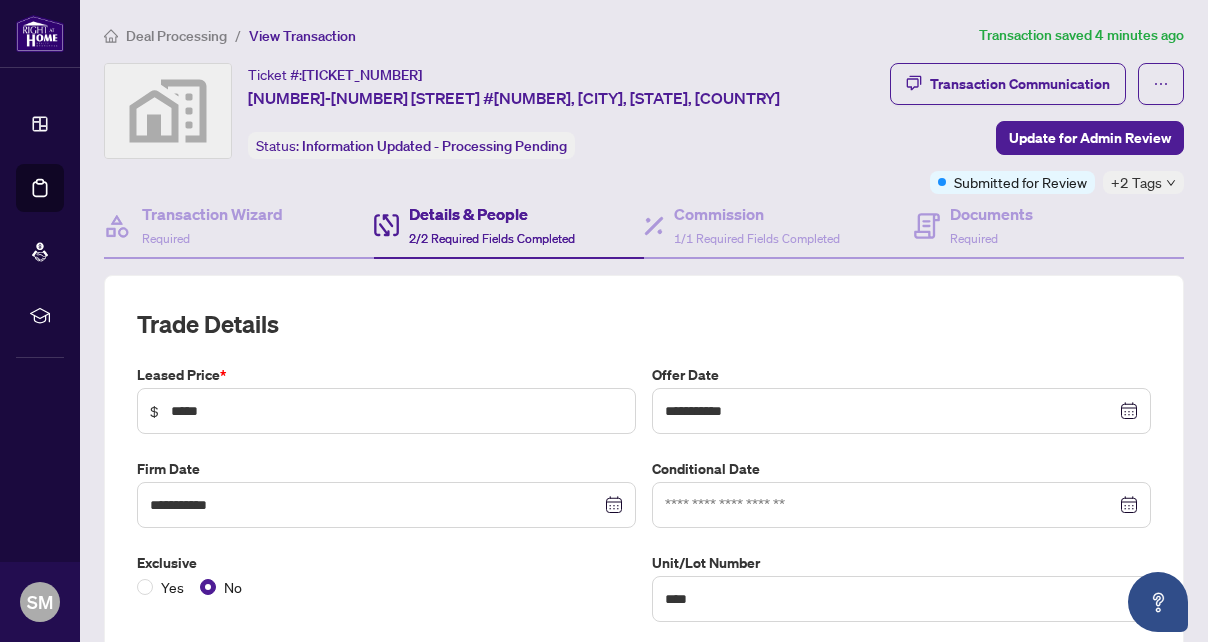 click on "**********" at bounding box center [644, 725] 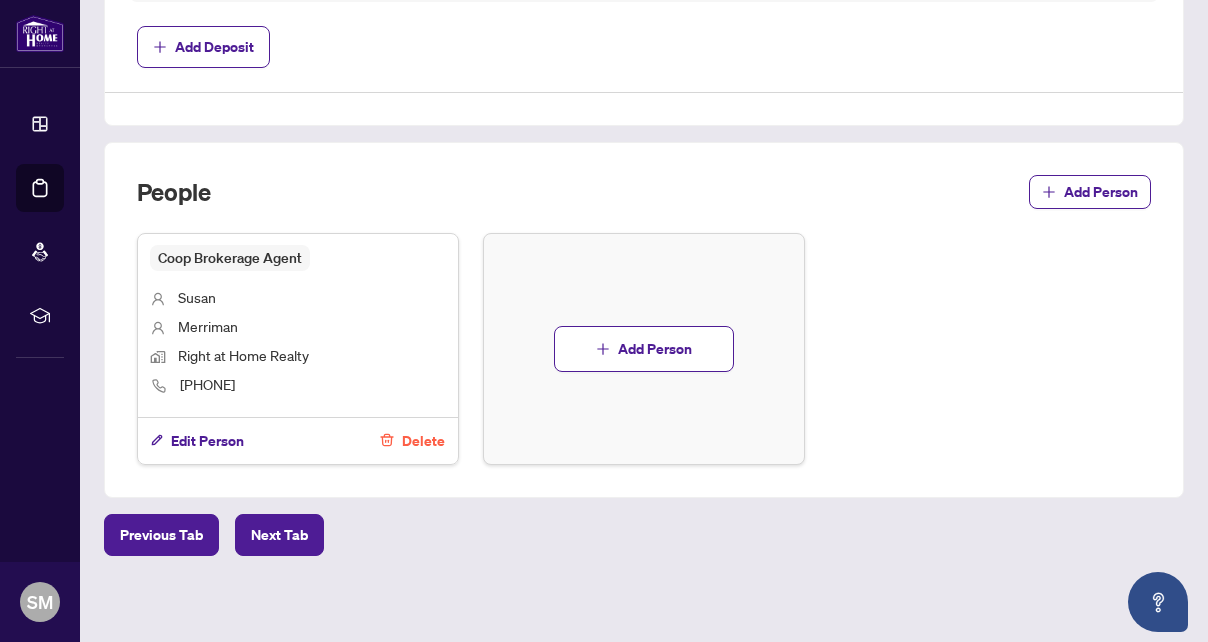 scroll, scrollTop: 1048, scrollLeft: 0, axis: vertical 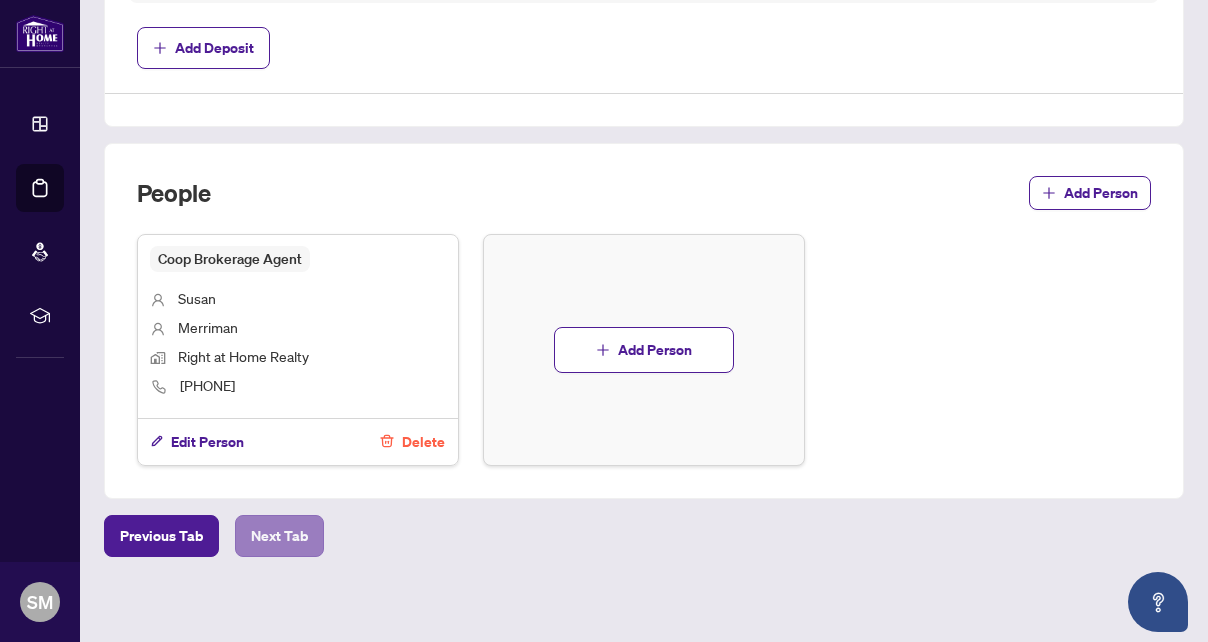 click on "Next Tab" at bounding box center [279, 536] 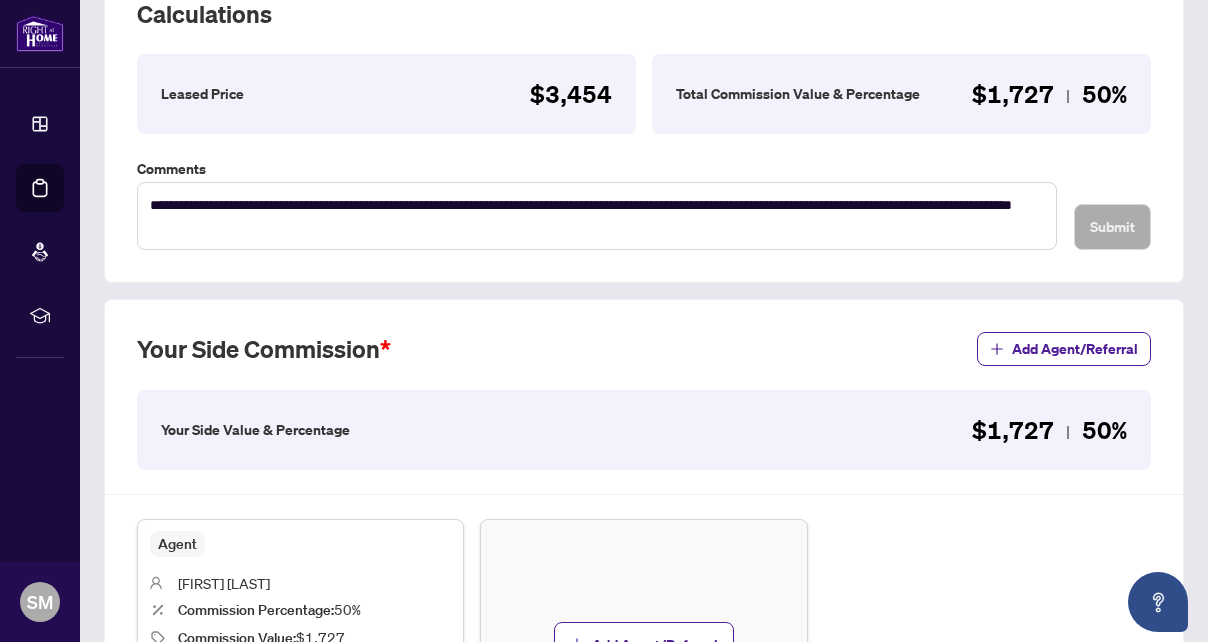 scroll, scrollTop: 291, scrollLeft: 0, axis: vertical 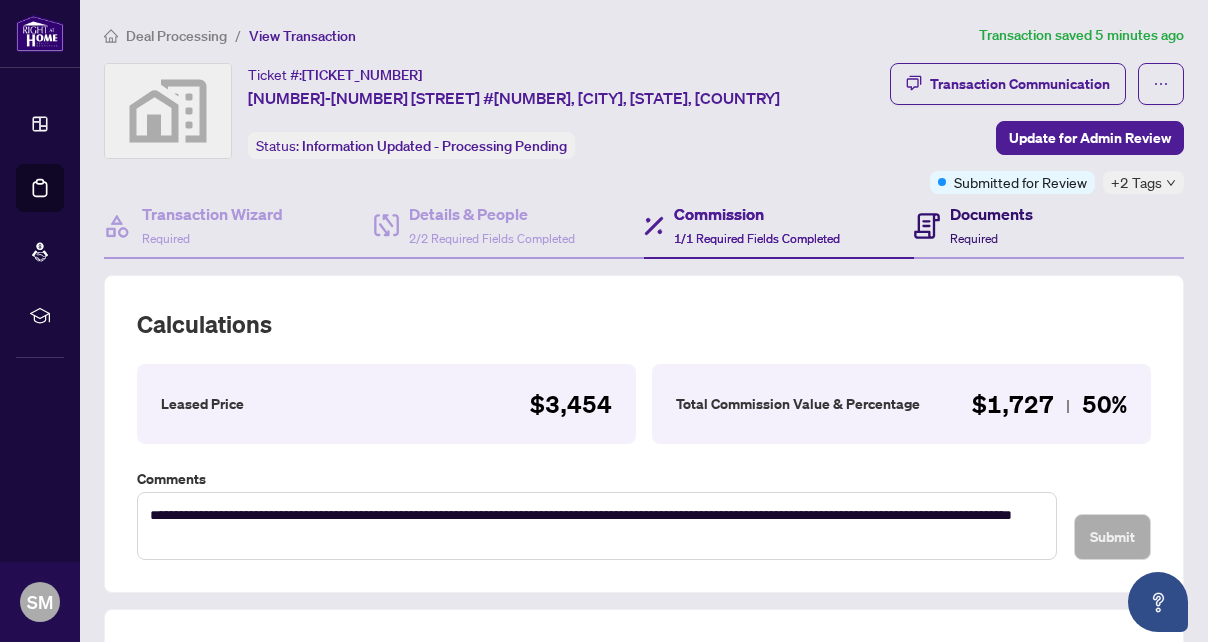 click on "Documents Required" at bounding box center (973, 225) 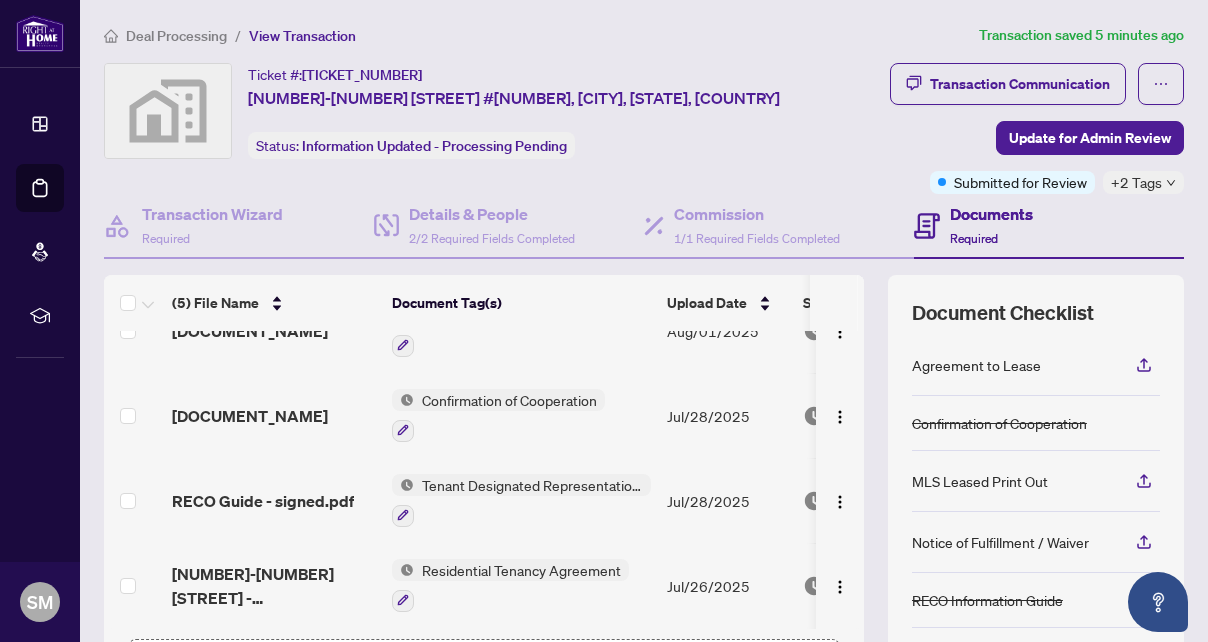 scroll, scrollTop: 134, scrollLeft: 0, axis: vertical 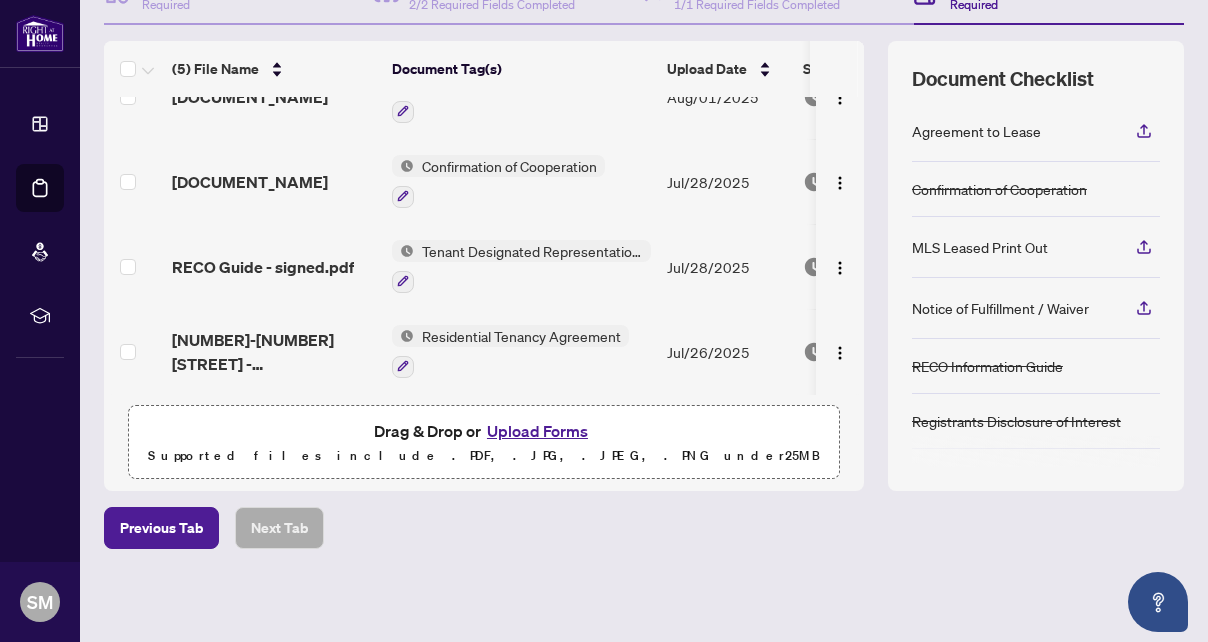 click on "Deal Processing / View Transaction Transaction saved   5 minutes ago Ticket #:  [TICKET_NUMBER] [NUMBER] [STREET] #[NUMBER], [CITY], [PROVINCE], [COUNTRY] Status:   Information Updated - Processing Pending Transaction Communication Update for Admin Review Submitted for Review +2 Tags Transaction Wizard Required Details & People 2/2 Required Fields Completed Commission 1/1 Required Fields Completed Documents Required (5) File Name Document Tag(s) Upload Date Status             [DOCUMENT_NAME] RECO Information Guide Aug/01/2025 Pending Review [DOCUMENT_NAME] Registrants Disclosure of Interest Aug/01/2025 Pending Review [DOCUMENT_NAME] Confirmation of Cooperation Jul/28/2025 Pending Review [DOCUMENT_NAME] Tenant Designated Representation Agreement Jul/28/2025 Pending Review [DOCUMENT_NAME] Residential Tenancy Agreement Jul/26/2025 Pending Review Drag & Drop or Upload Forms     under  25 MB" at bounding box center (644, 204) 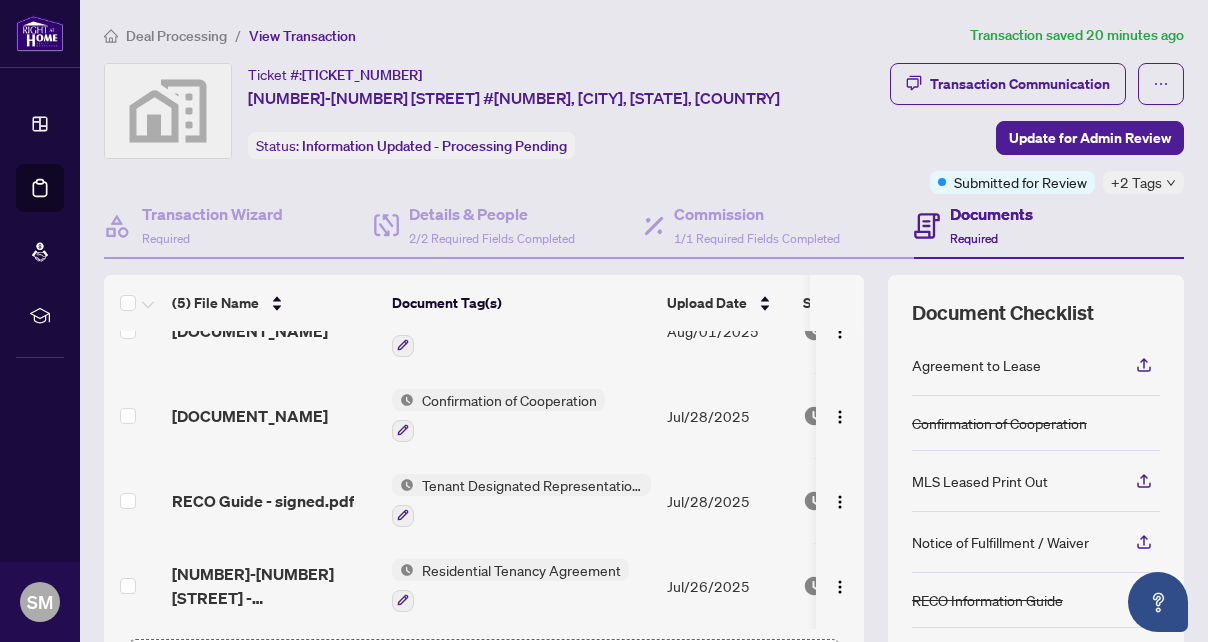 scroll, scrollTop: 0, scrollLeft: 0, axis: both 